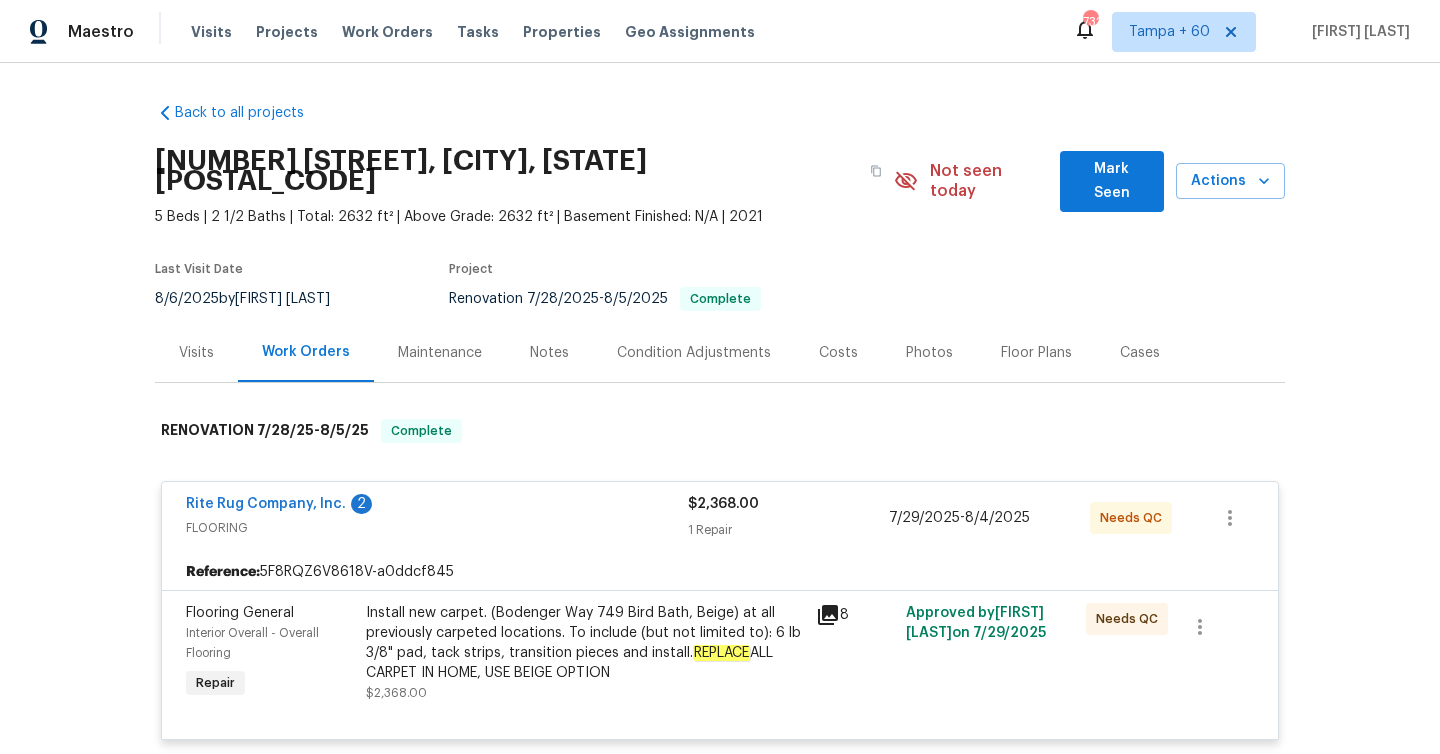 scroll, scrollTop: 0, scrollLeft: 0, axis: both 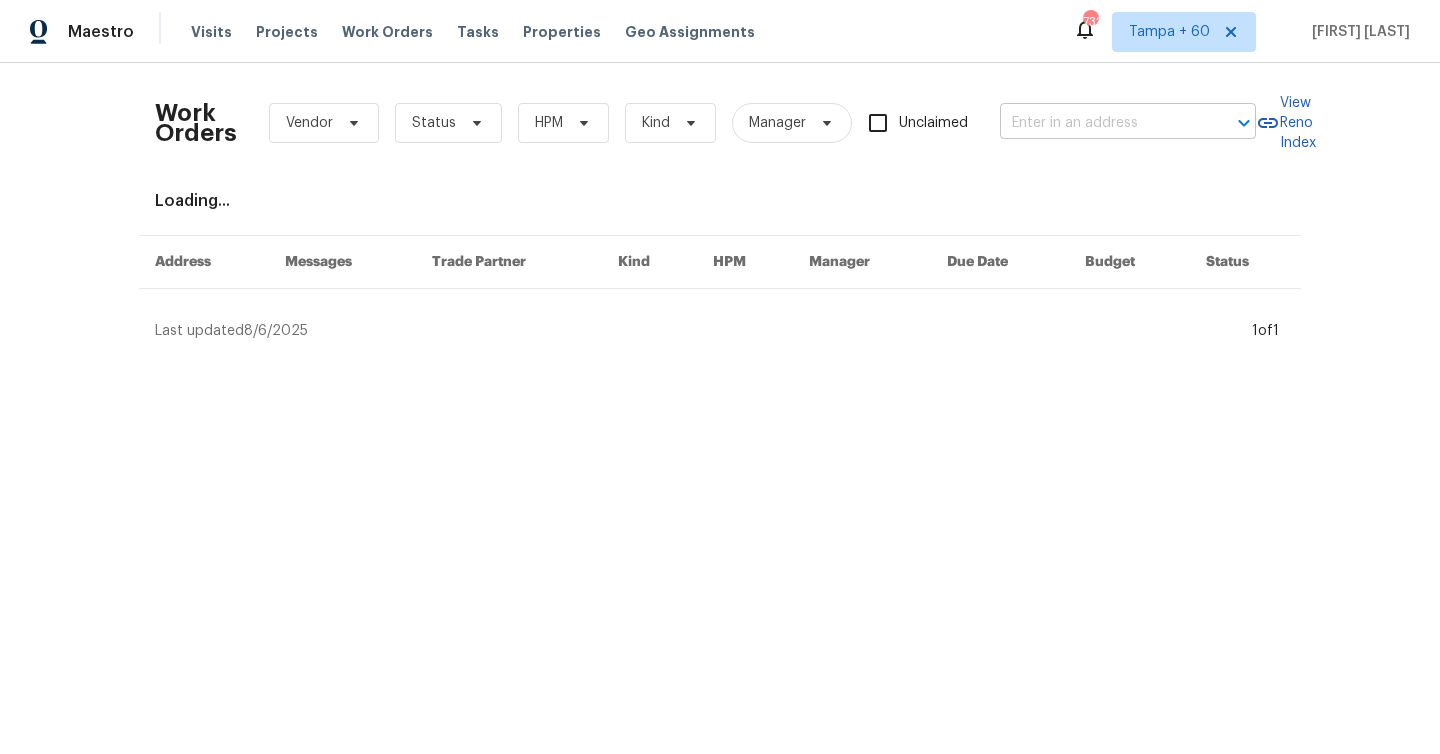 click at bounding box center (1100, 123) 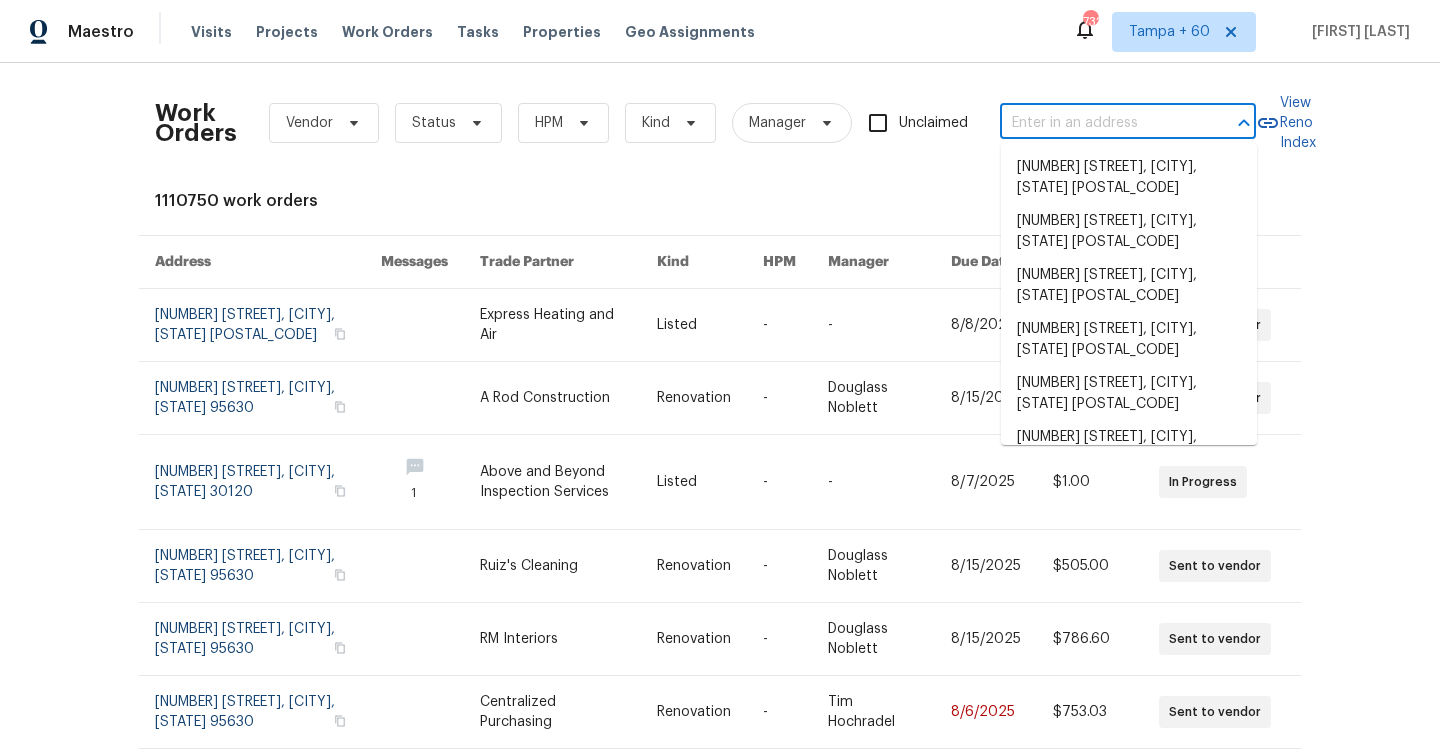 paste on "[NUMBER] [STREET] [CITY], [STATE] [POSTAL_CODE]" 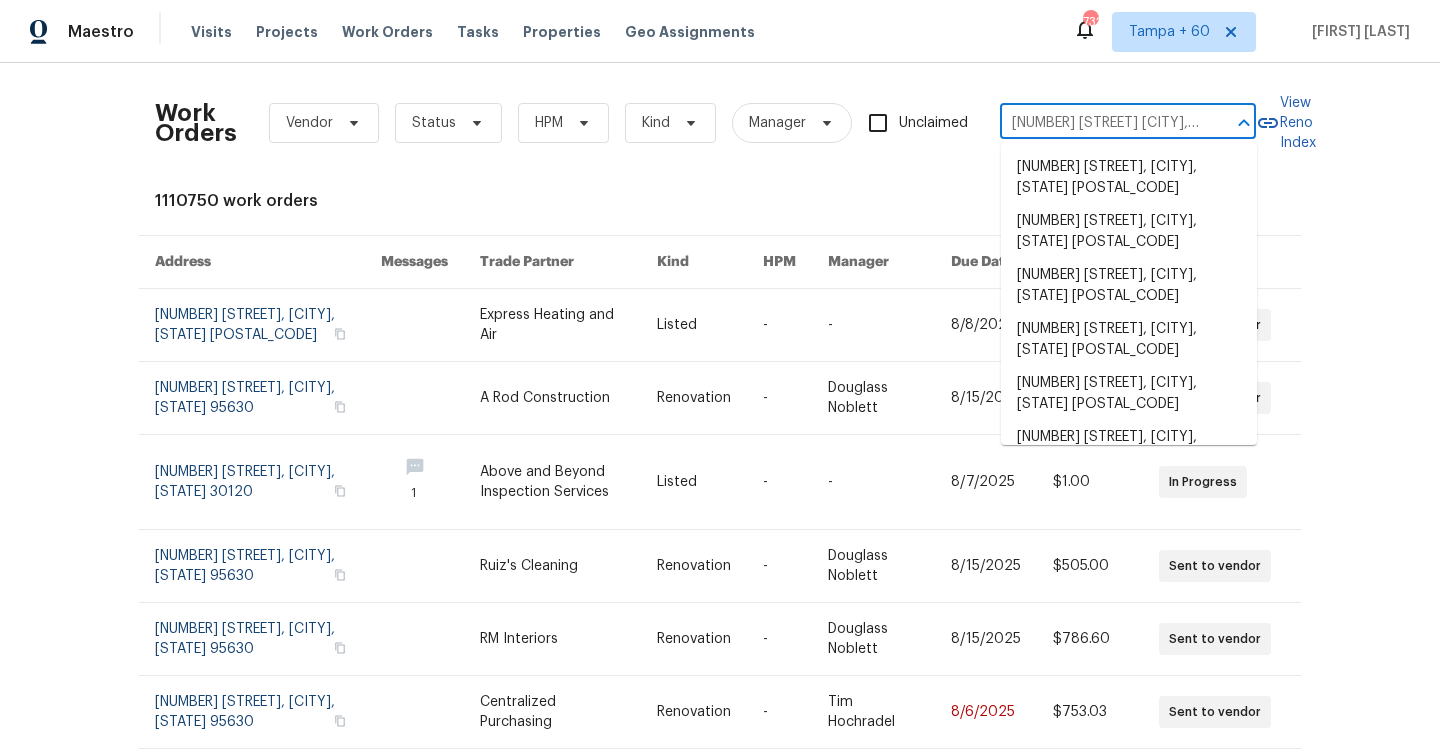 scroll, scrollTop: 0, scrollLeft: 48, axis: horizontal 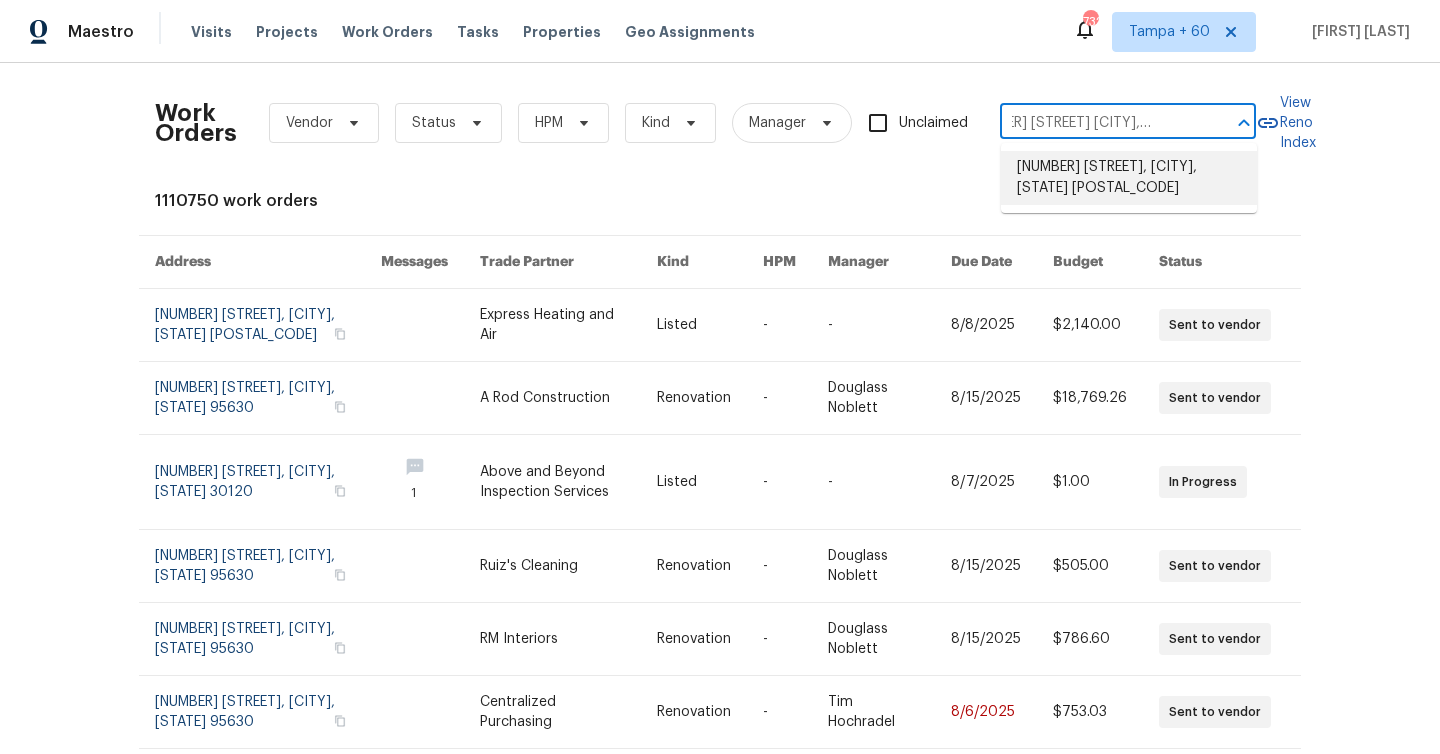 click on "[NUMBER] [STREET], [CITY], [STATE] [POSTAL_CODE]" at bounding box center (1129, 178) 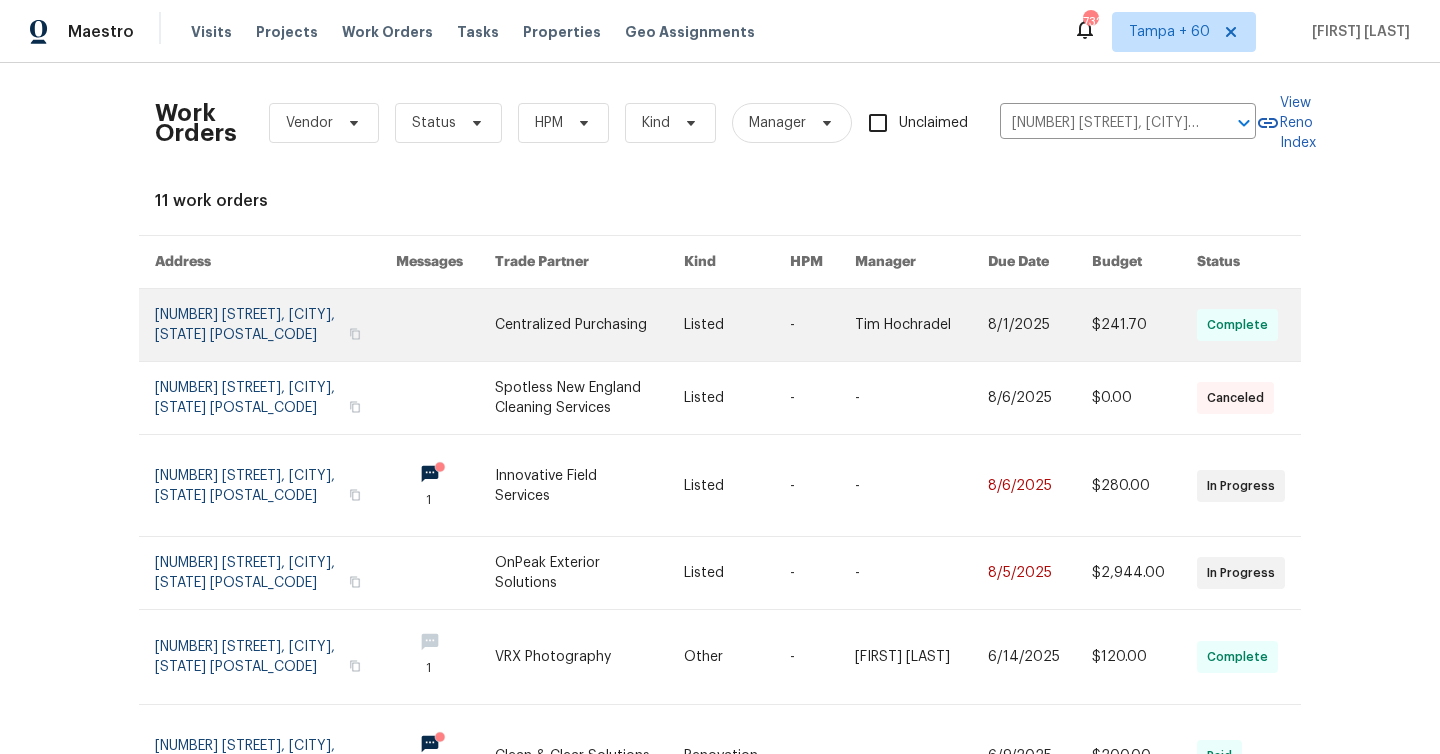 click at bounding box center (275, 325) 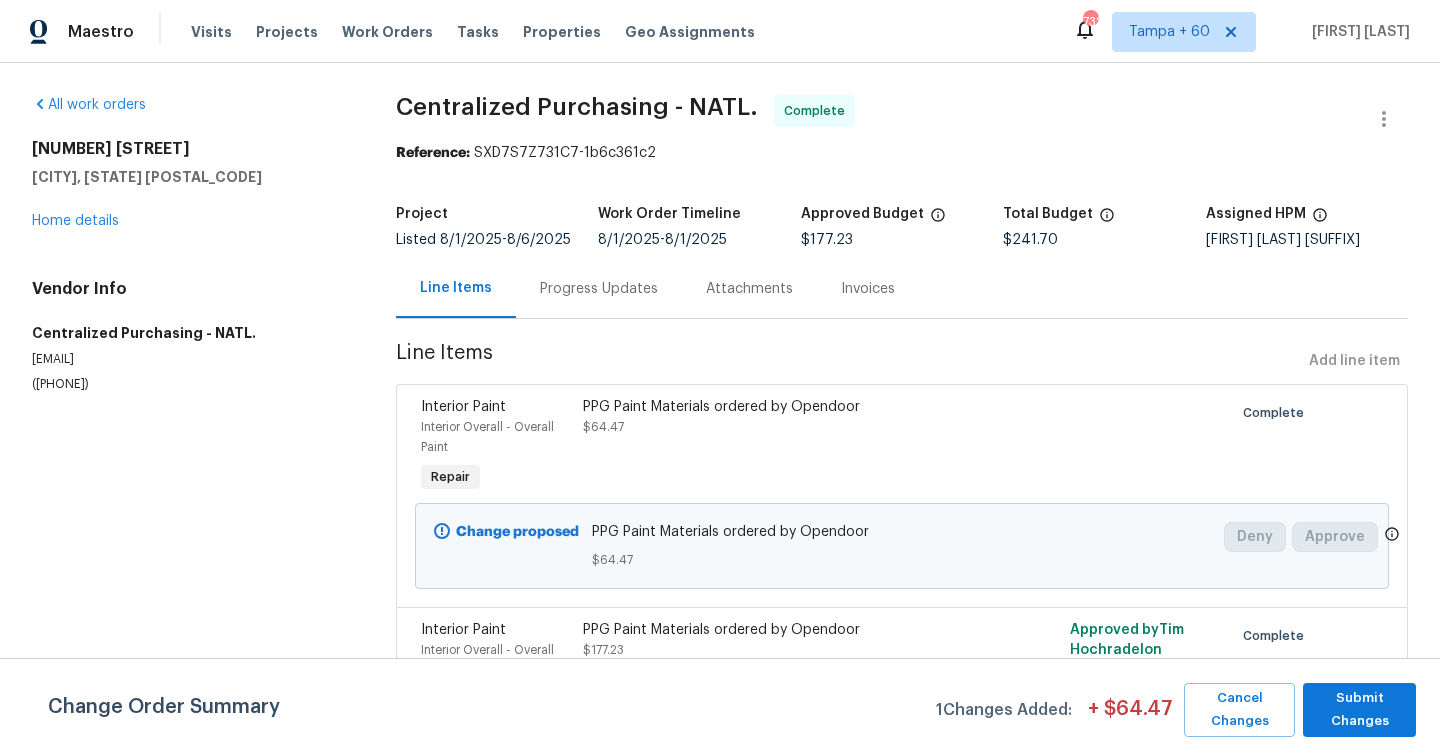 click on "[NUMBER] [STREET] [CITY], [STATE] [POSTAL_CODE] Home details" at bounding box center (190, 185) 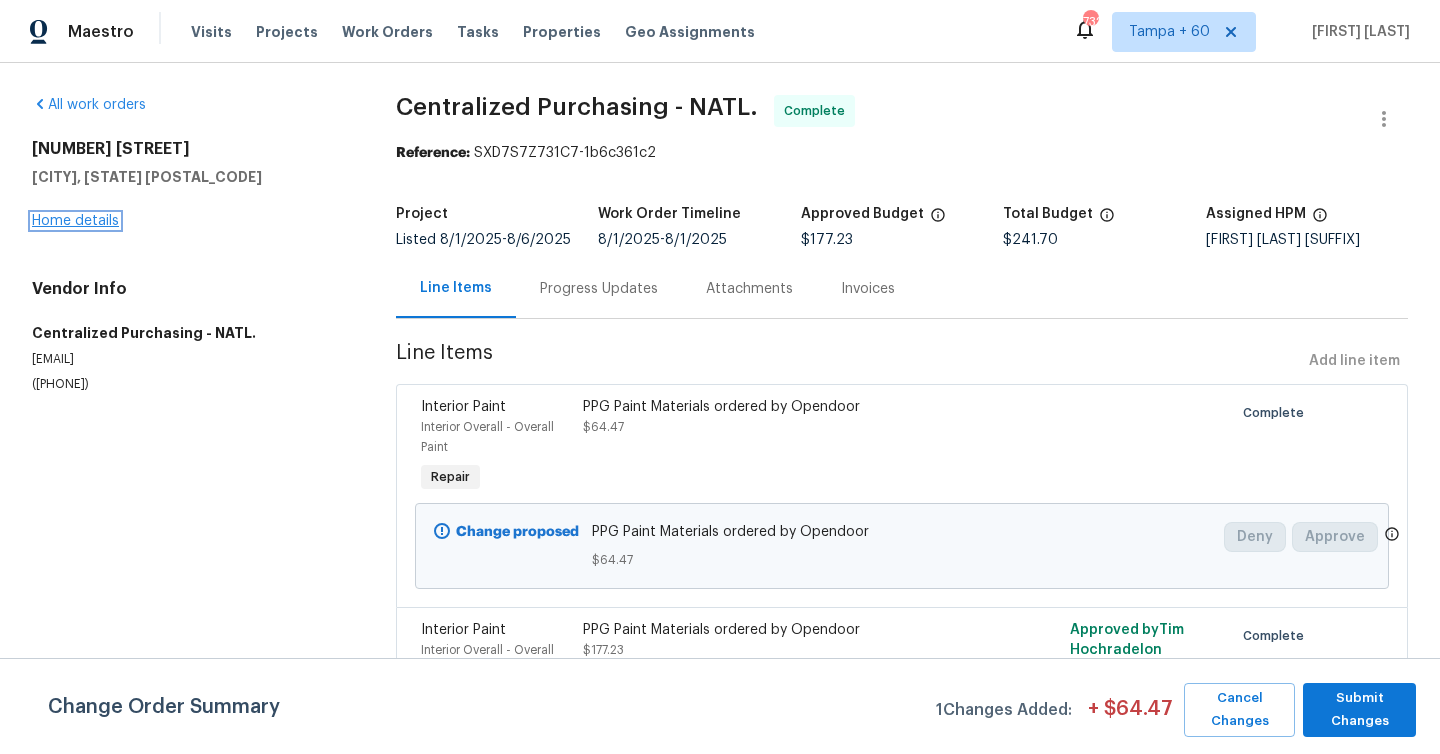 click on "Home details" at bounding box center [75, 221] 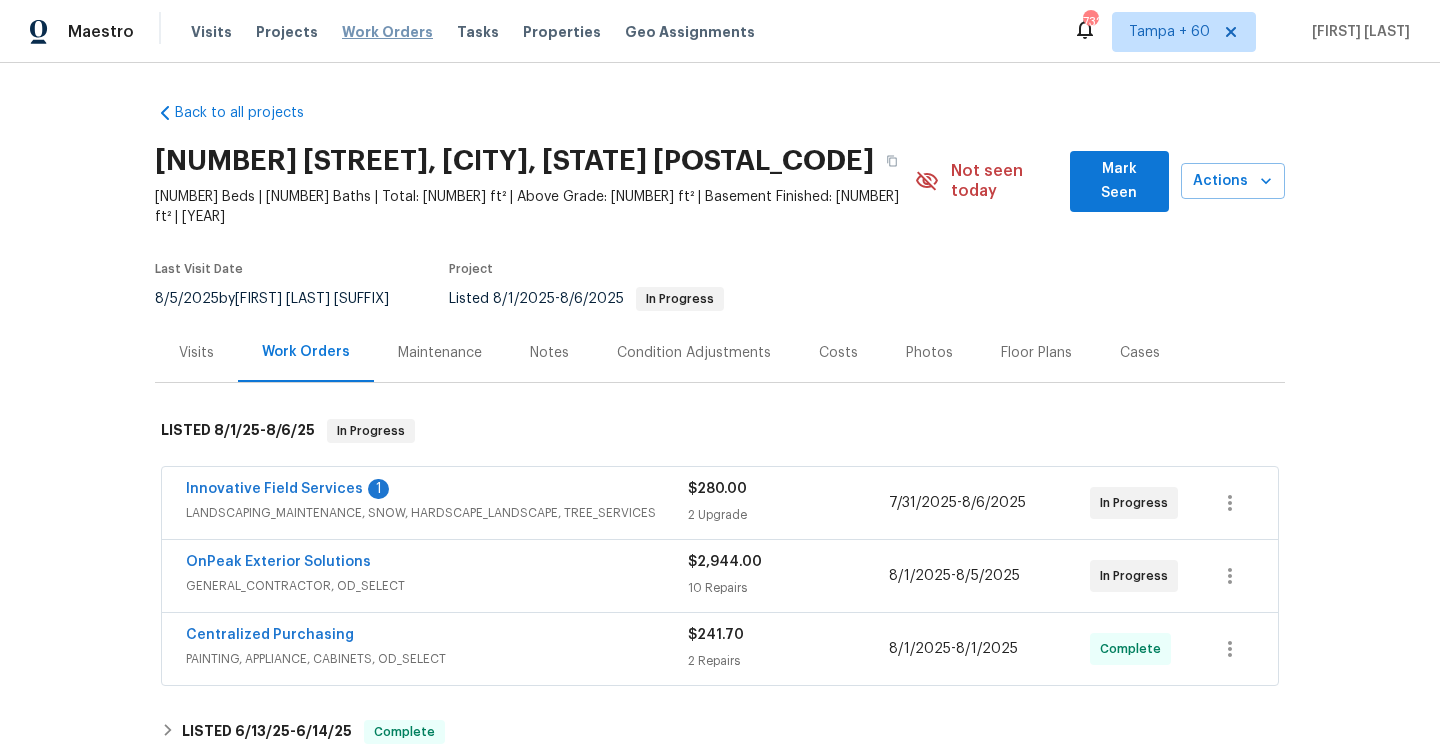 click on "Work Orders" at bounding box center (387, 32) 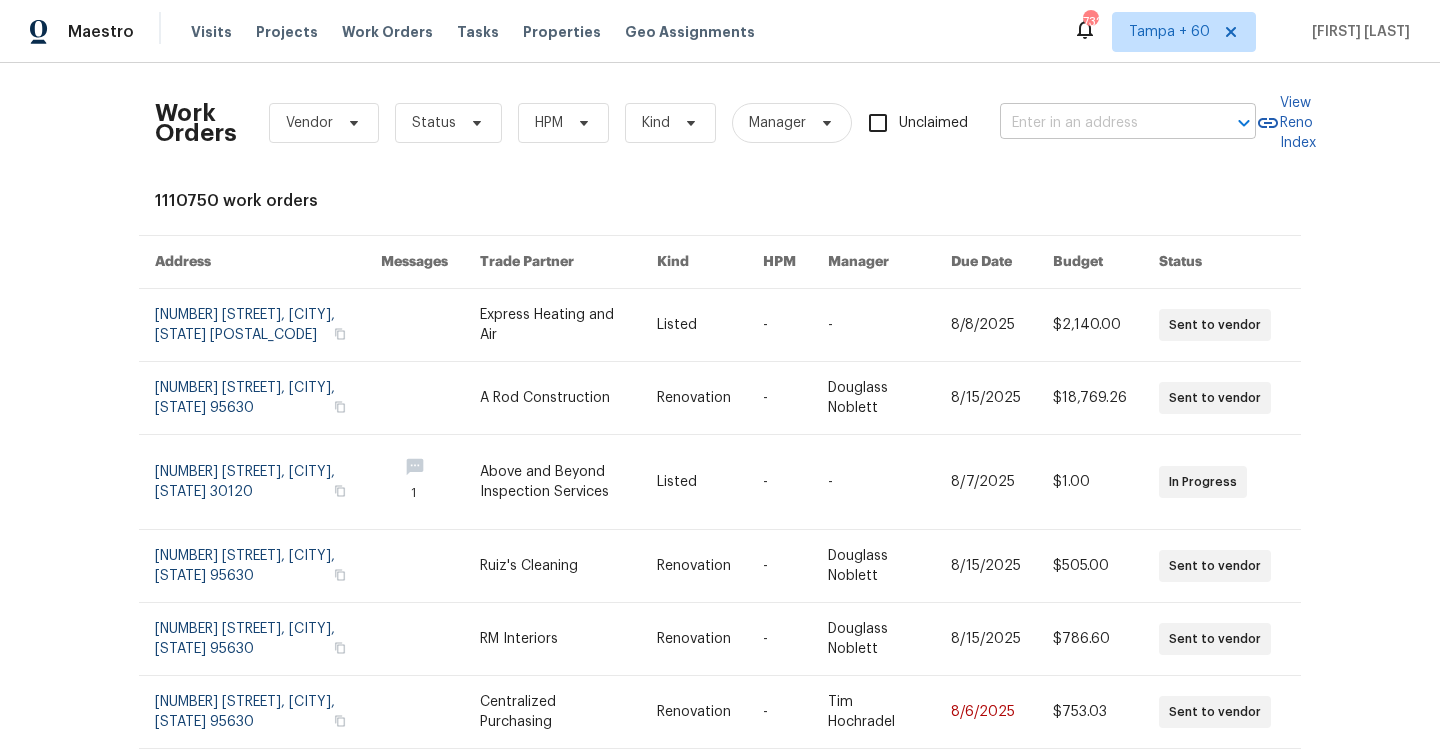 click at bounding box center [1100, 123] 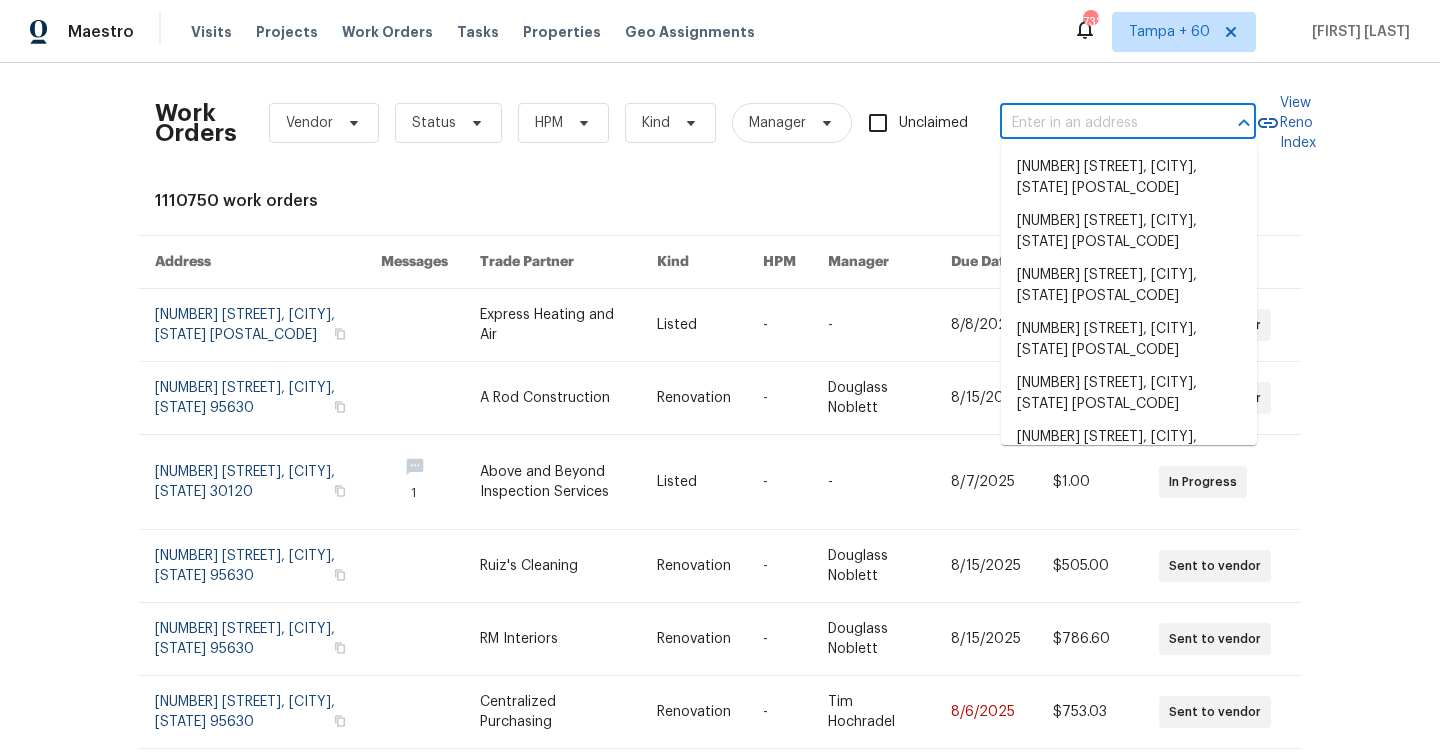 paste on "[NUMBER] [STREET], [CITY], [STATE] [POSTAL_CODE]" 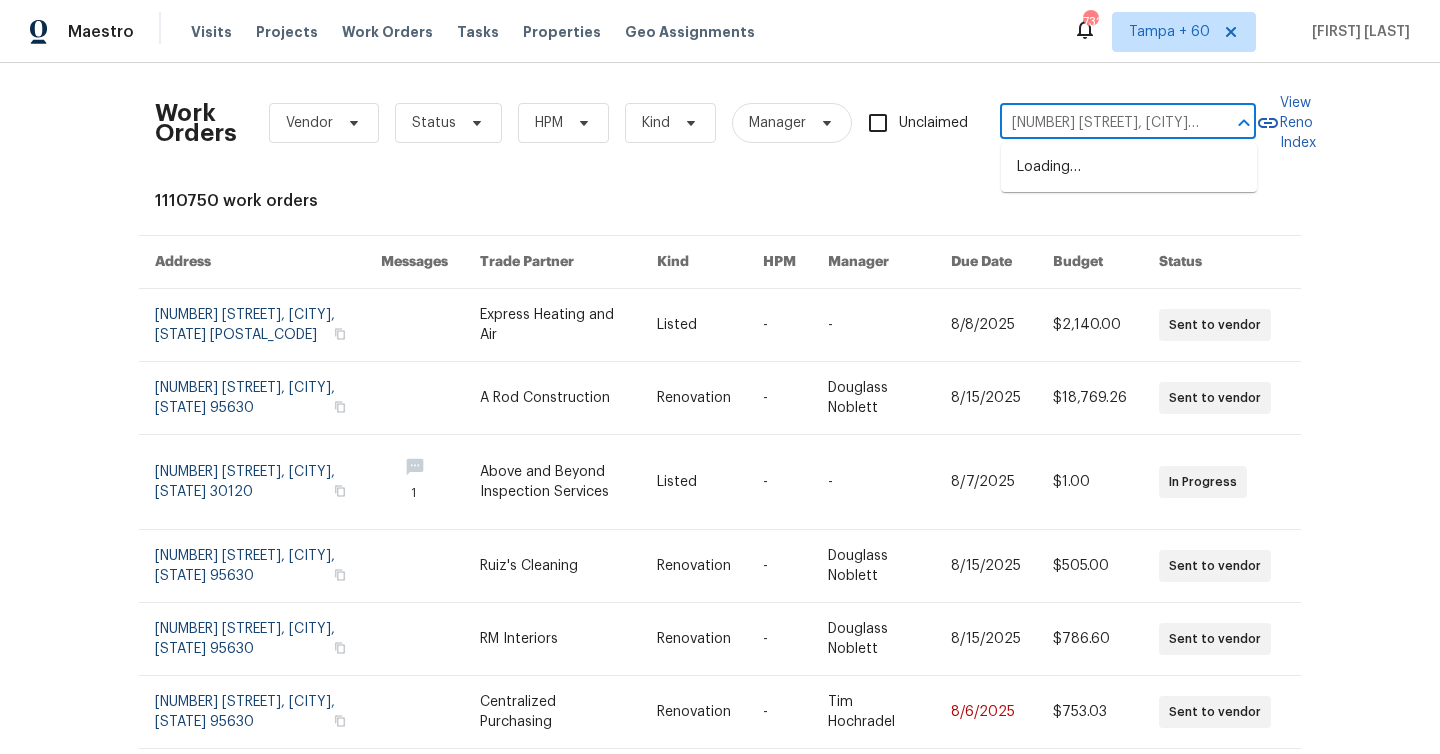 scroll, scrollTop: 0, scrollLeft: 106, axis: horizontal 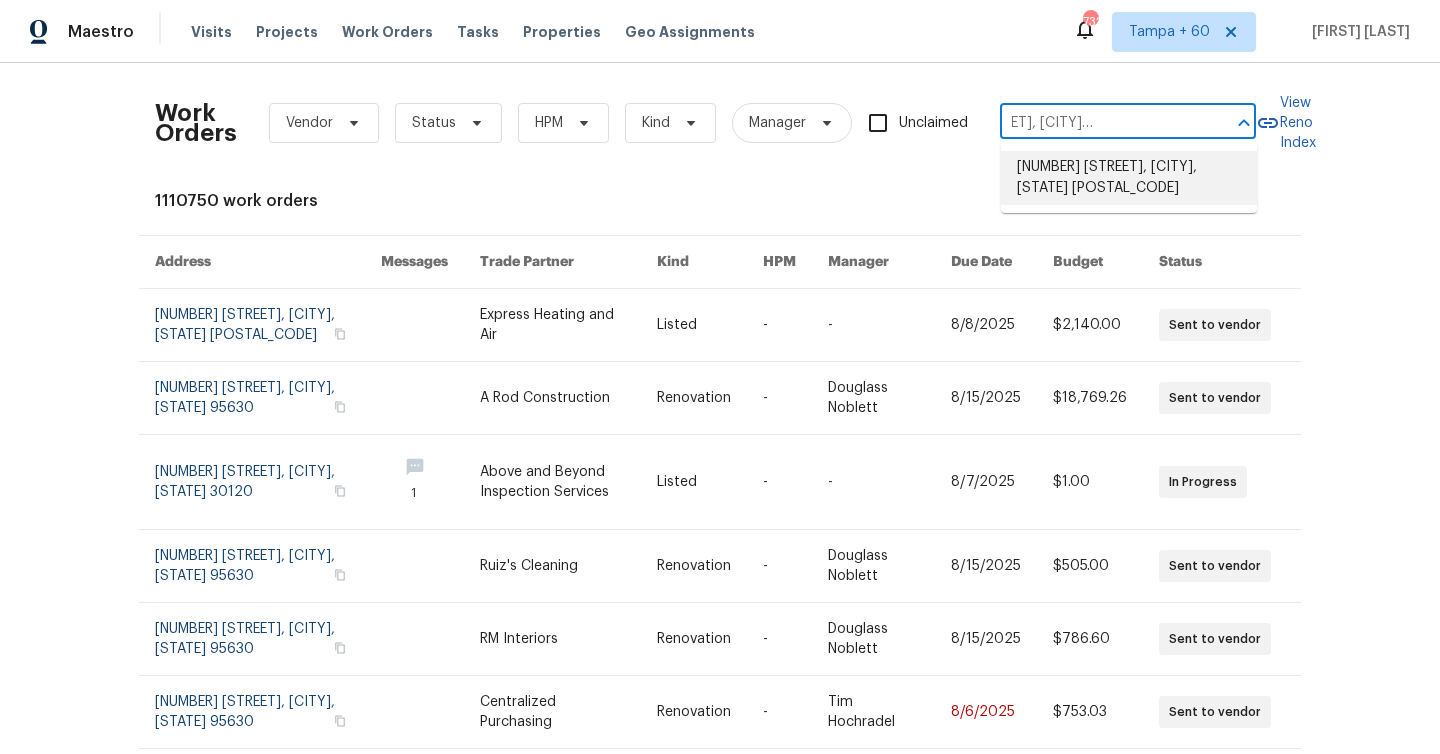 click on "[NUMBER] [STREET], [CITY], [STATE] [POSTAL_CODE]" at bounding box center [1129, 178] 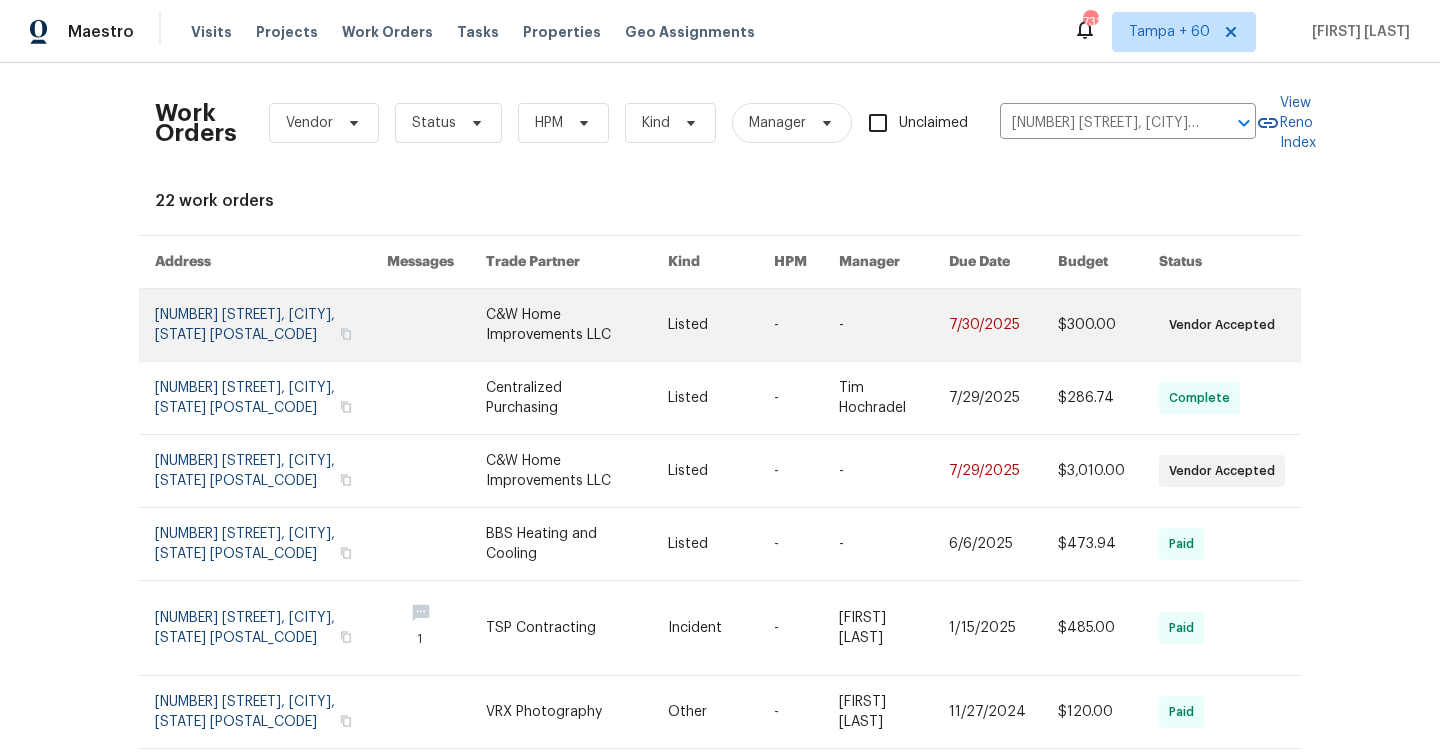 click at bounding box center (271, 325) 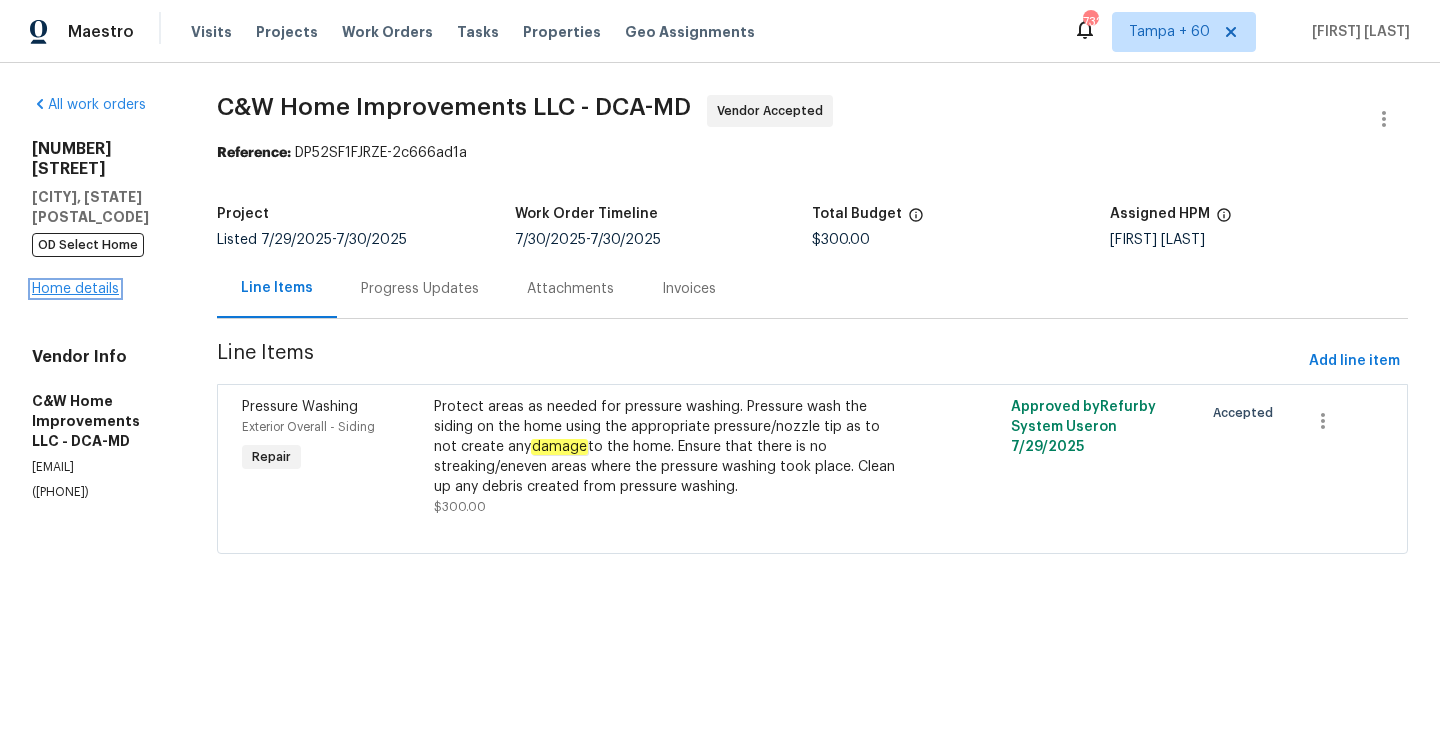 click on "Home details" at bounding box center [75, 289] 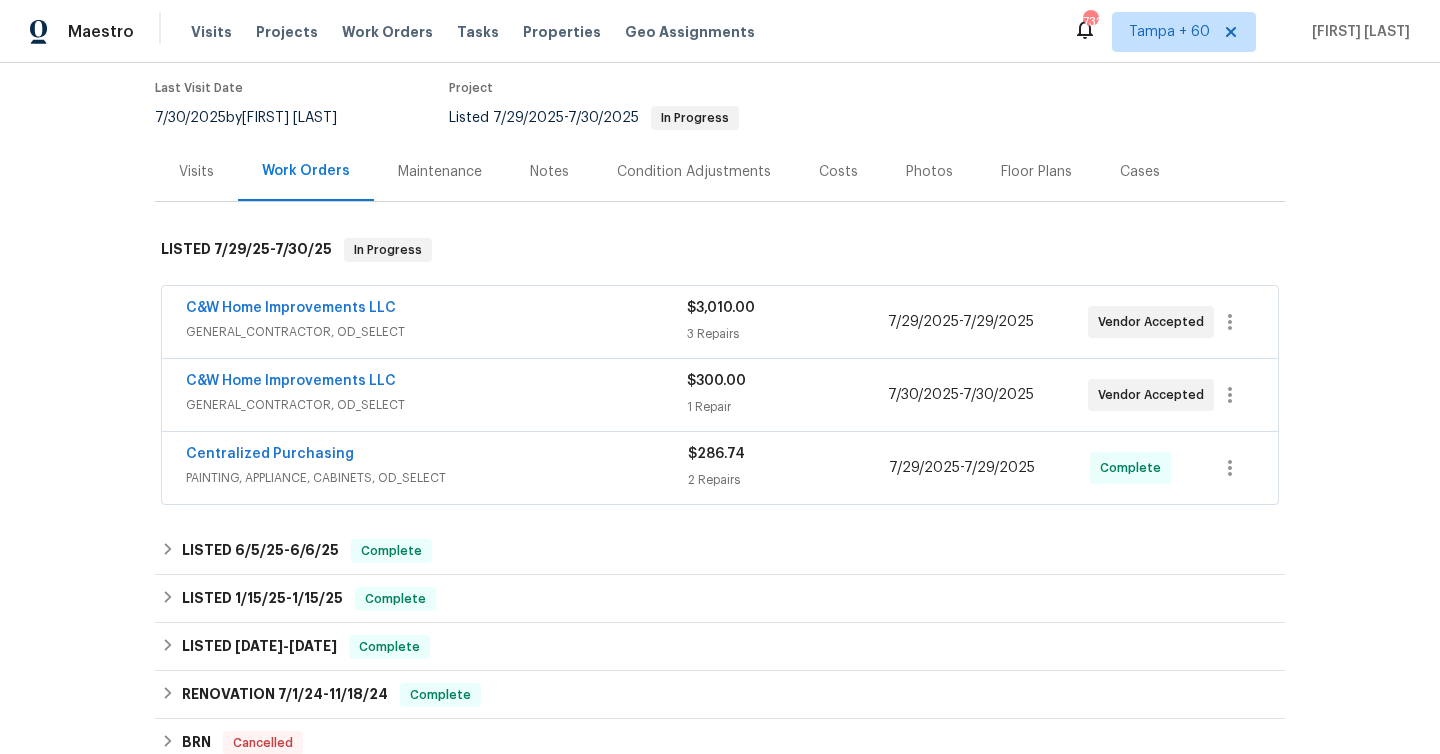 scroll, scrollTop: 264, scrollLeft: 0, axis: vertical 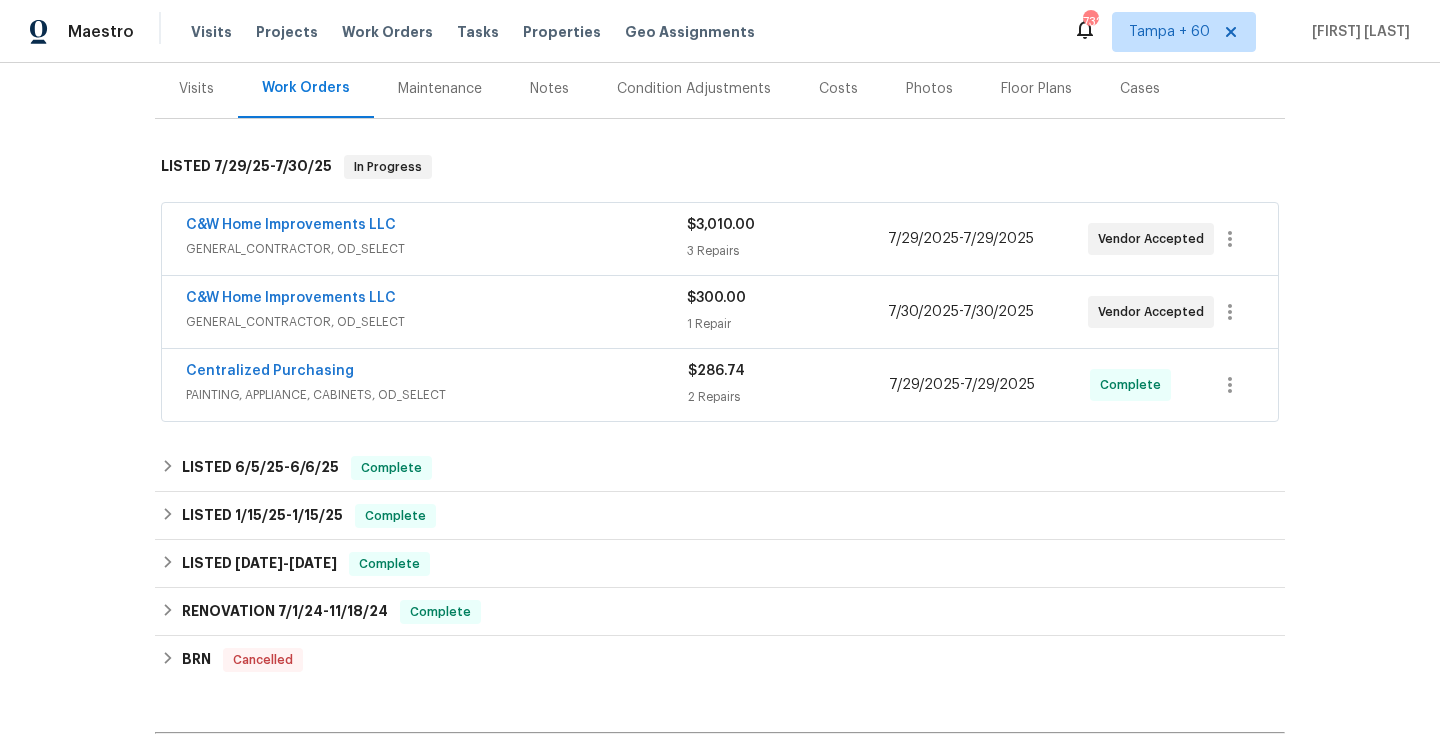 click on "$3,010.00" at bounding box center (721, 225) 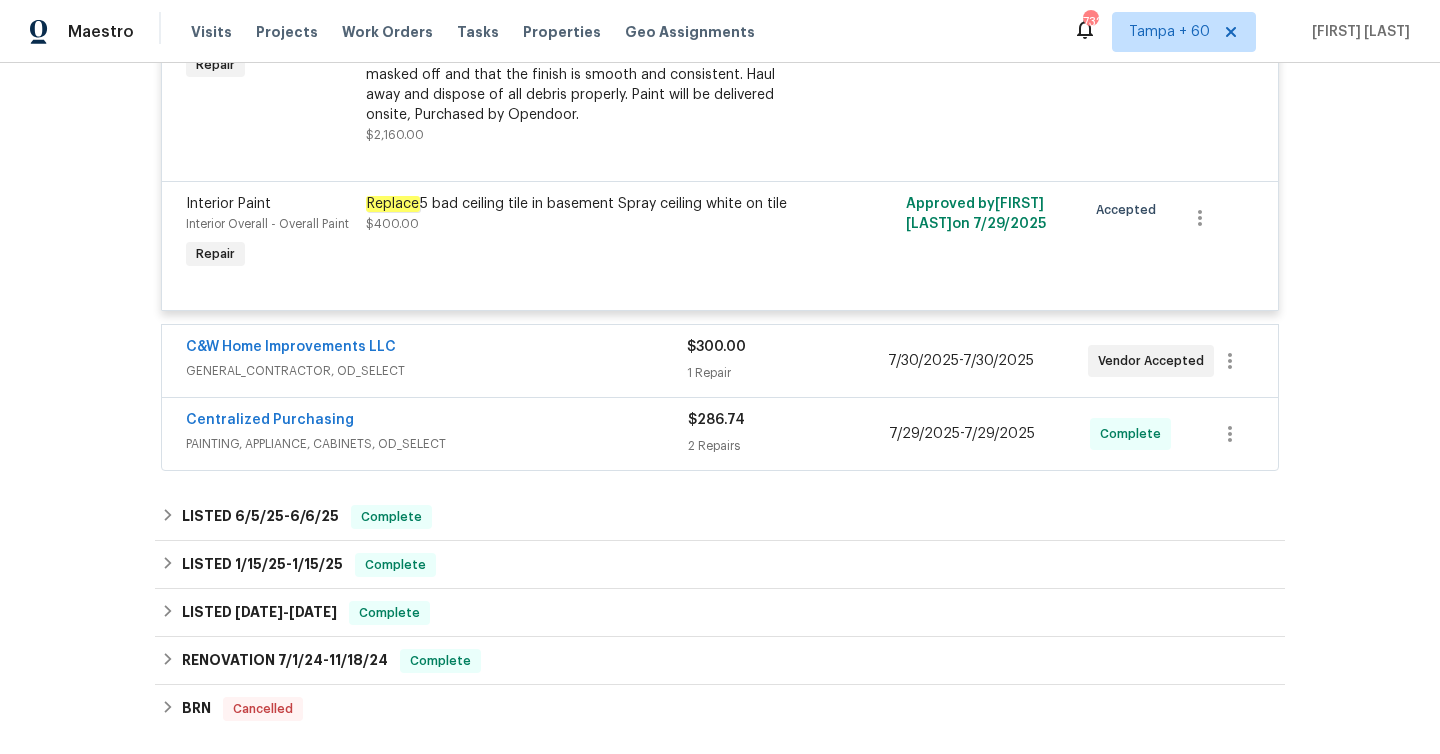 scroll, scrollTop: 774, scrollLeft: 0, axis: vertical 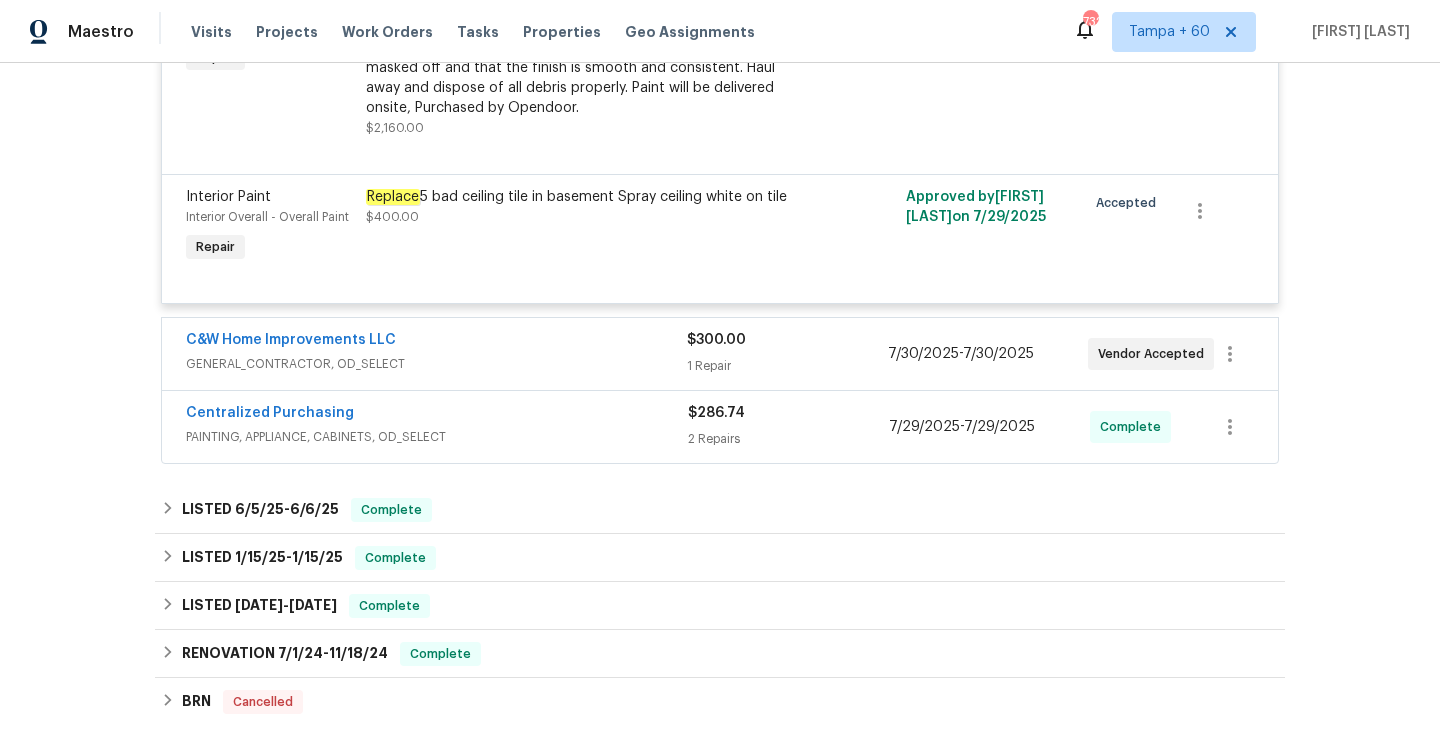 click on "C&W Home Improvements LLC" at bounding box center [436, 342] 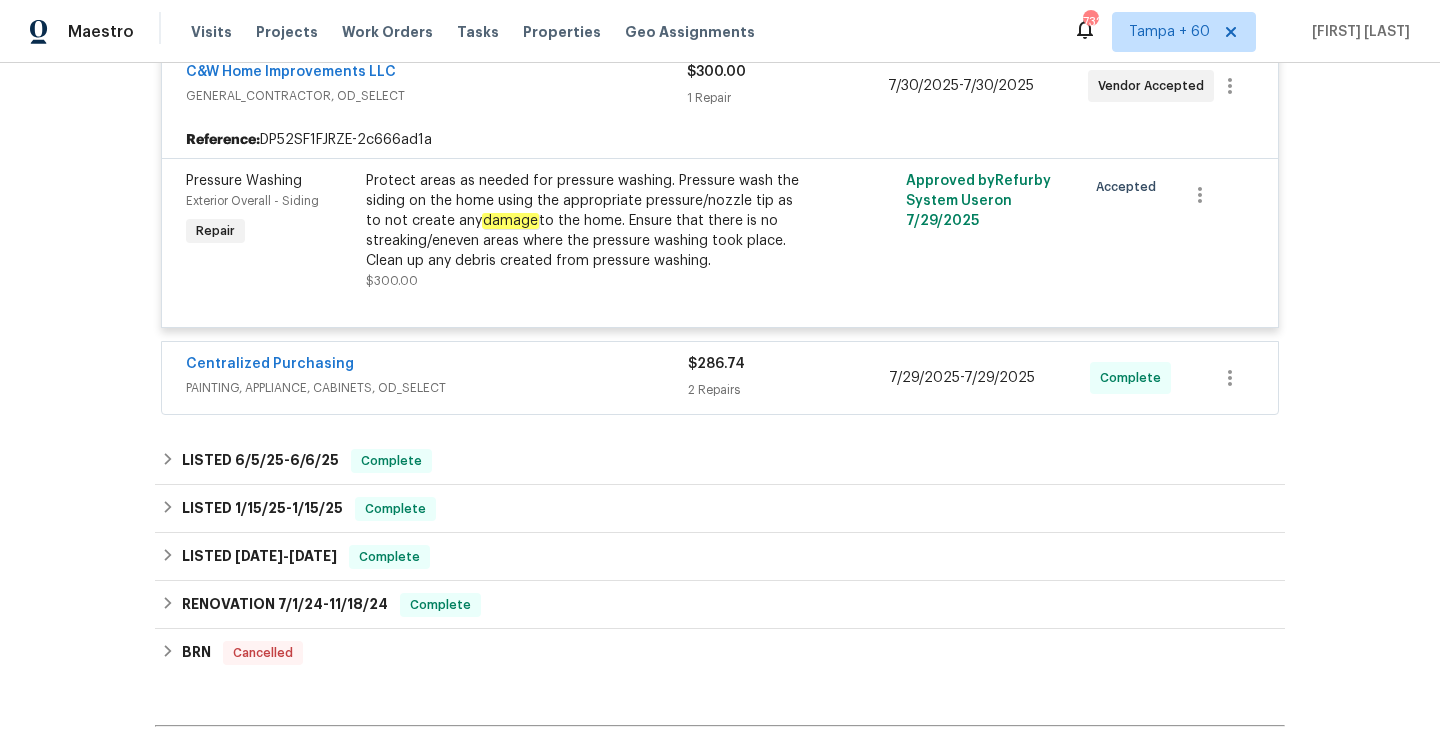 scroll, scrollTop: 1055, scrollLeft: 0, axis: vertical 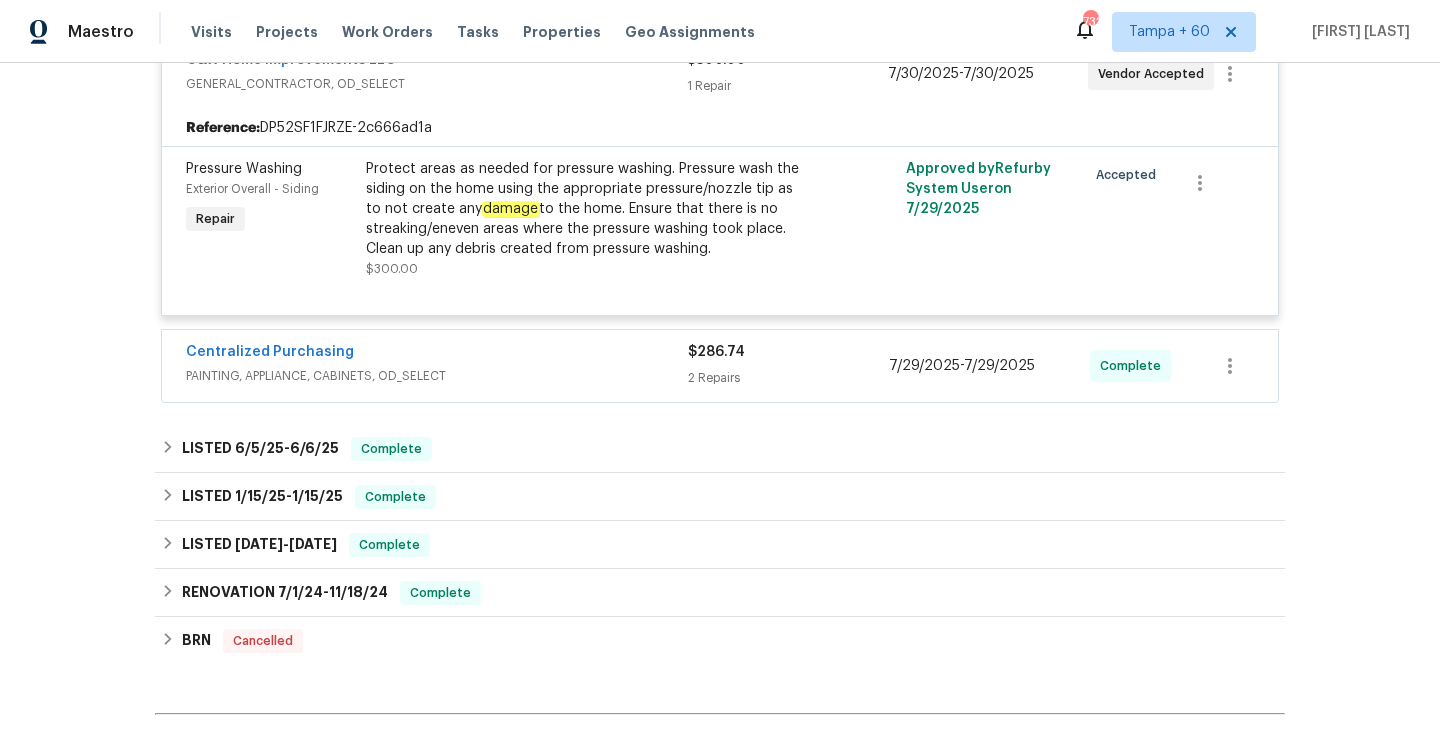 click on "2 Repairs" at bounding box center [788, 378] 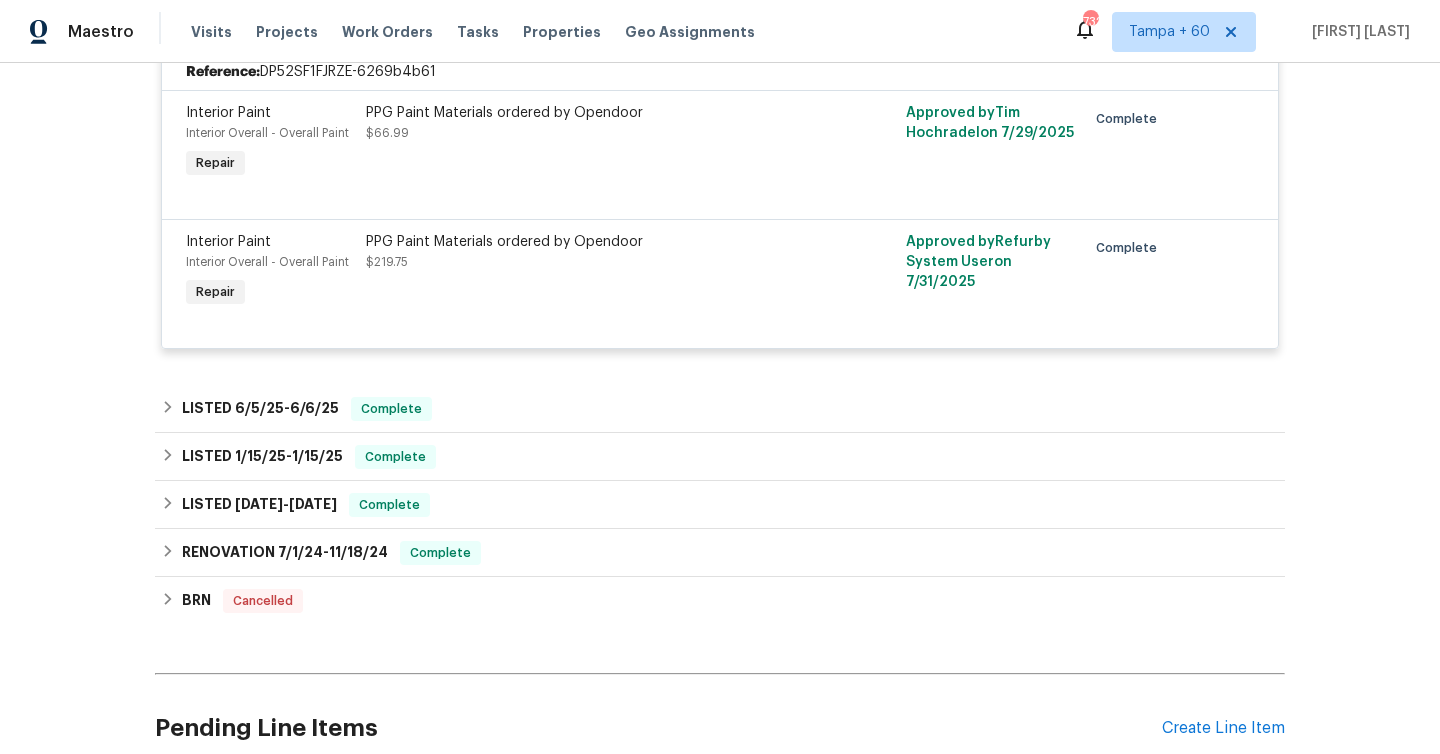 scroll, scrollTop: 1407, scrollLeft: 0, axis: vertical 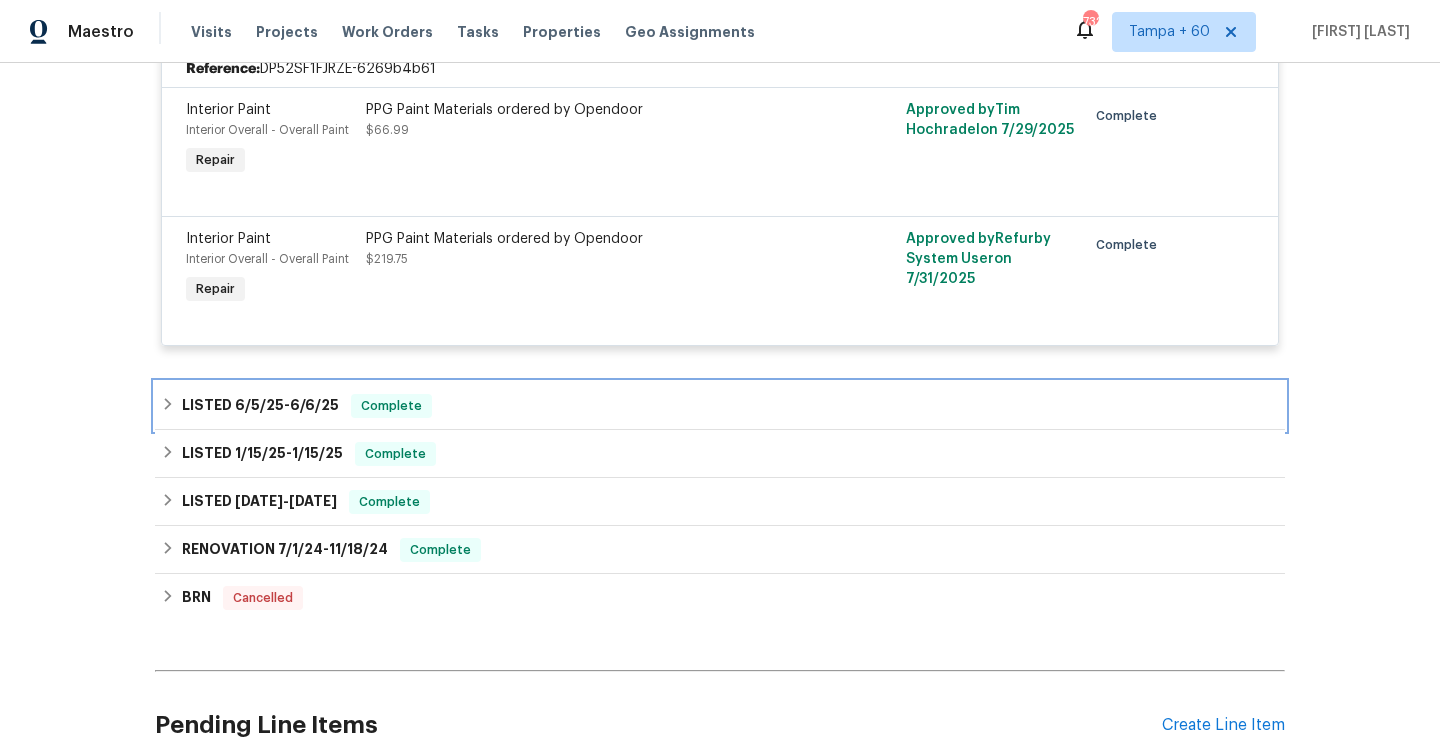 click on "Complete" at bounding box center (391, 406) 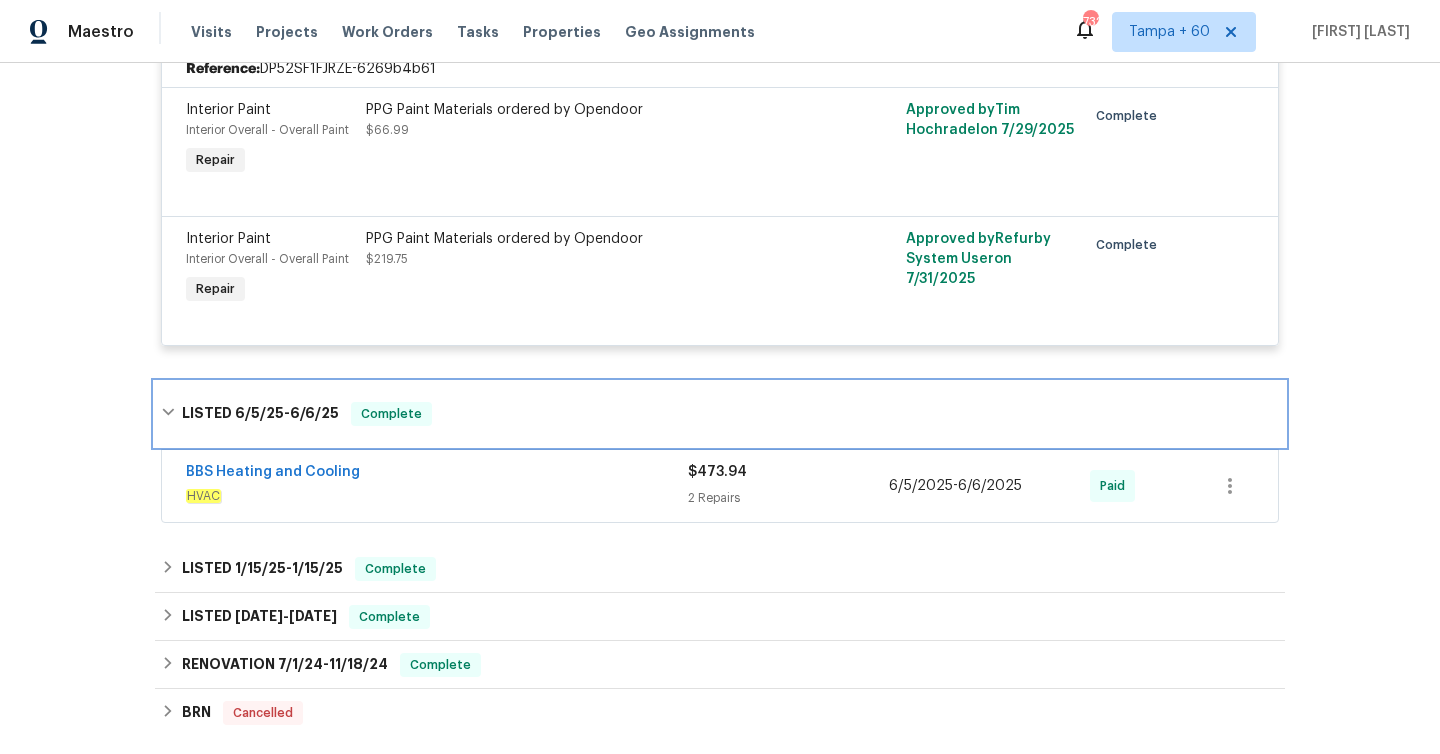 scroll, scrollTop: 1506, scrollLeft: 0, axis: vertical 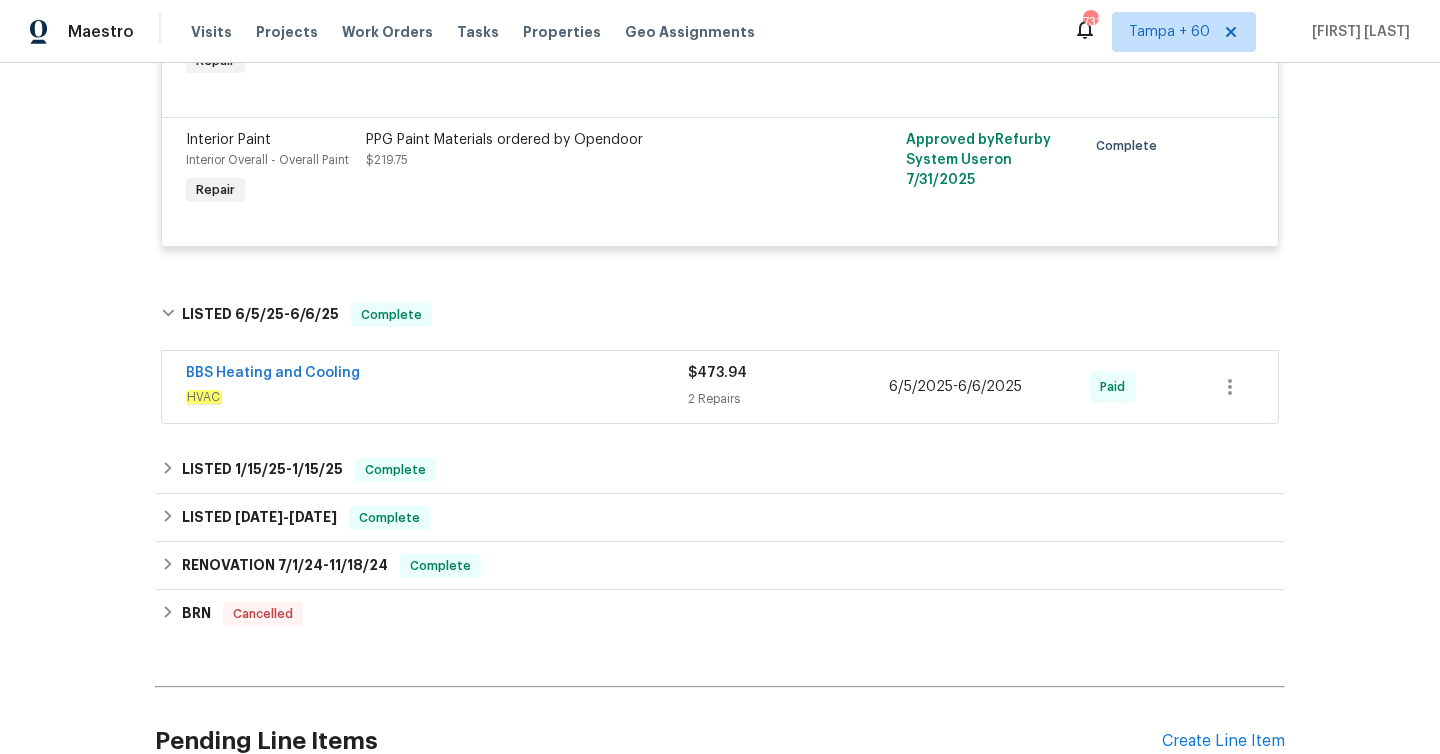 click on "2 Repairs" at bounding box center [788, 399] 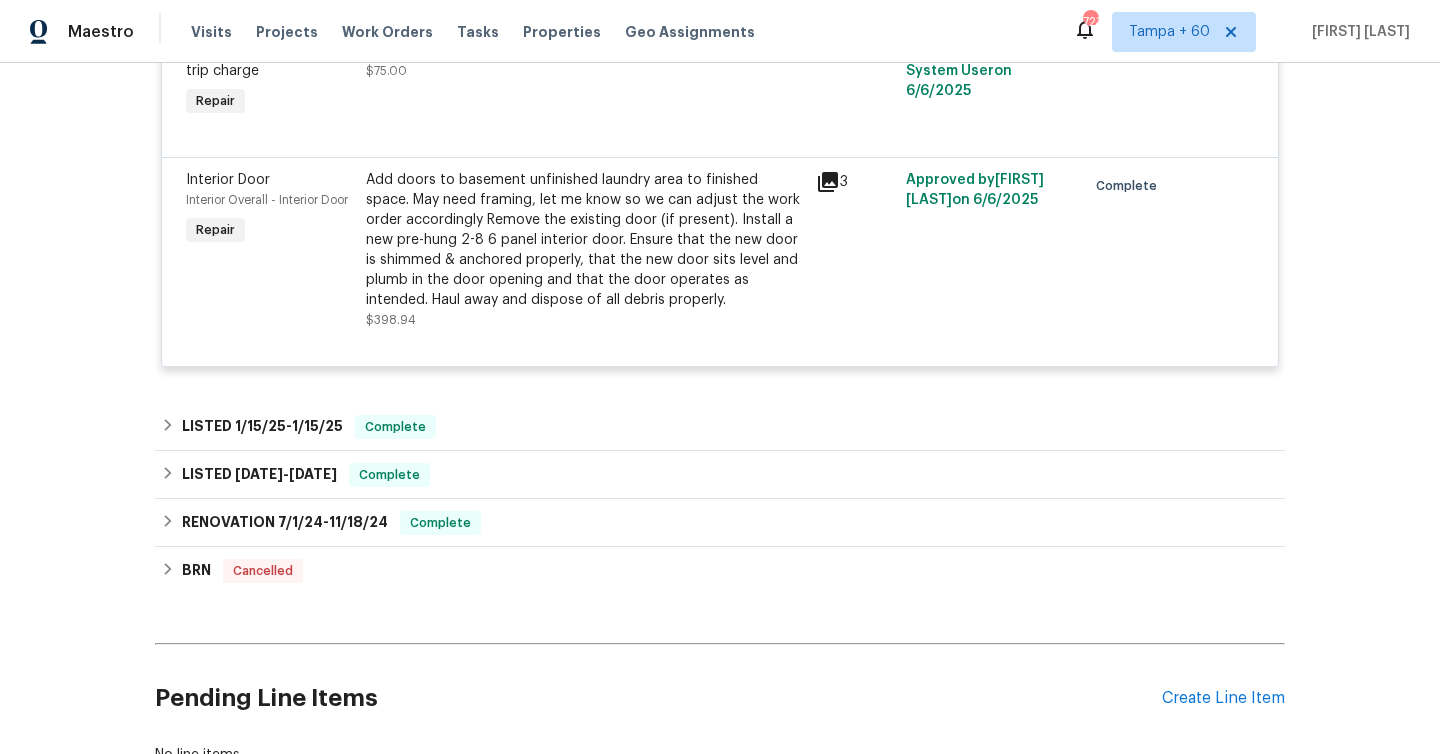 scroll, scrollTop: 0, scrollLeft: 0, axis: both 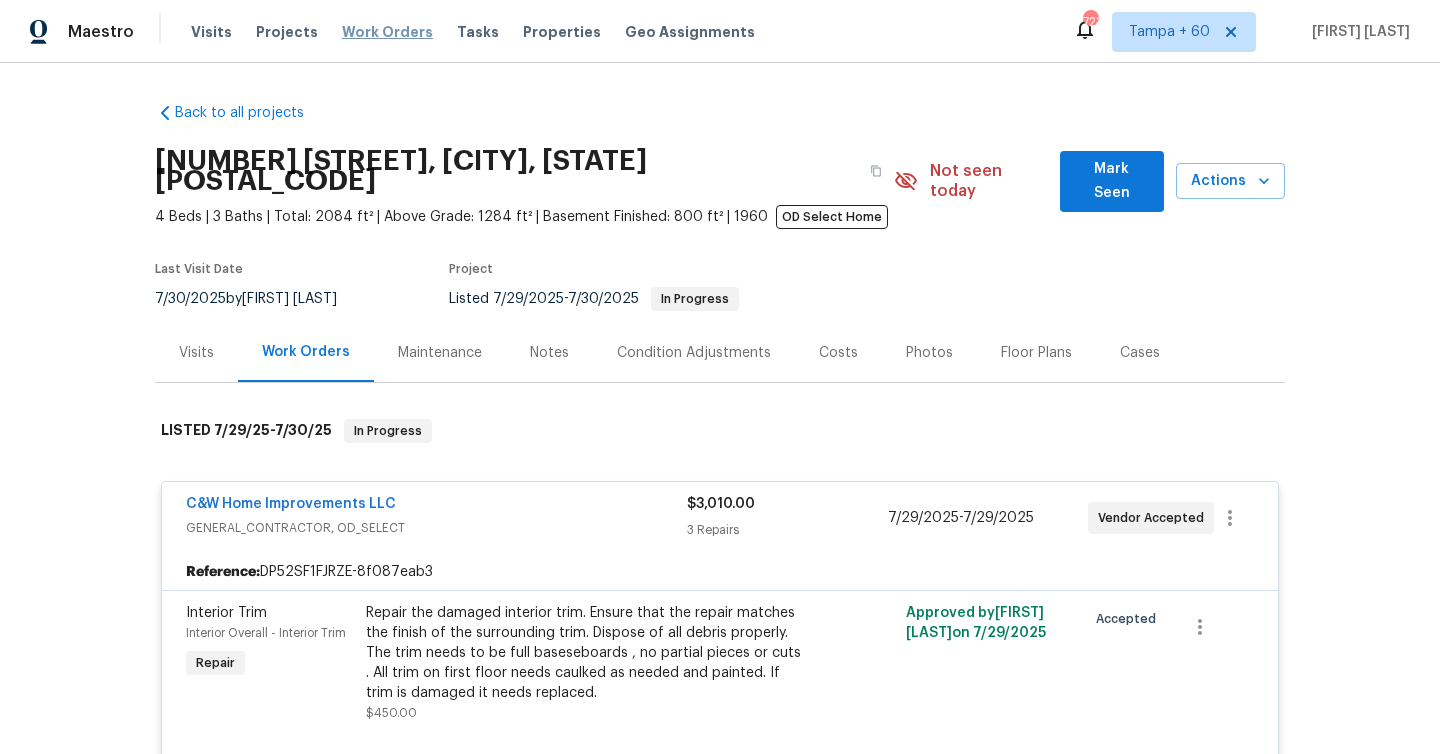 click on "Work Orders" at bounding box center (387, 32) 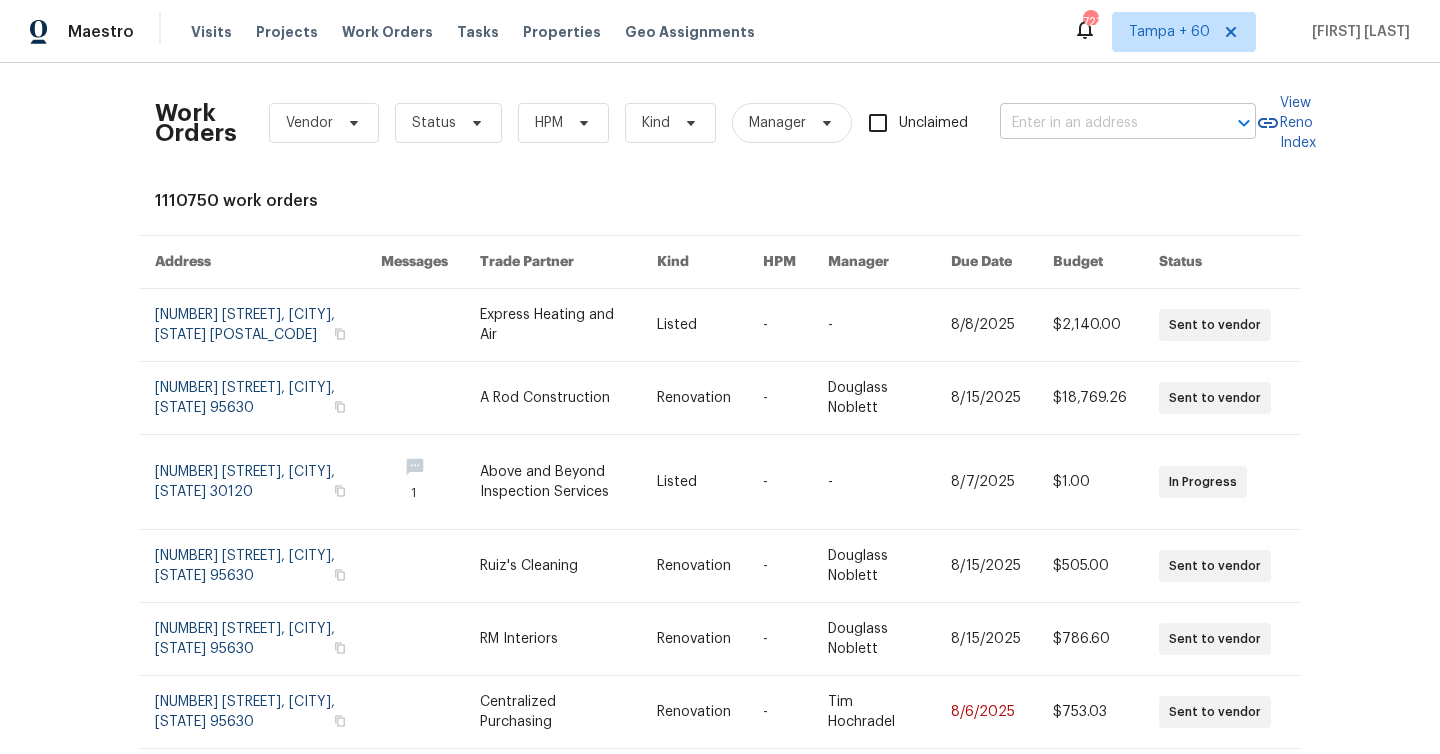 click at bounding box center [1100, 123] 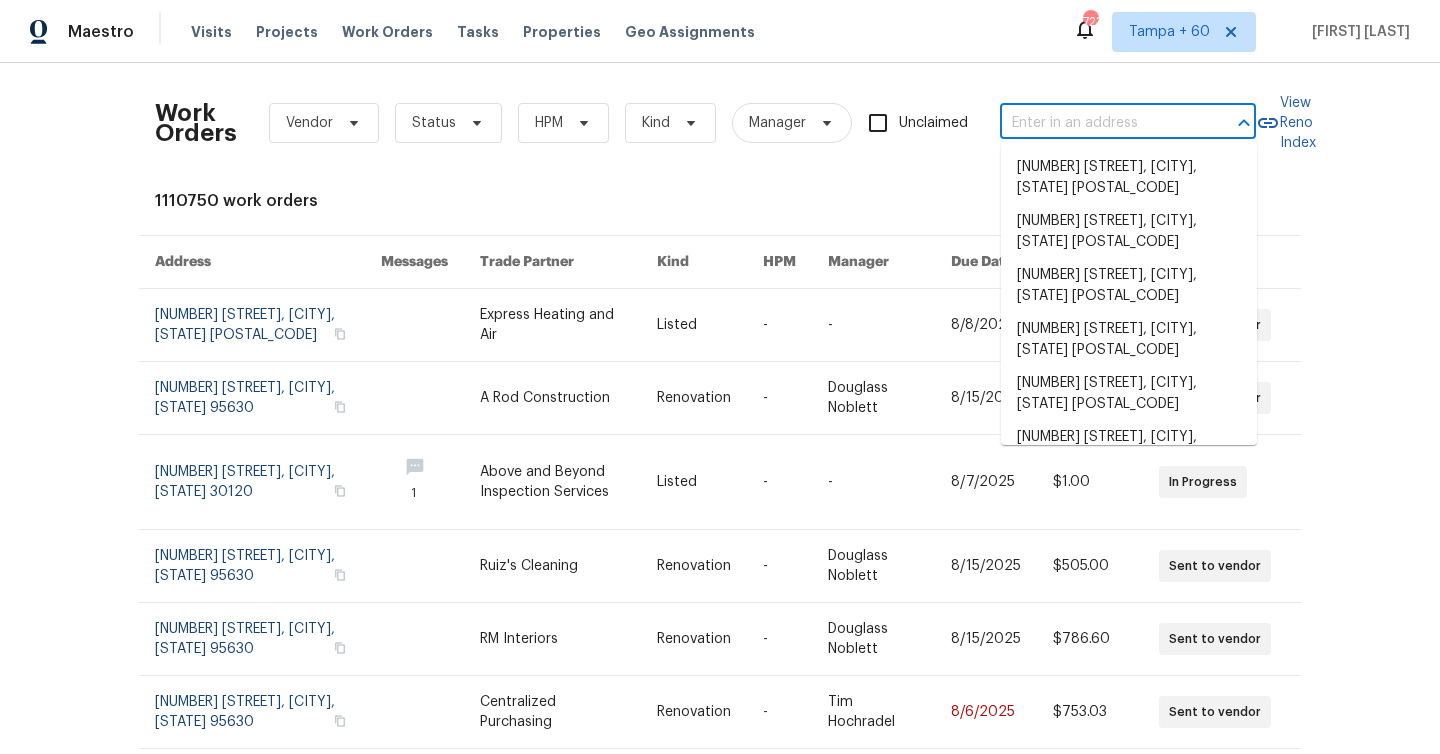 paste on "[NUMBER] [STREET], [CITY], [STATE] [POSTAL_CODE]" 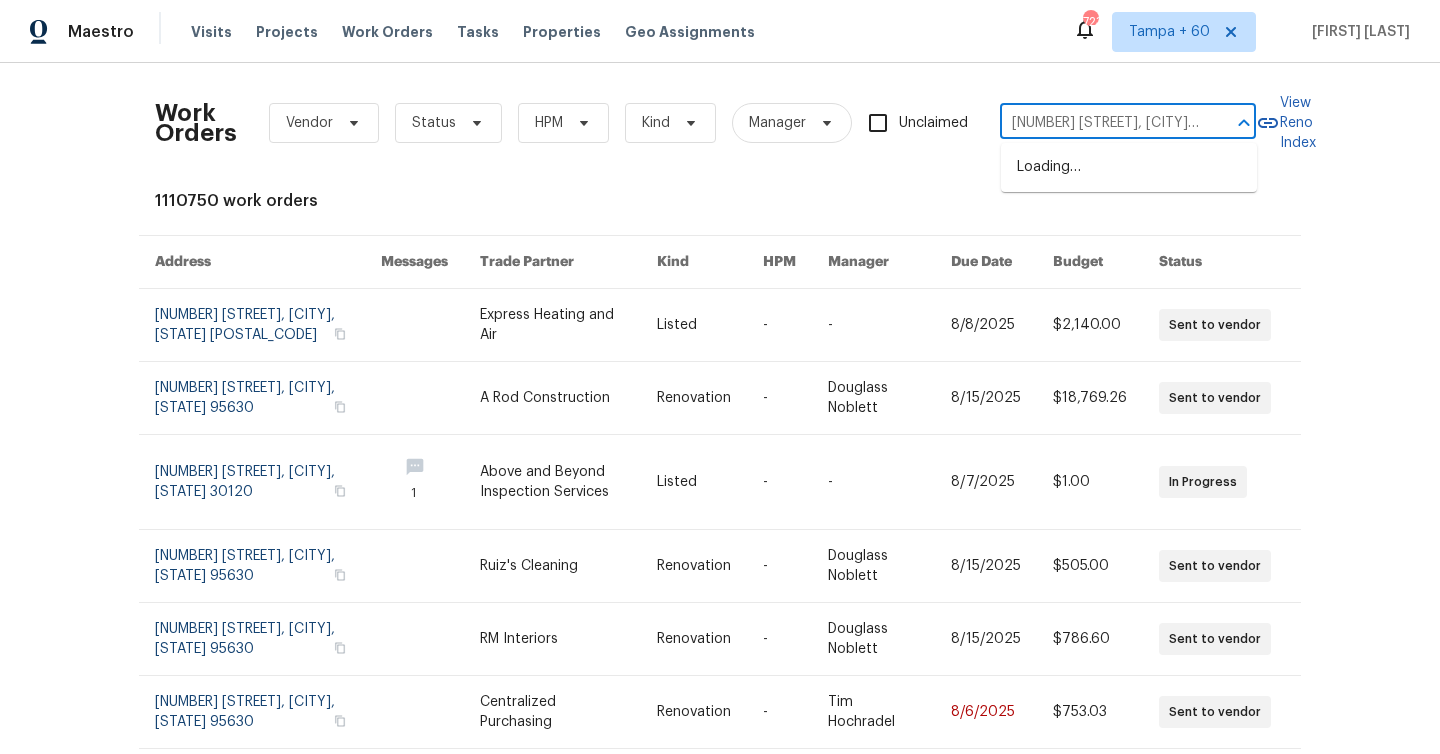 scroll, scrollTop: 0, scrollLeft: 51, axis: horizontal 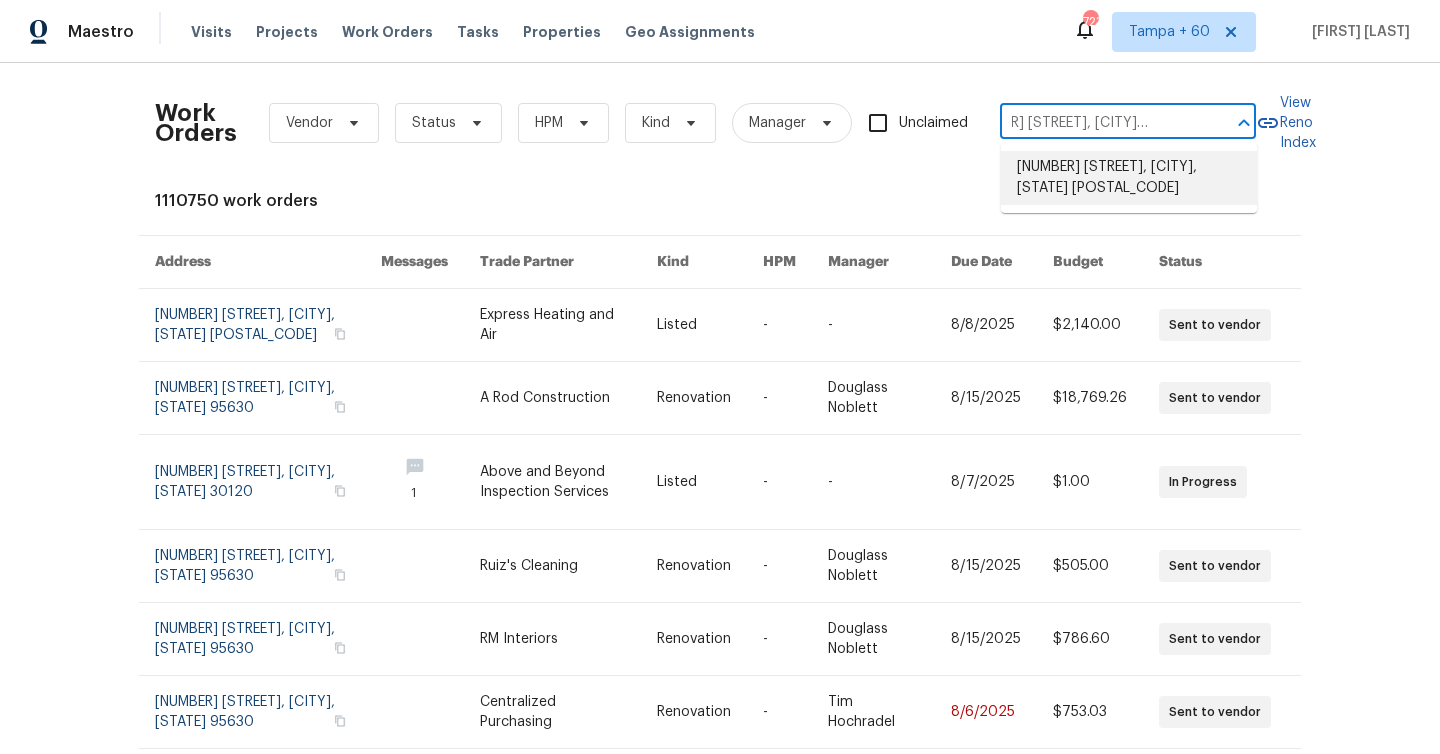 click on "[NUMBER] [STREET], [CITY], [STATE] [POSTAL_CODE]" at bounding box center [1129, 178] 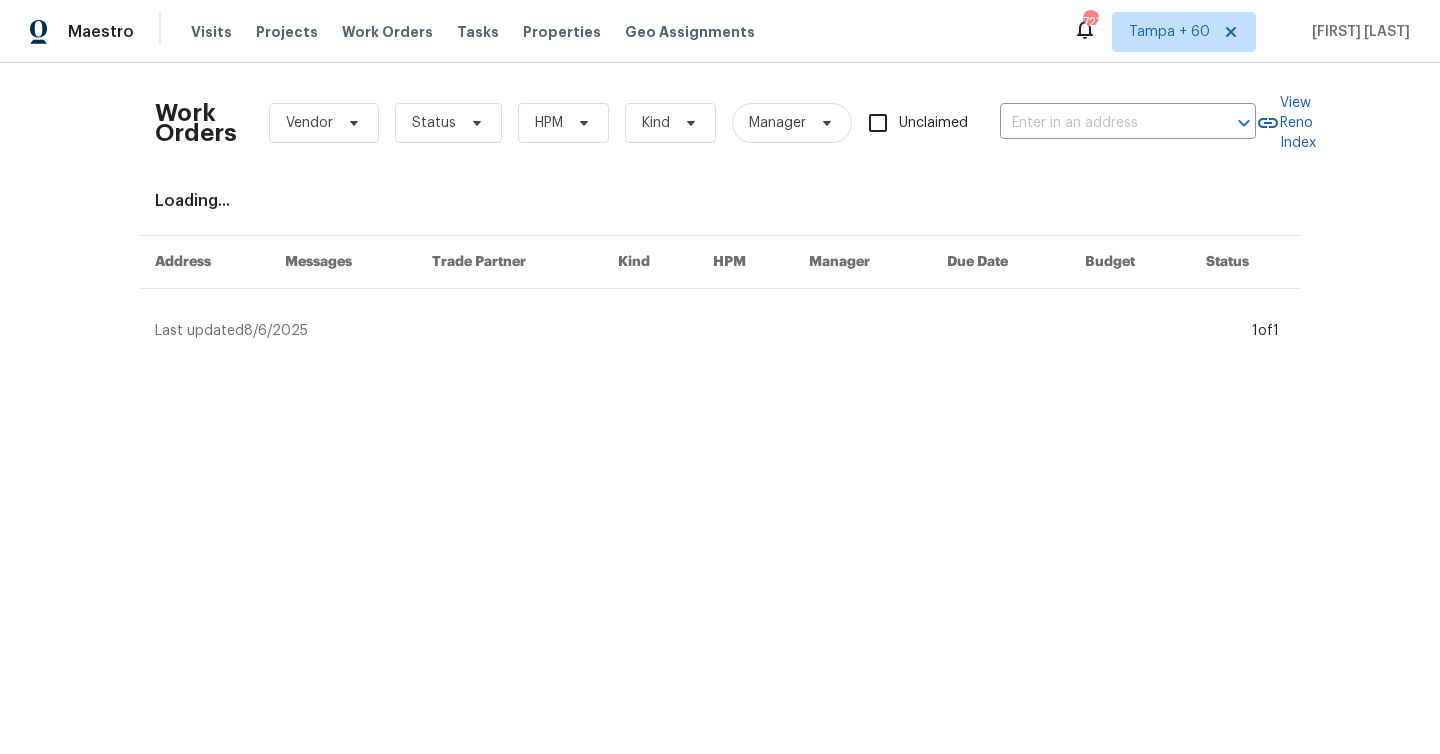 type on "[NUMBER] [STREET], [CITY], [STATE] [POSTAL_CODE]" 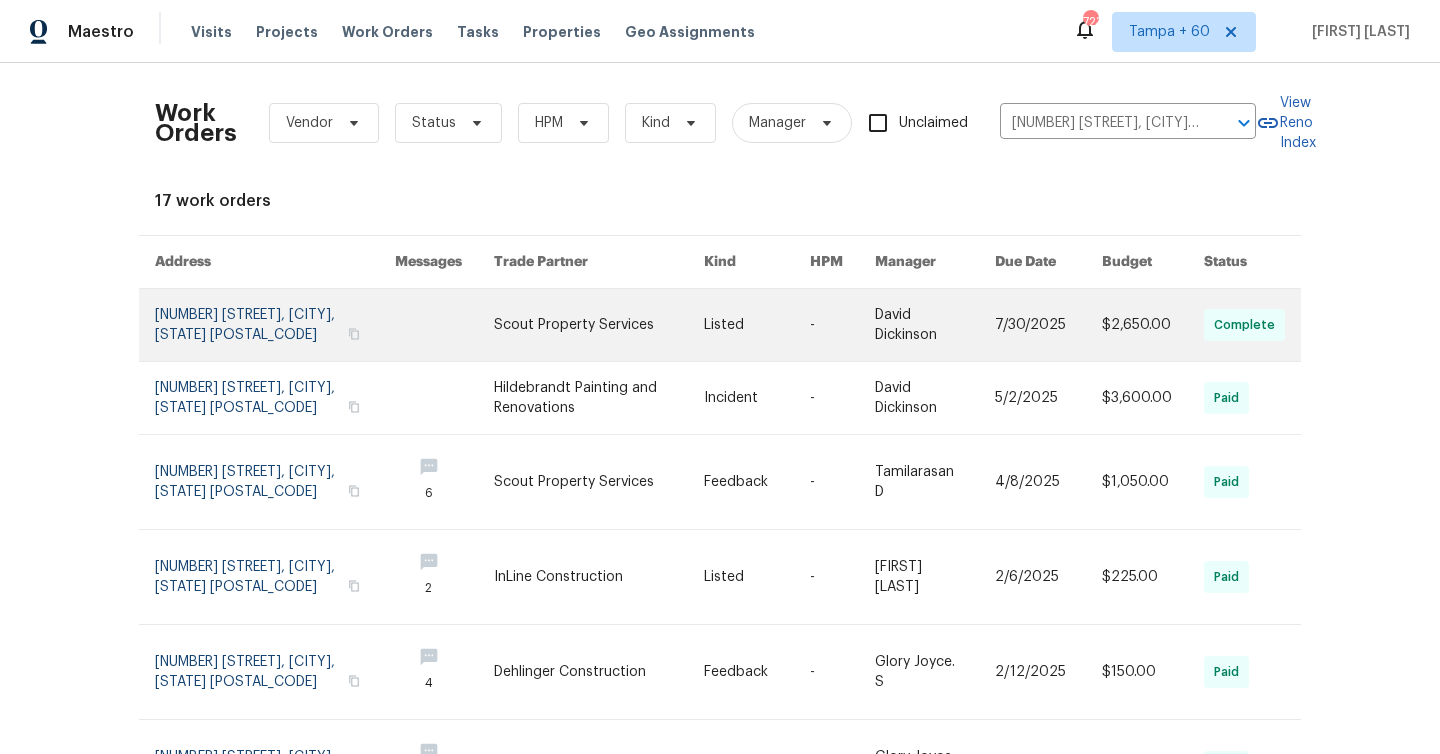 click at bounding box center [275, 325] 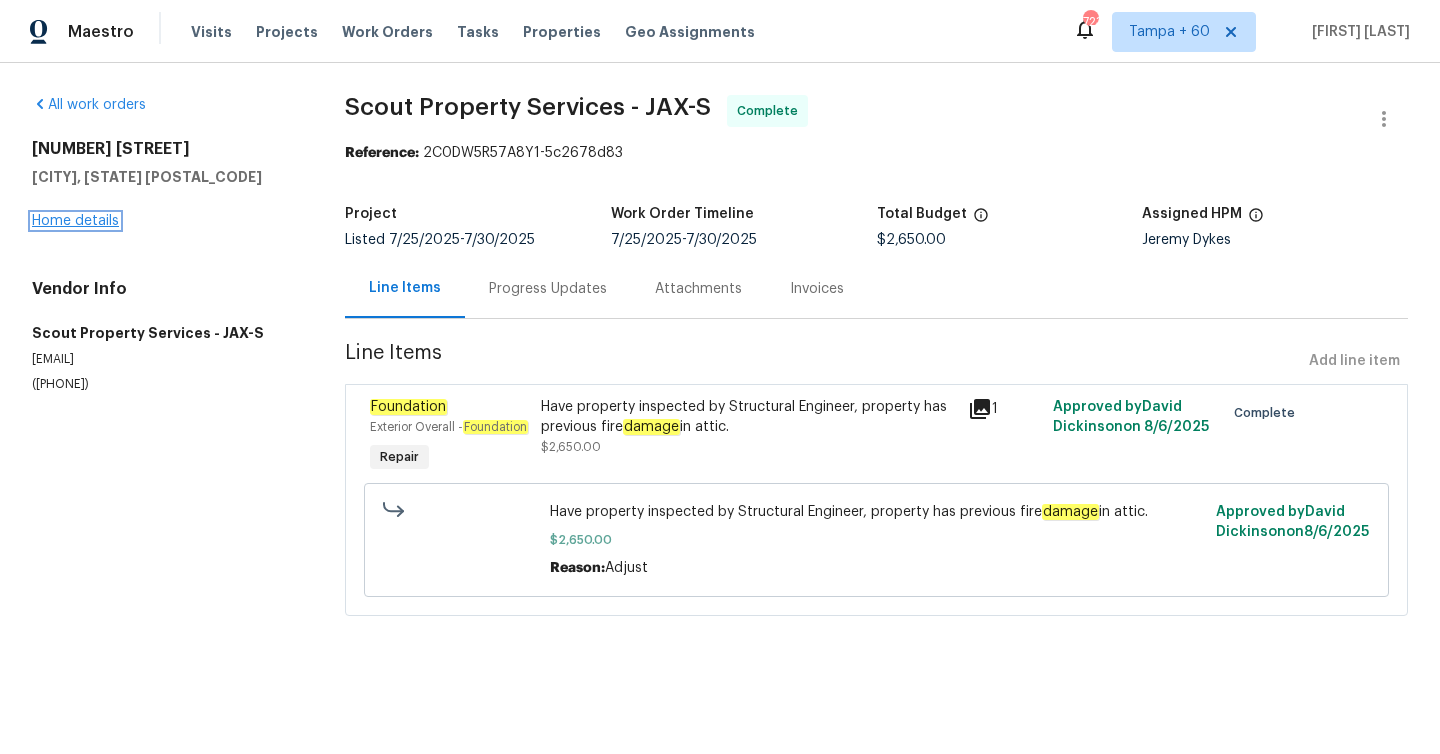 click on "Home details" at bounding box center (75, 221) 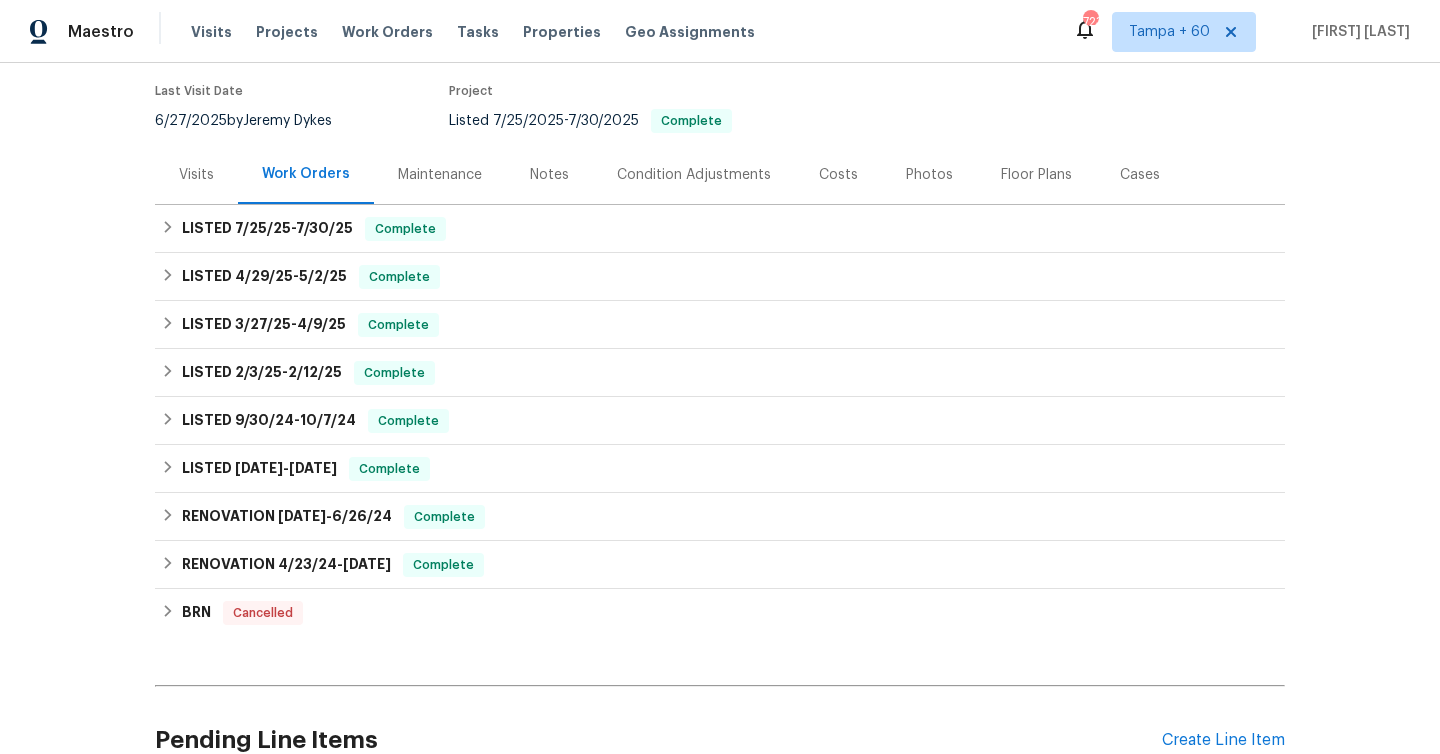 scroll, scrollTop: 181, scrollLeft: 0, axis: vertical 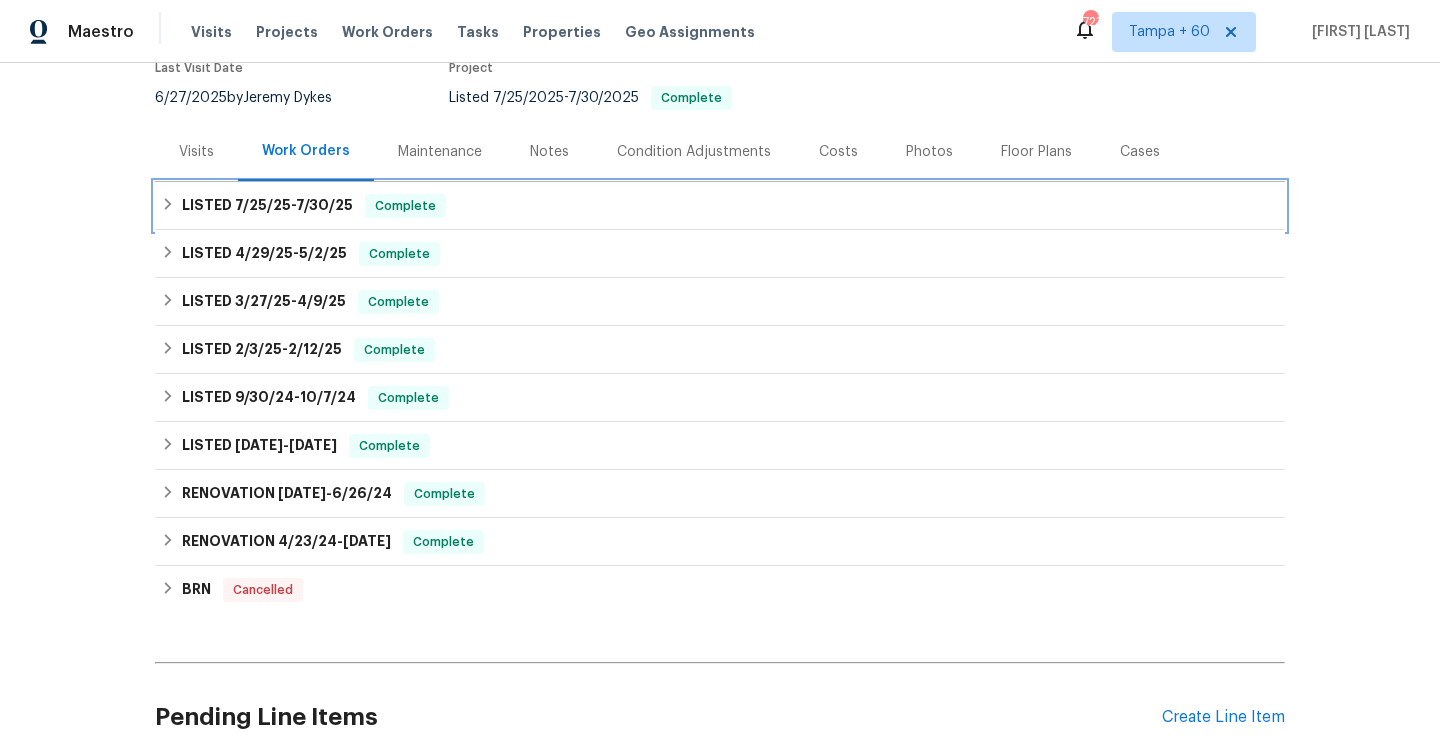 click on "[DATE]  -  [DATE]" at bounding box center [294, 205] 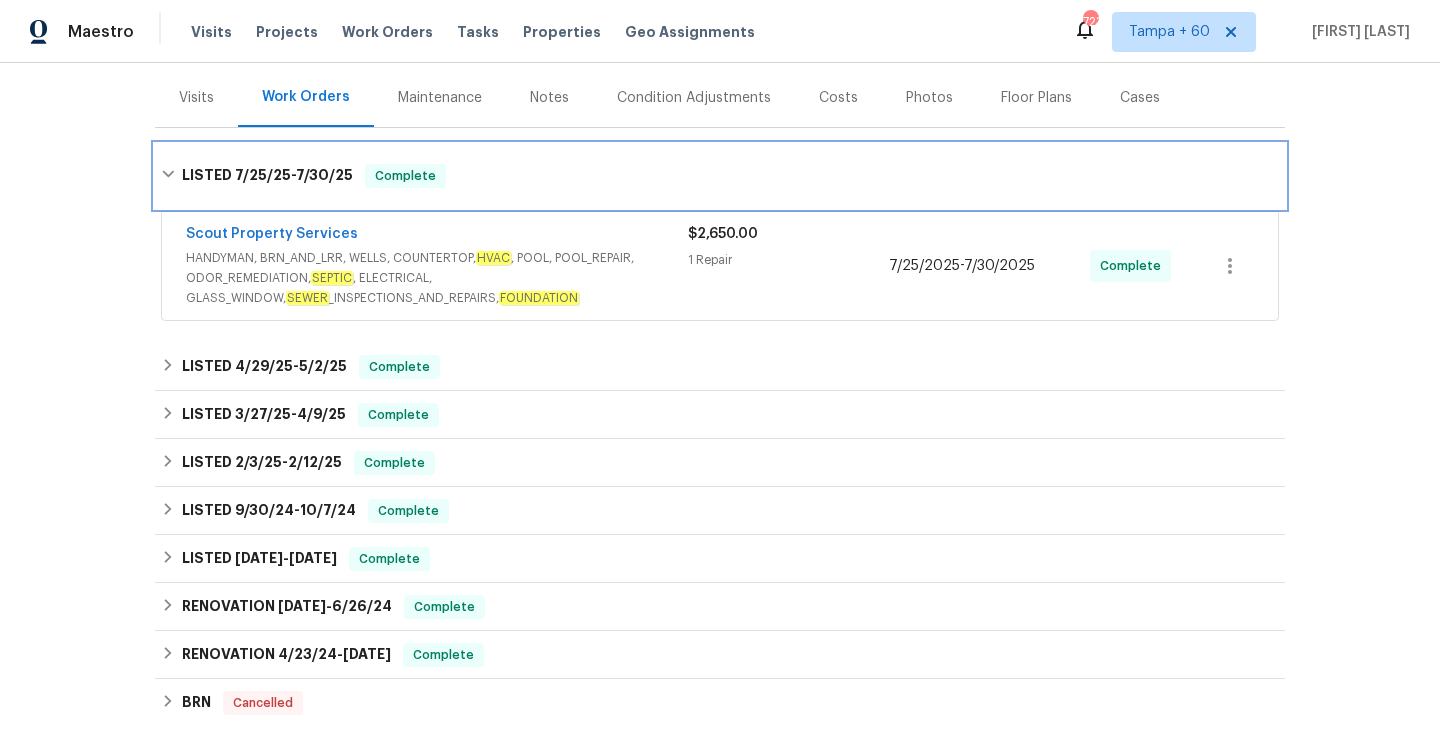 scroll, scrollTop: 305, scrollLeft: 0, axis: vertical 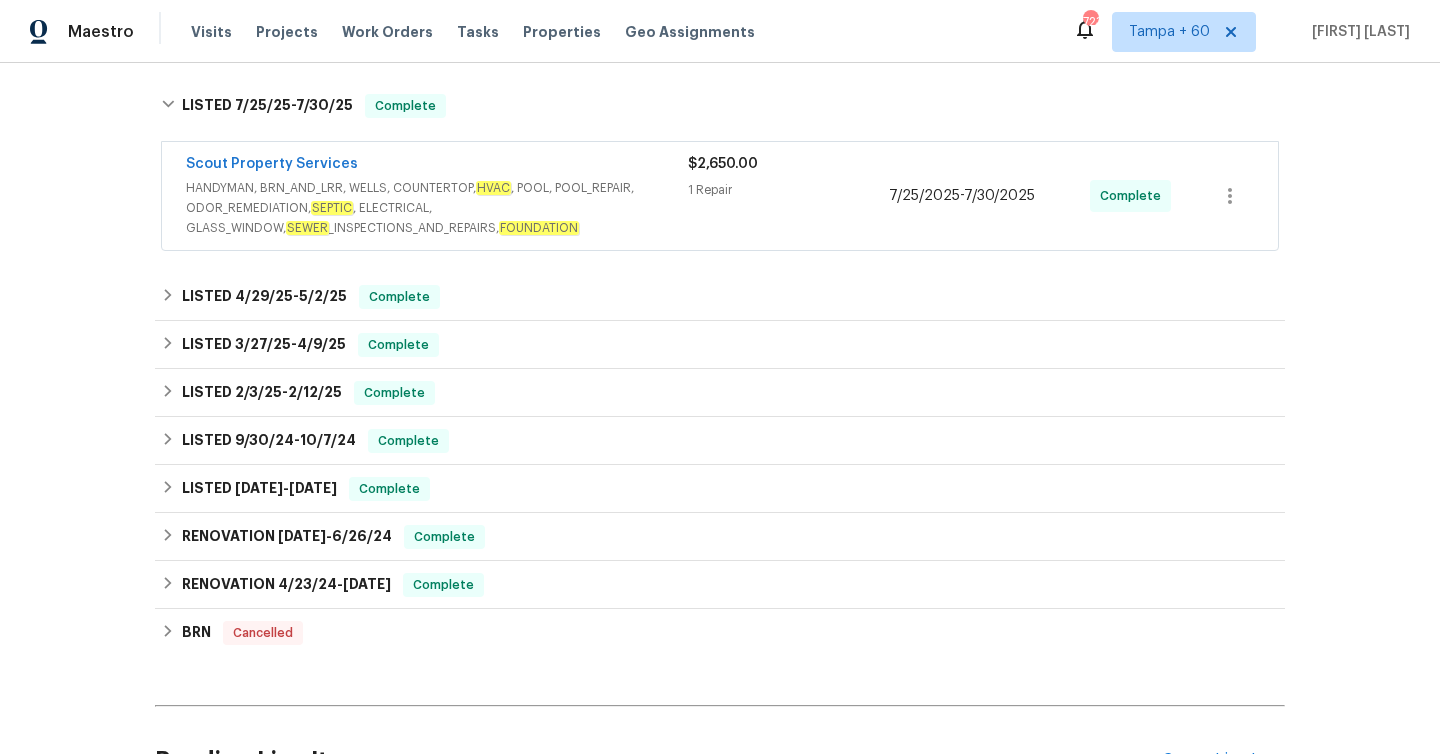 click on "1 Repair" at bounding box center [788, 190] 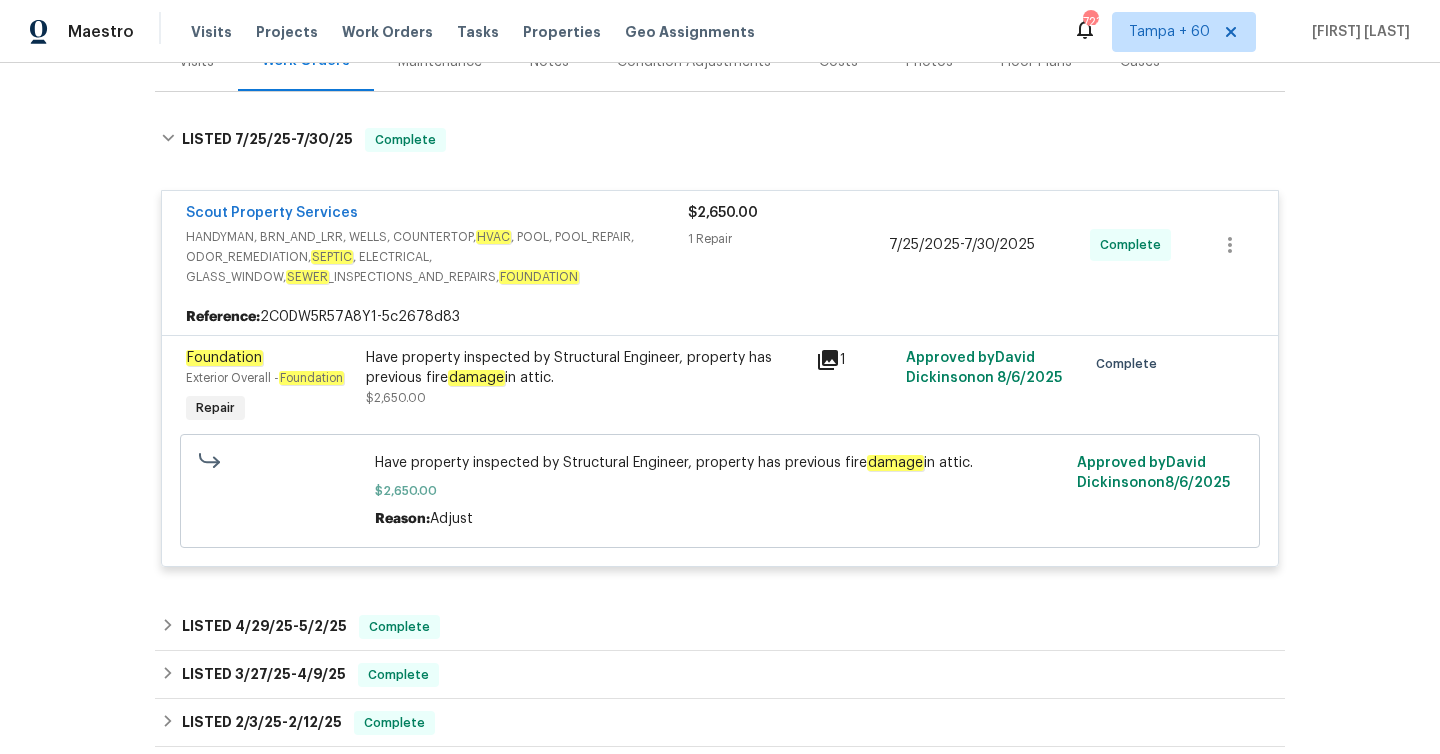 scroll, scrollTop: 244, scrollLeft: 0, axis: vertical 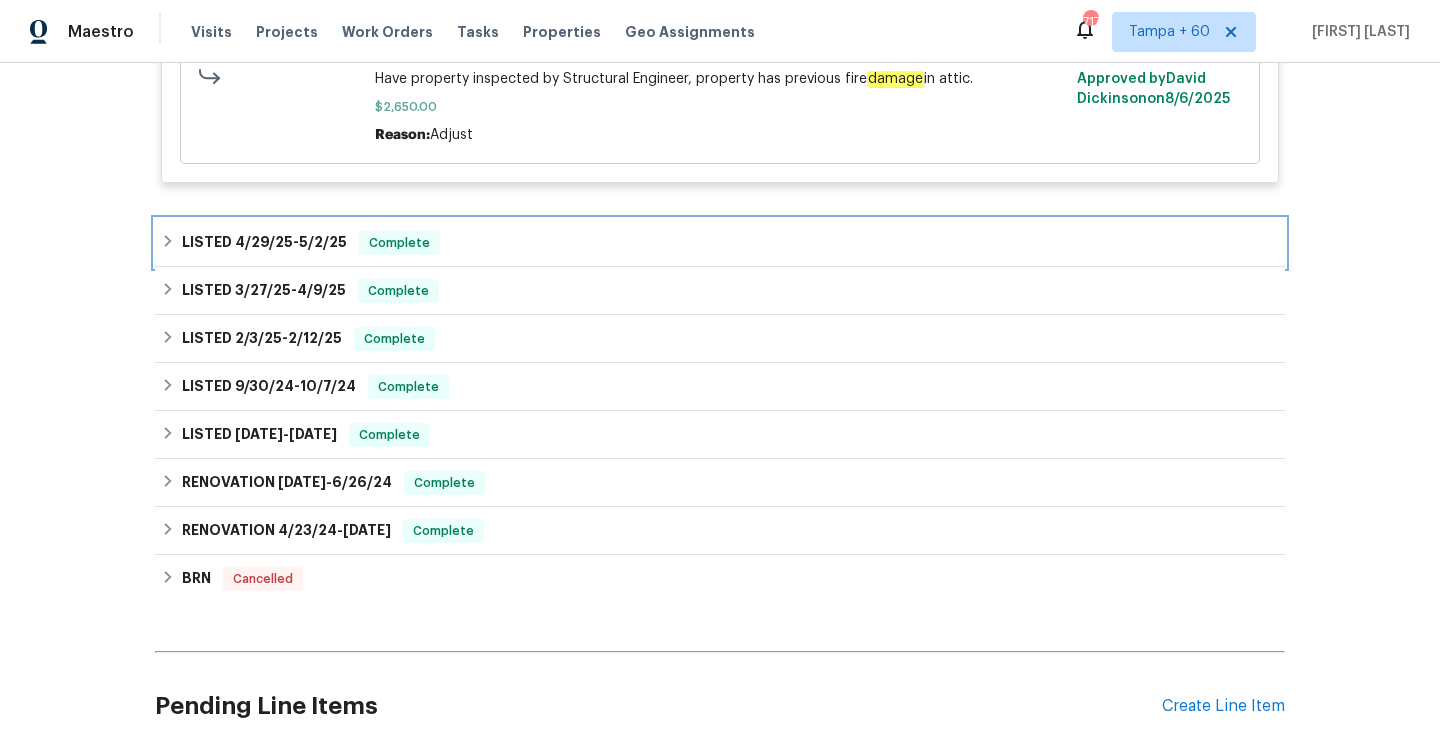 click on "4/29/25" at bounding box center [264, 242] 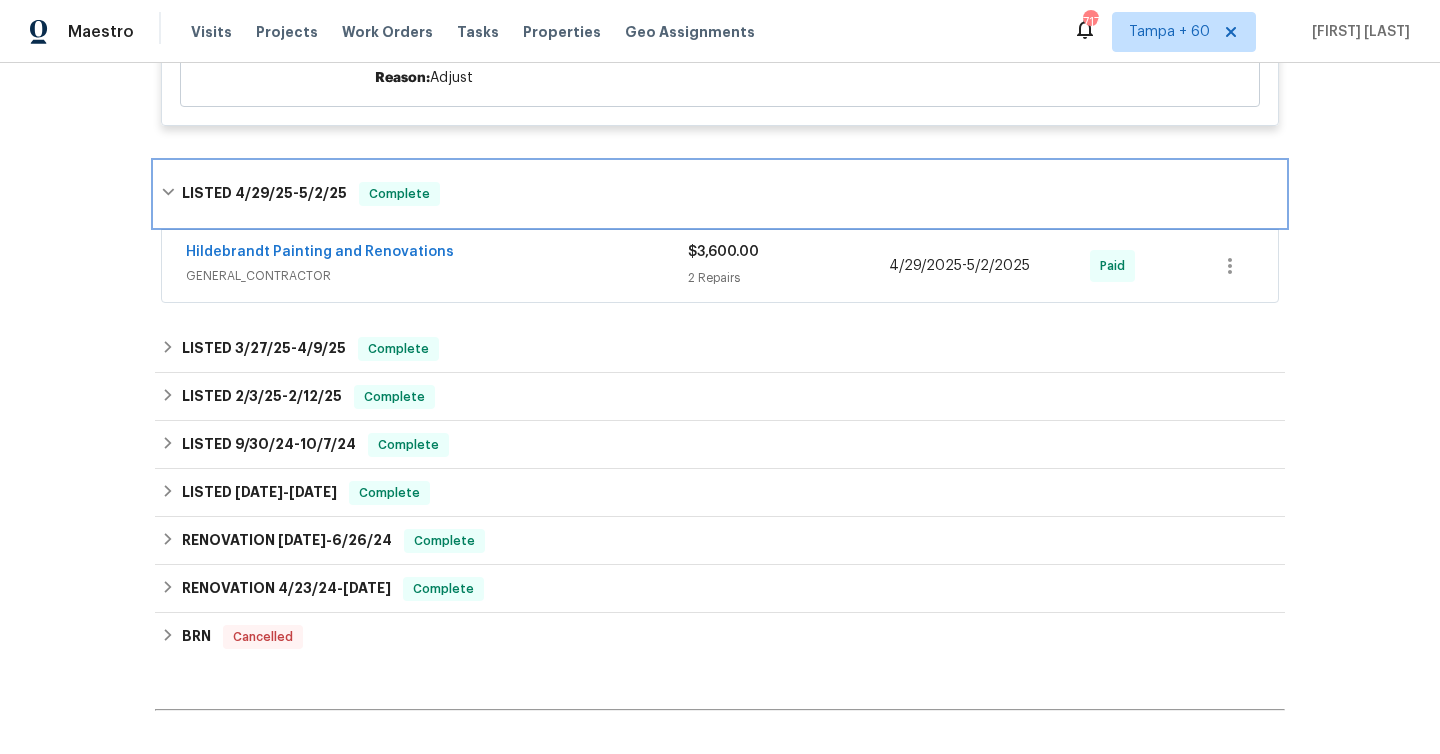 scroll, scrollTop: 804, scrollLeft: 0, axis: vertical 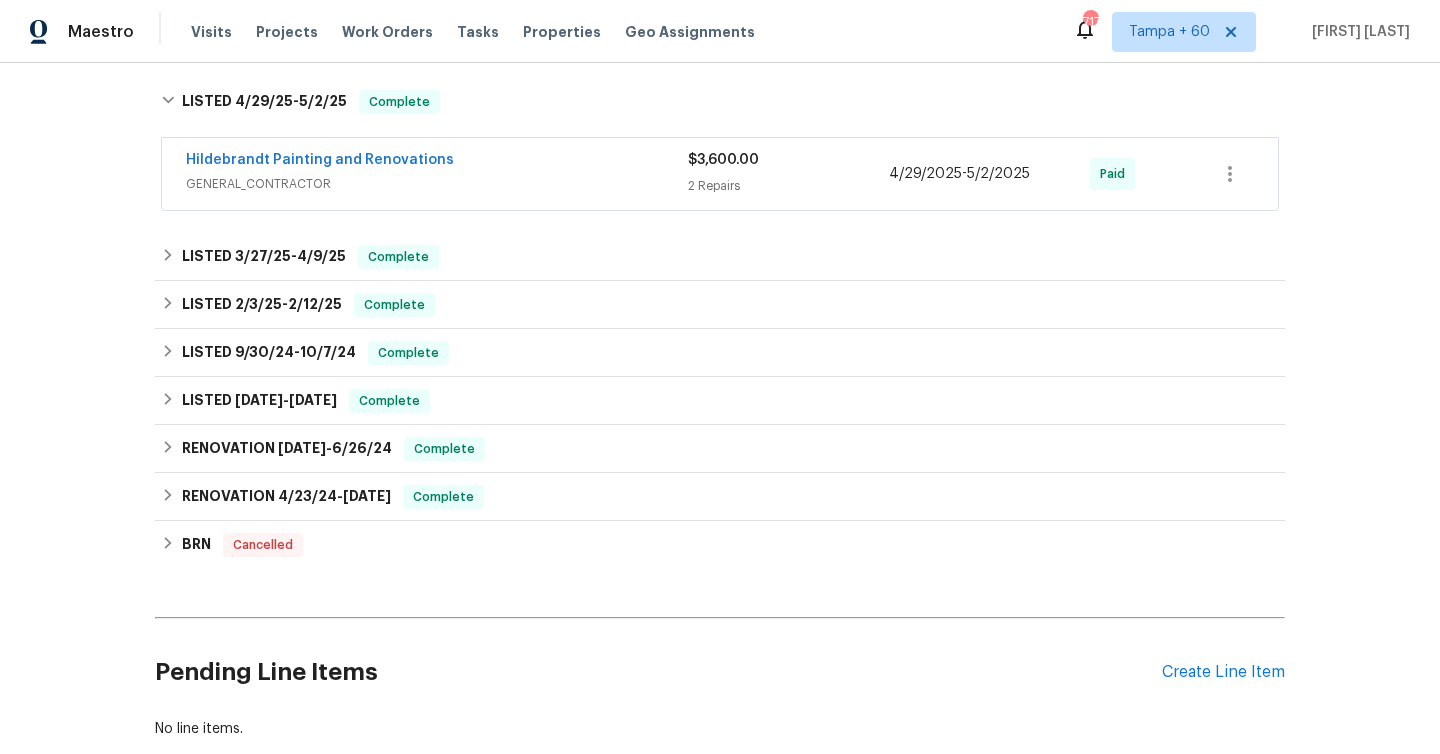 click on "2 Repairs" at bounding box center [788, 186] 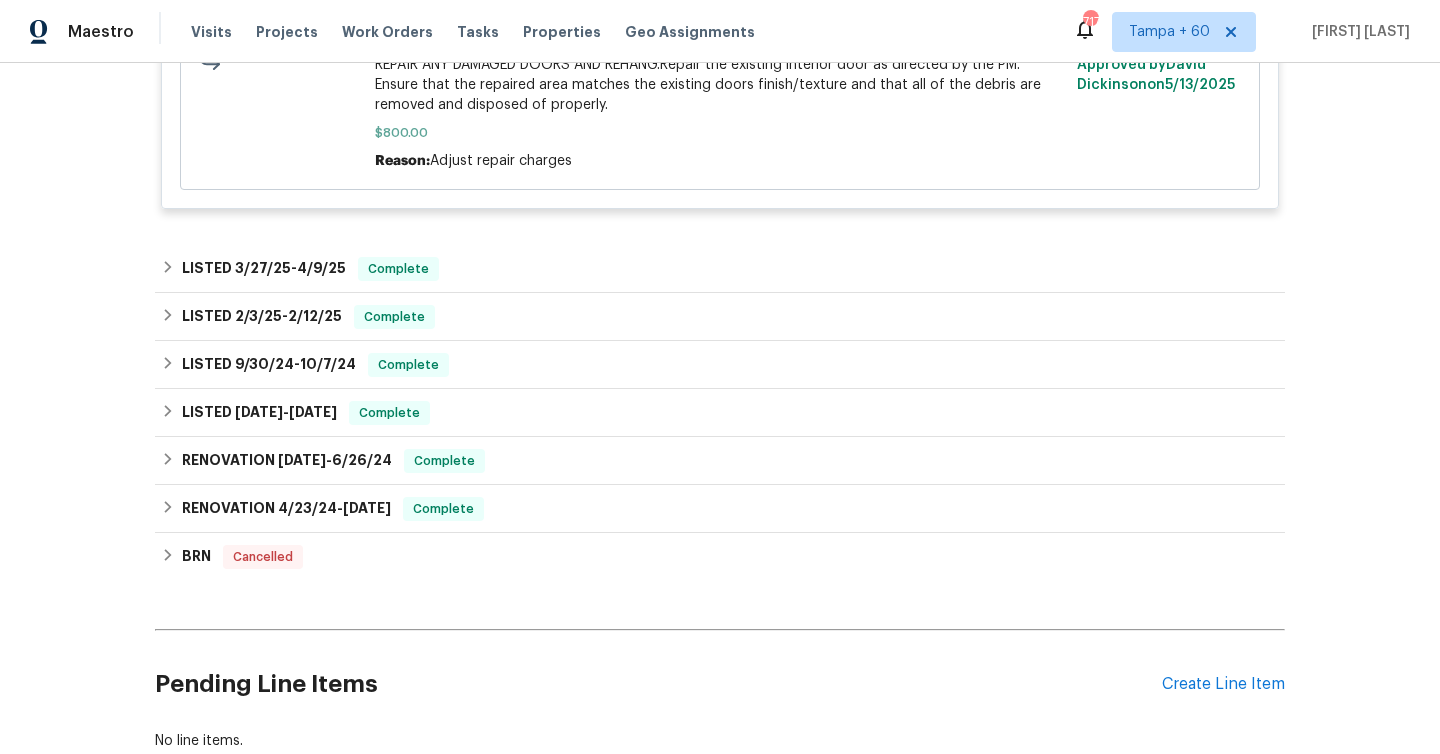 scroll, scrollTop: 1503, scrollLeft: 0, axis: vertical 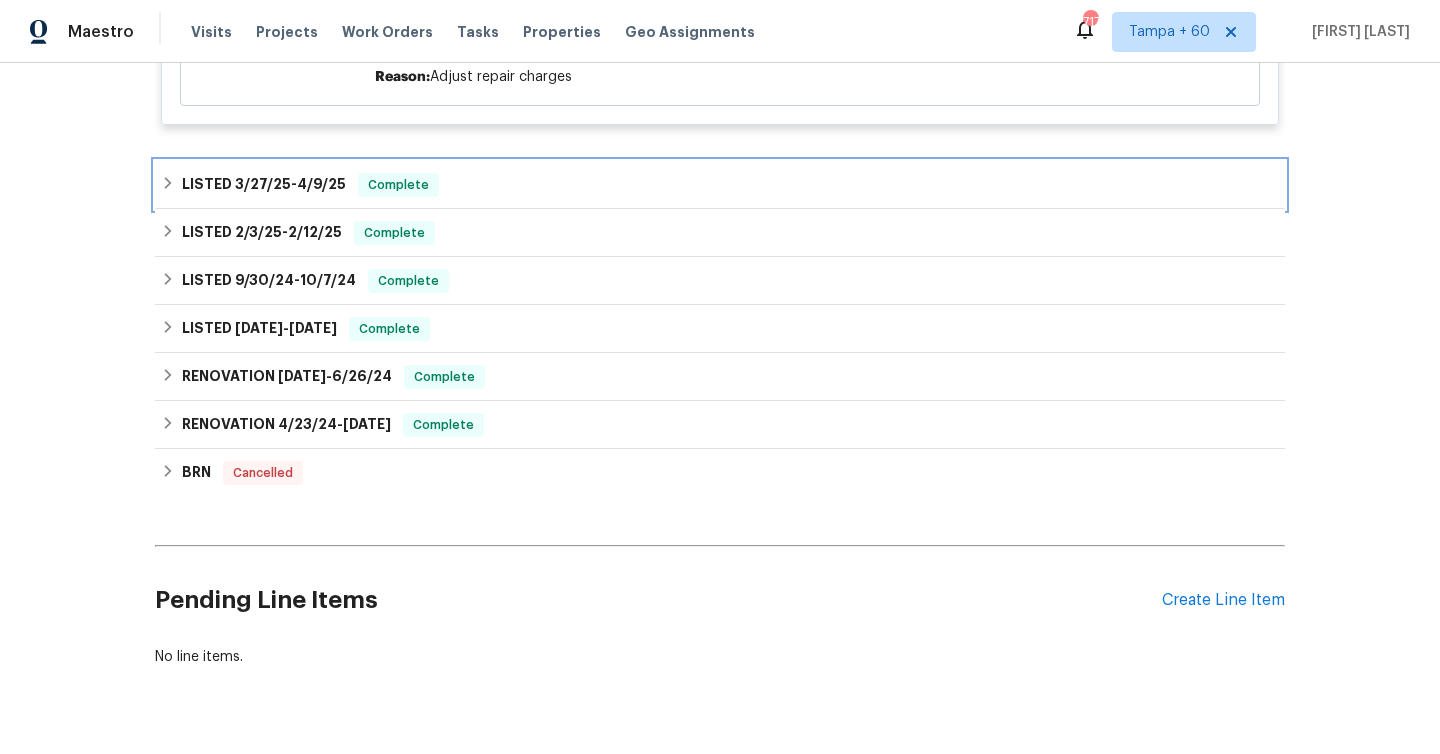 click on "4/9/25" at bounding box center [321, 184] 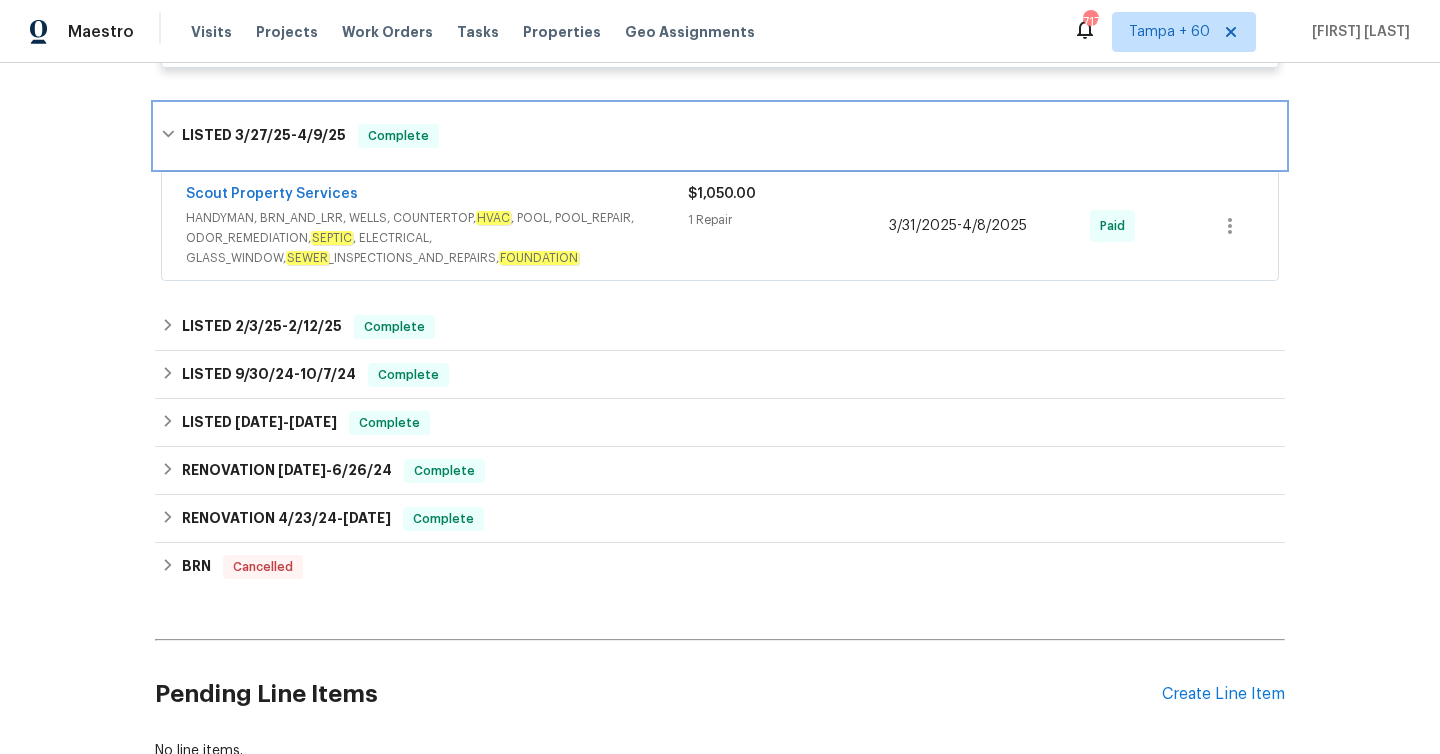 scroll, scrollTop: 1608, scrollLeft: 0, axis: vertical 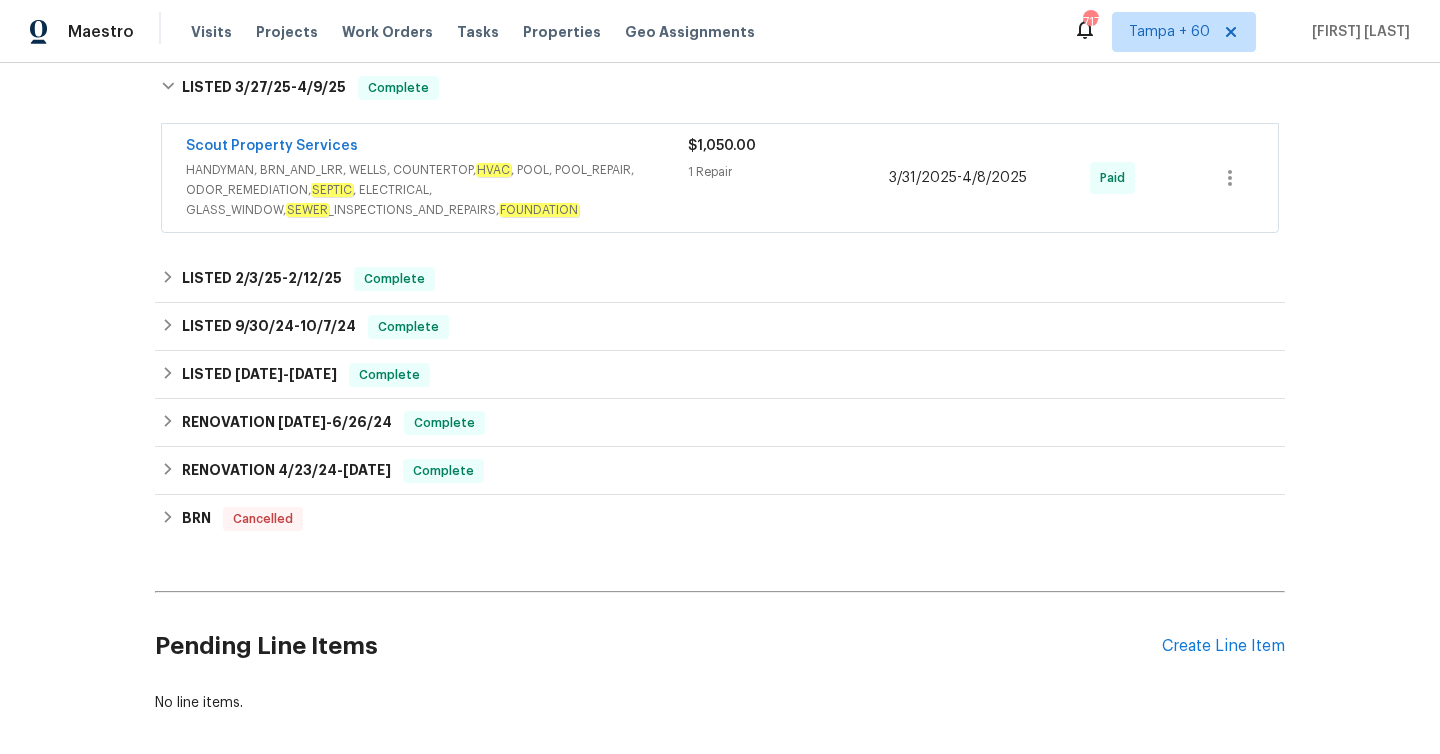 click on "1 Repair" at bounding box center (788, 172) 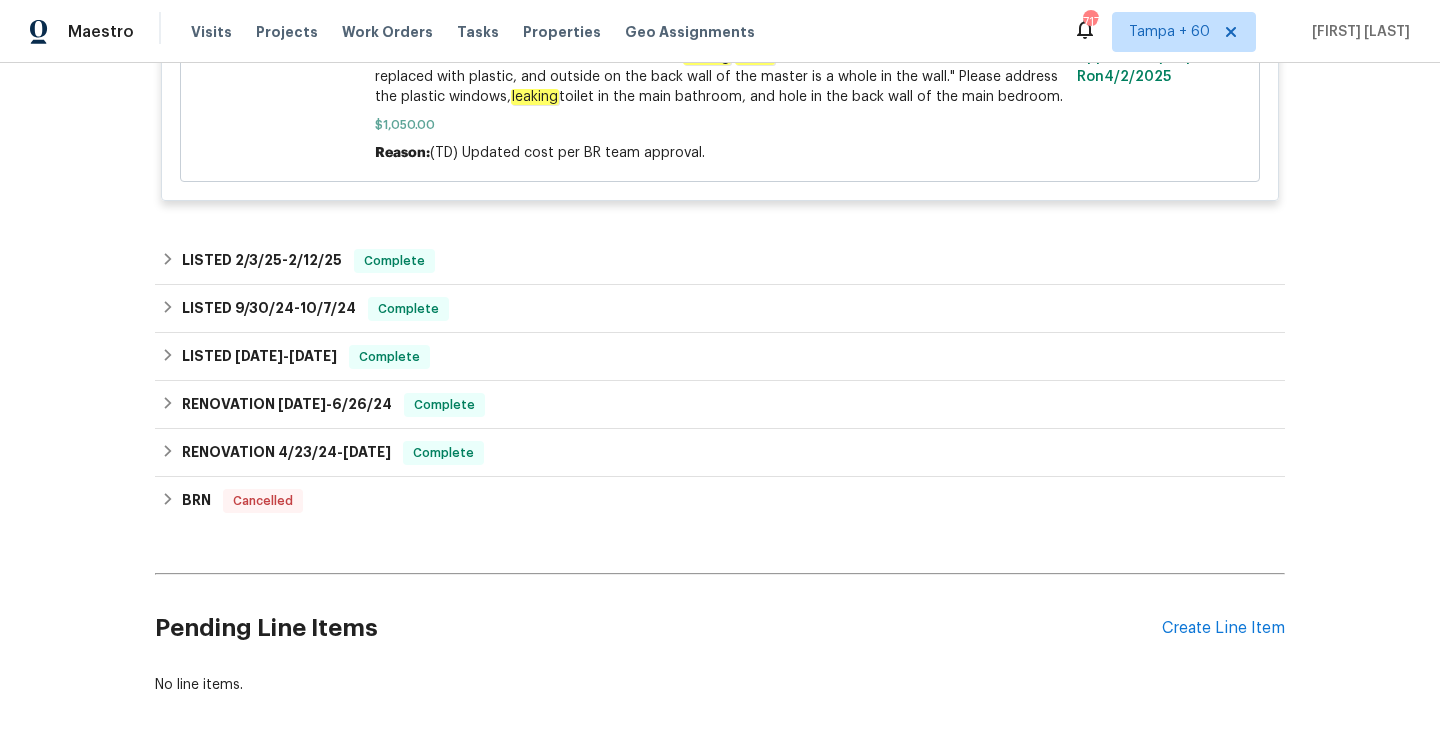 scroll, scrollTop: 2022, scrollLeft: 0, axis: vertical 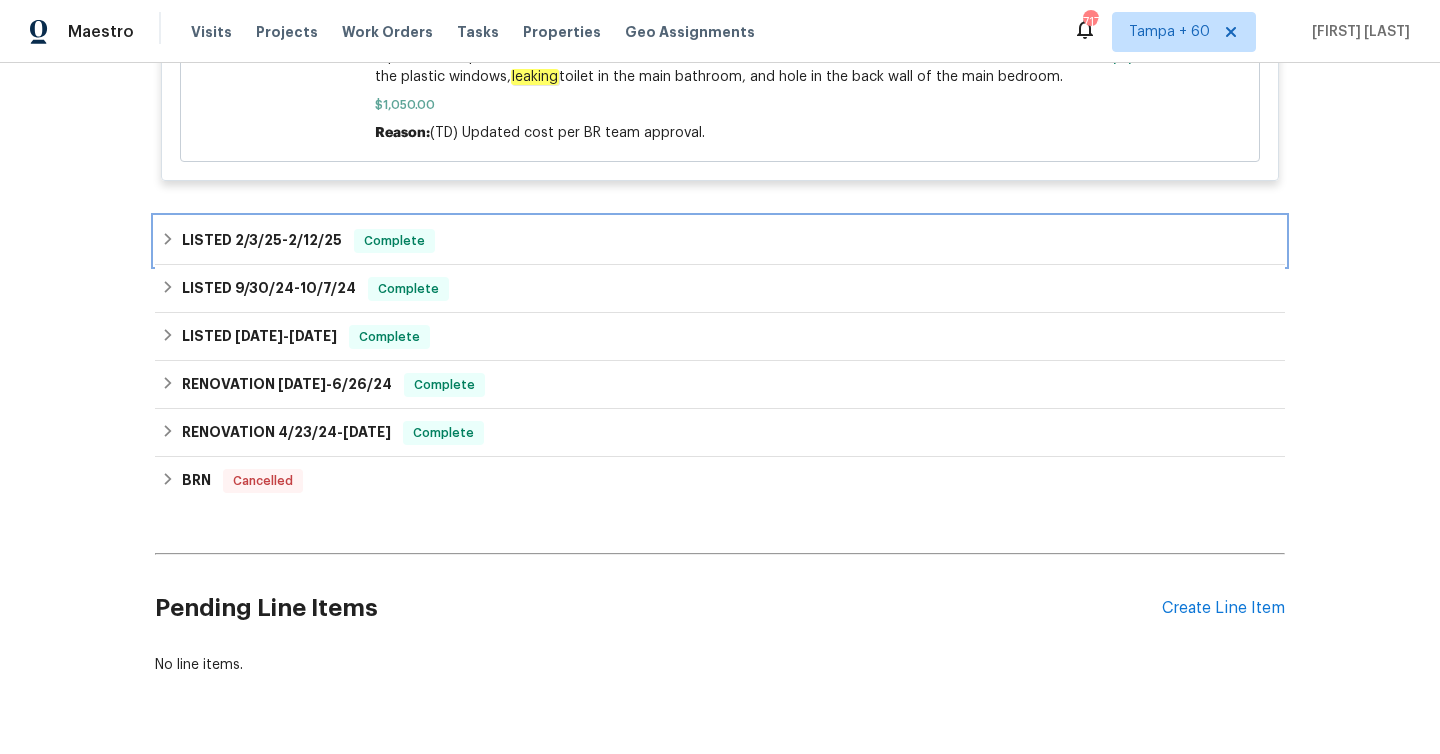 click on "LISTED   [DATE]  -  [DATE]" at bounding box center [262, 241] 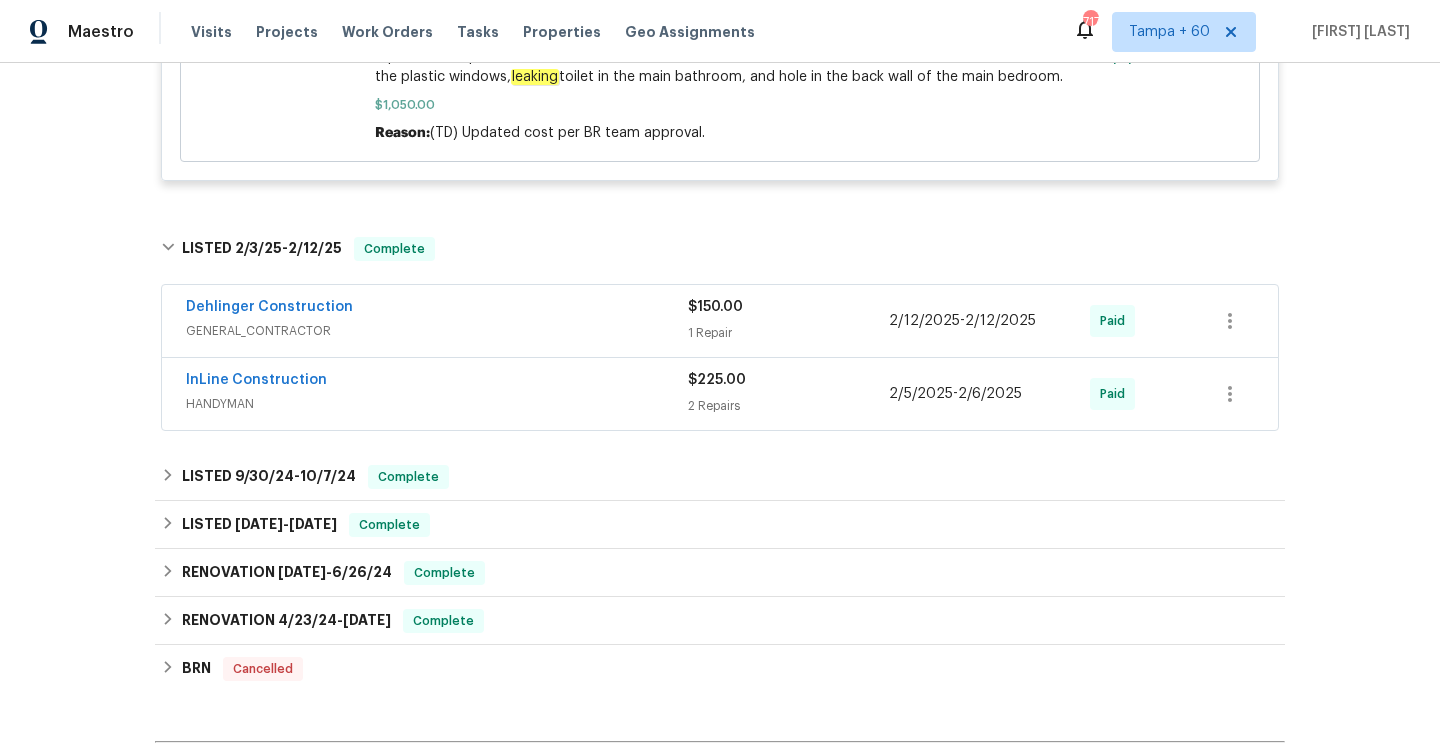 click on "$150.00 1 Repair" at bounding box center (788, 321) 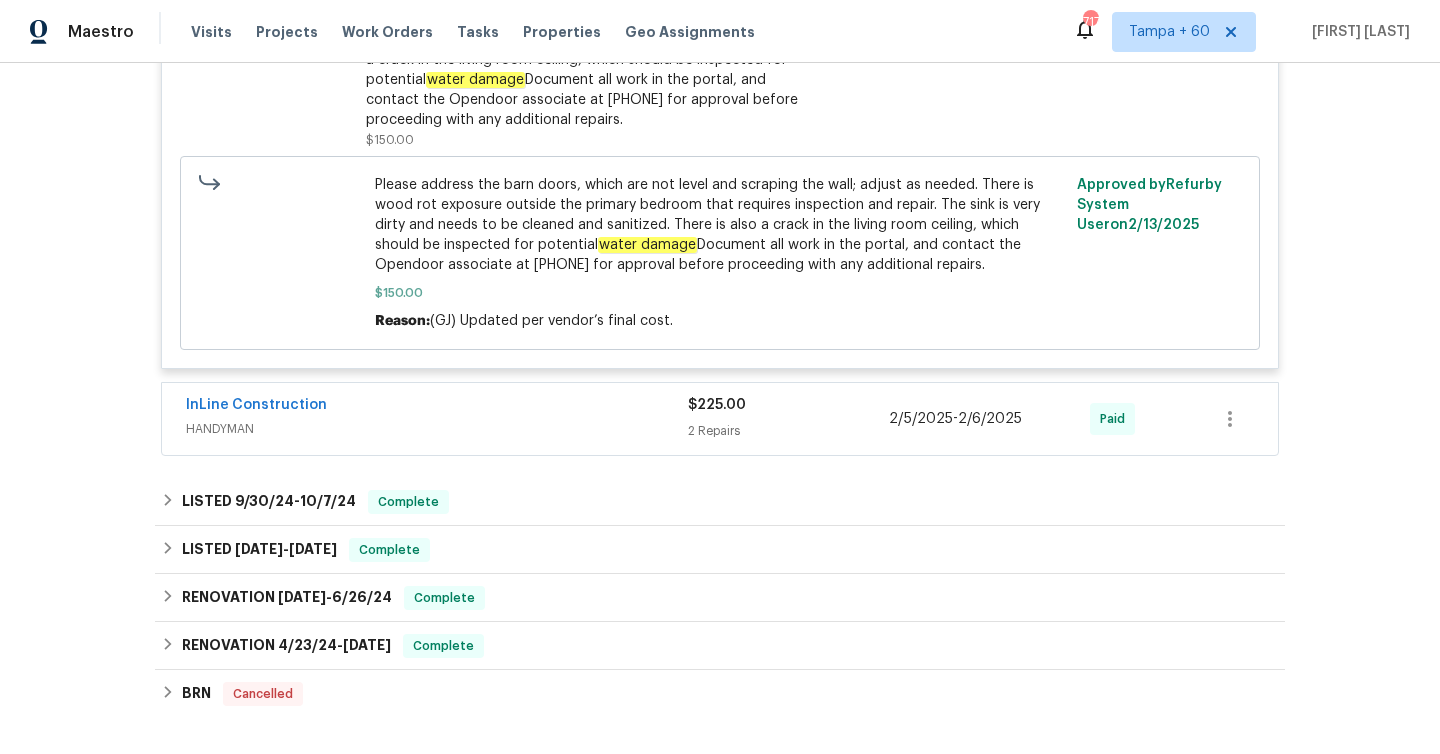 scroll, scrollTop: 2476, scrollLeft: 0, axis: vertical 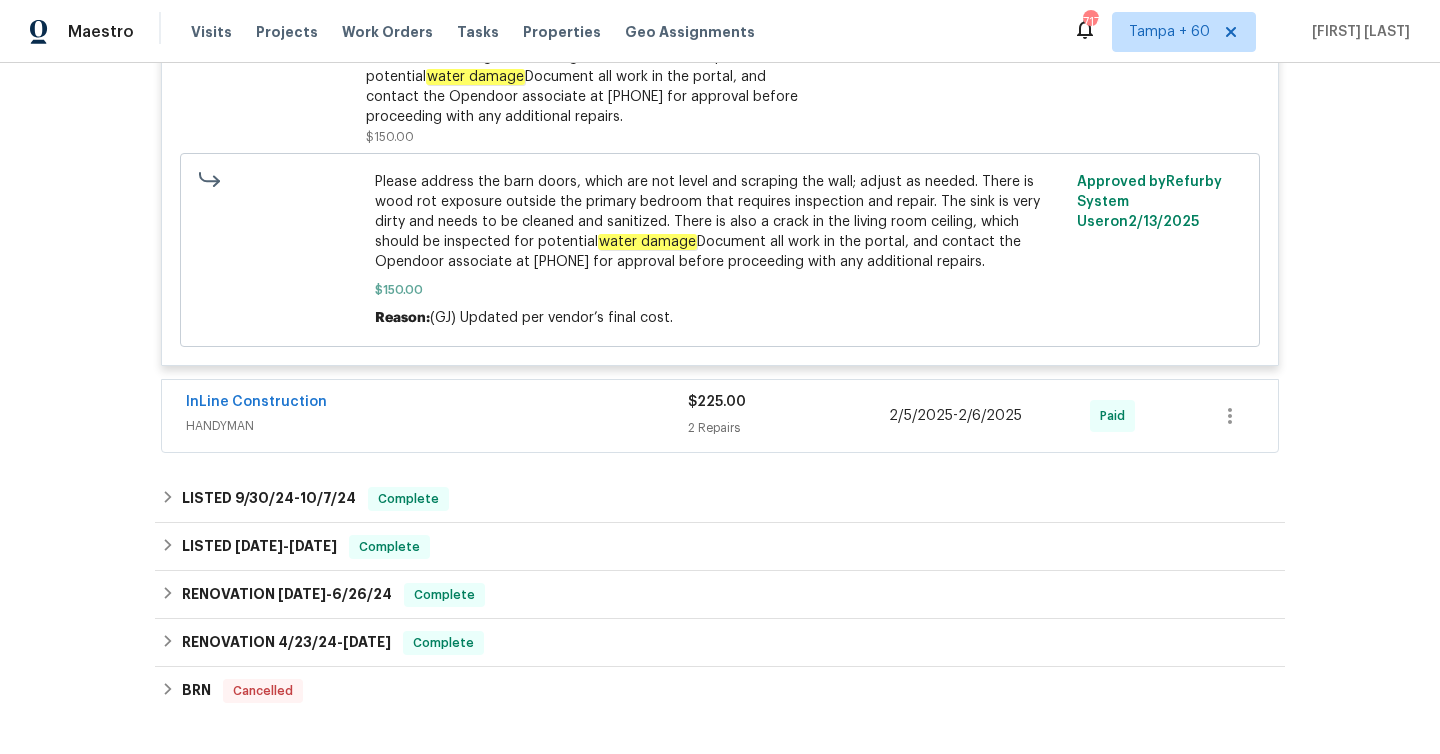 click on "InLine Construction HANDYMAN $[PRICE] [DATE]  -  [DATE] Paid" at bounding box center [720, 416] 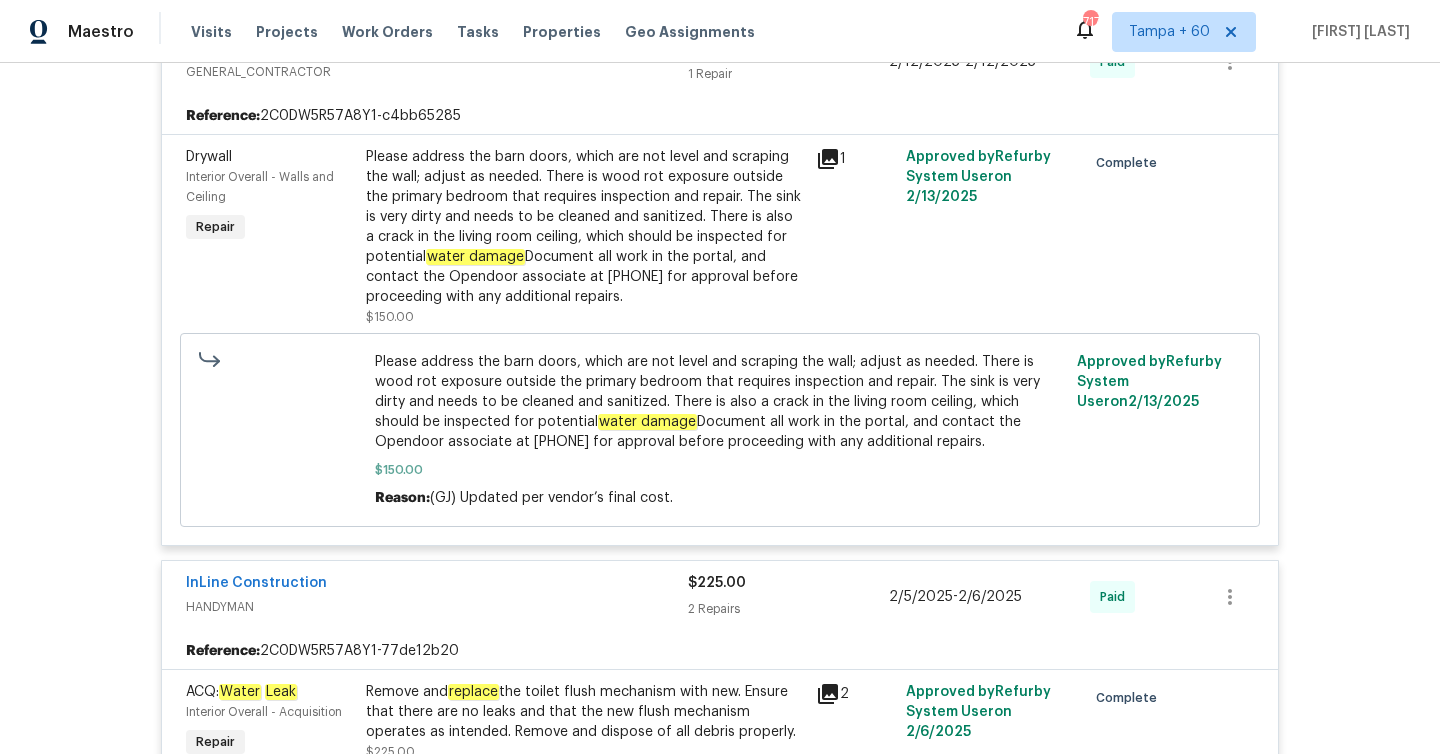 scroll, scrollTop: 2161, scrollLeft: 0, axis: vertical 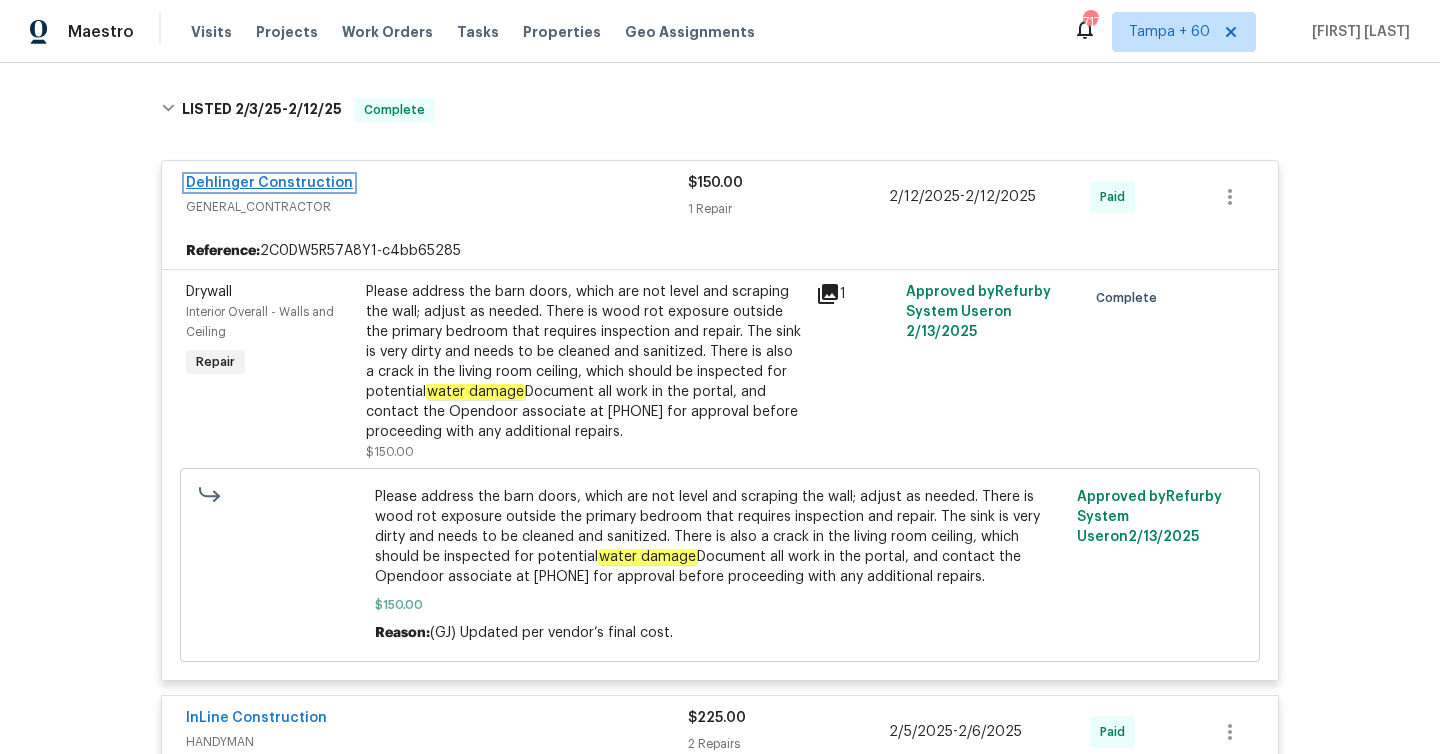 click on "Dehlinger Construction" at bounding box center [269, 183] 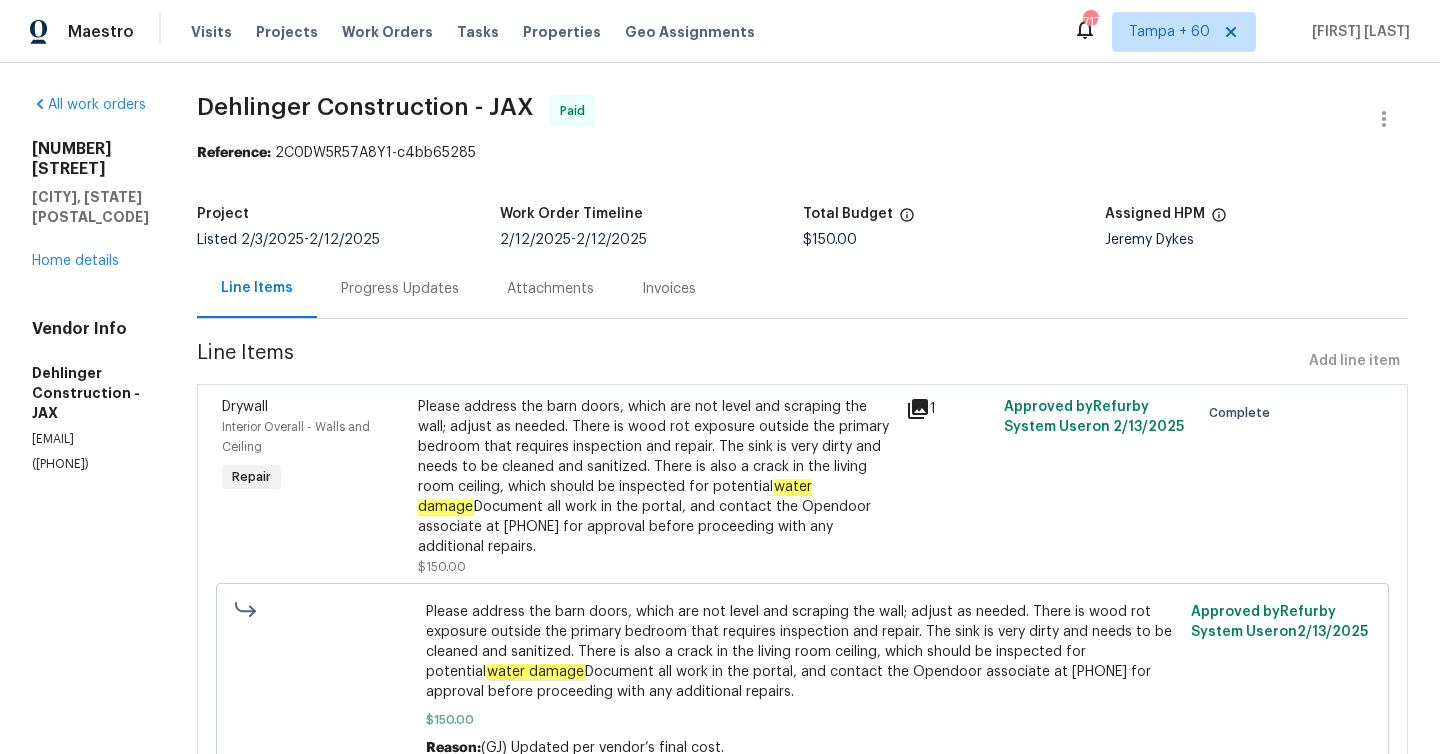 click on "Progress Updates" at bounding box center (400, 288) 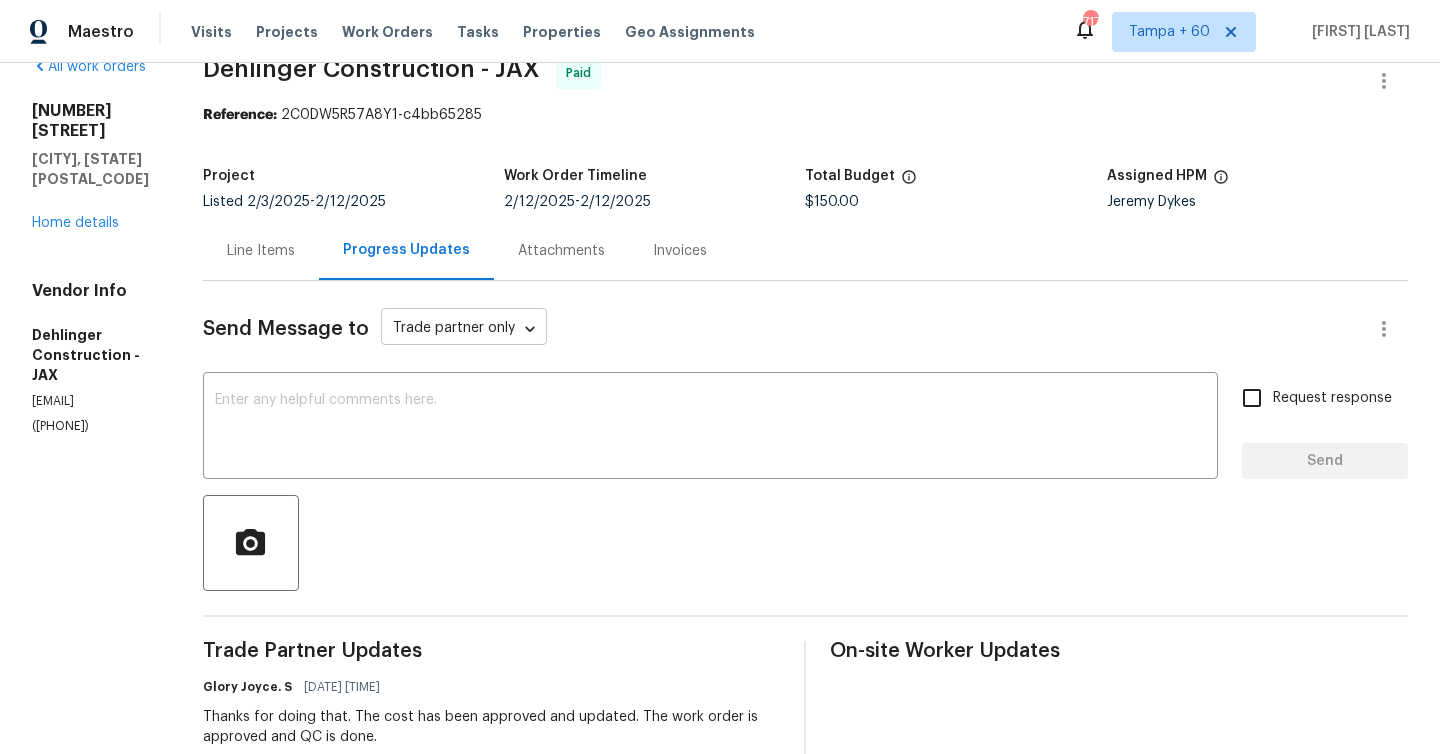 scroll, scrollTop: 24, scrollLeft: 0, axis: vertical 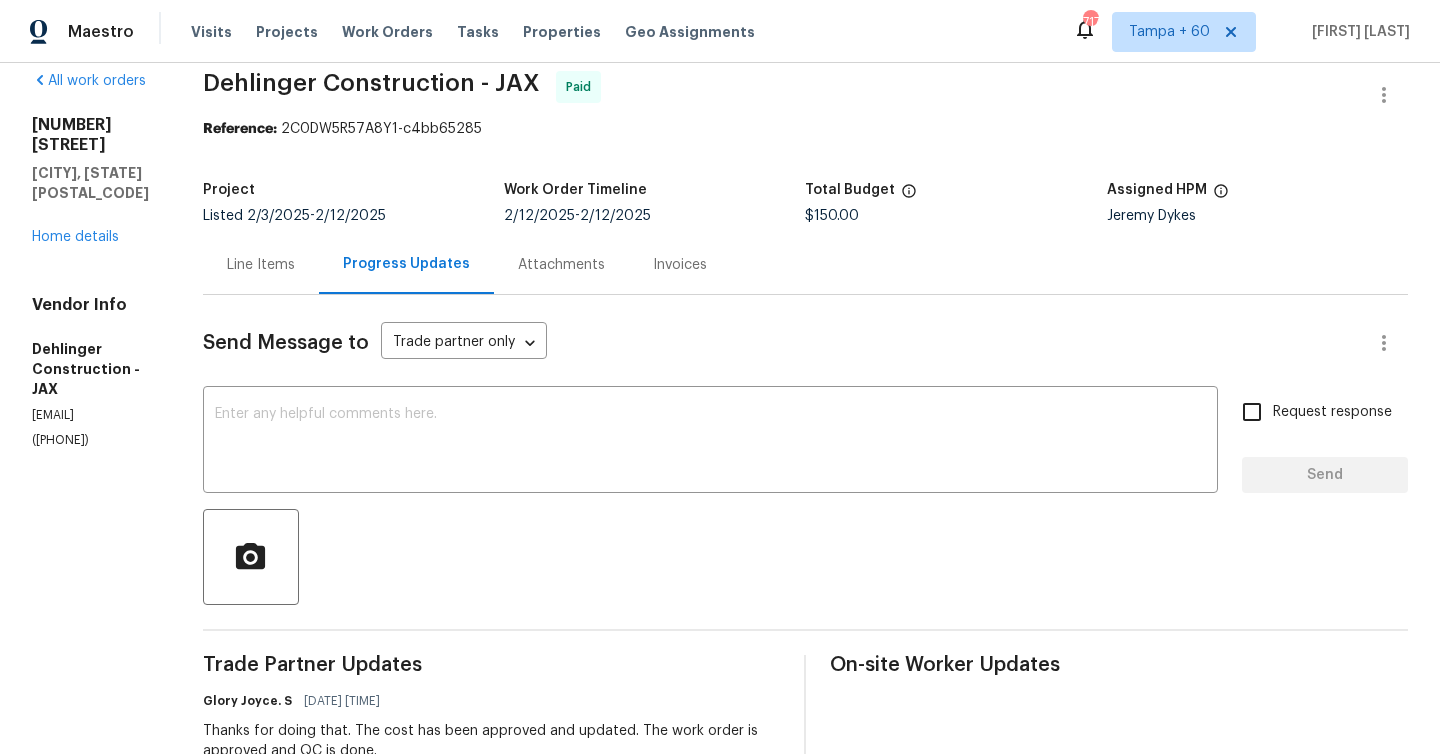 click on "Line Items" at bounding box center (261, 265) 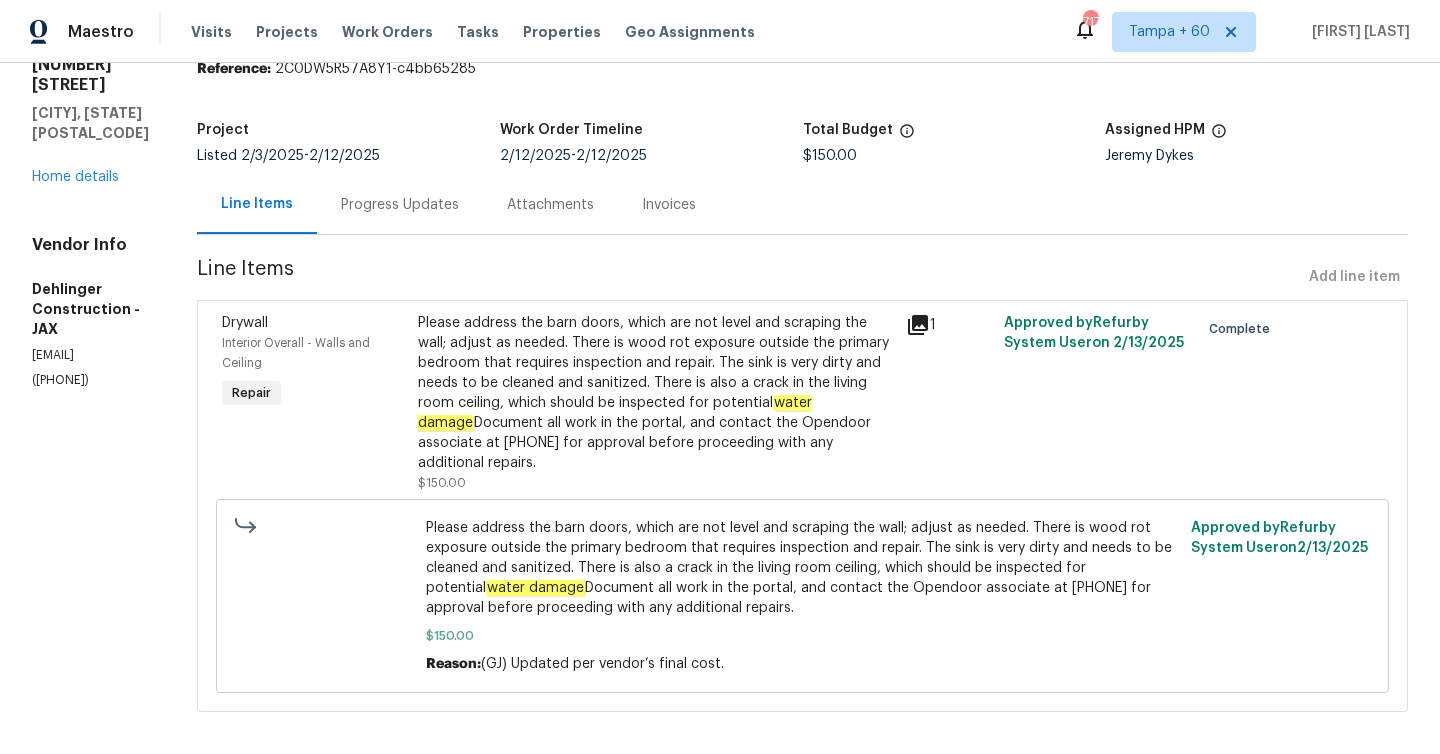 scroll, scrollTop: 86, scrollLeft: 0, axis: vertical 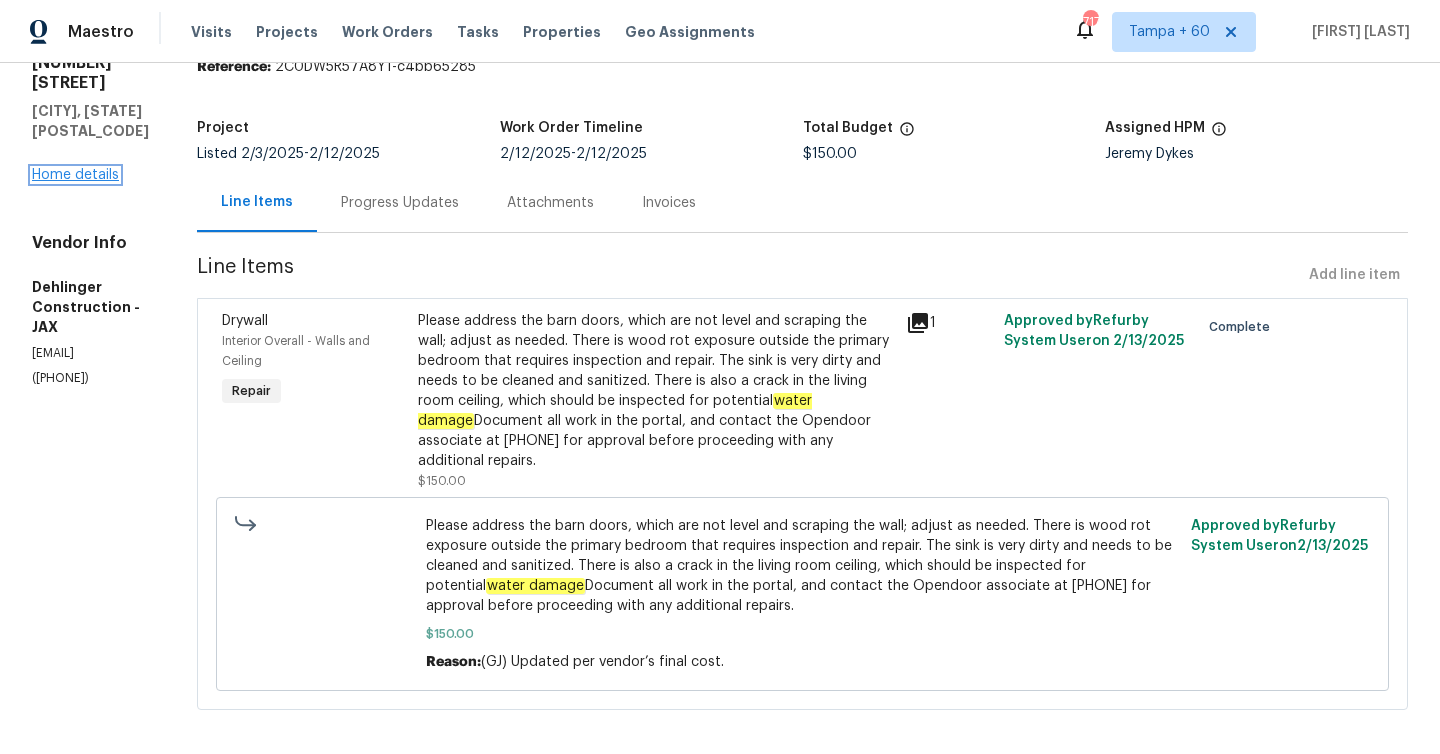 click on "Home details" at bounding box center [75, 175] 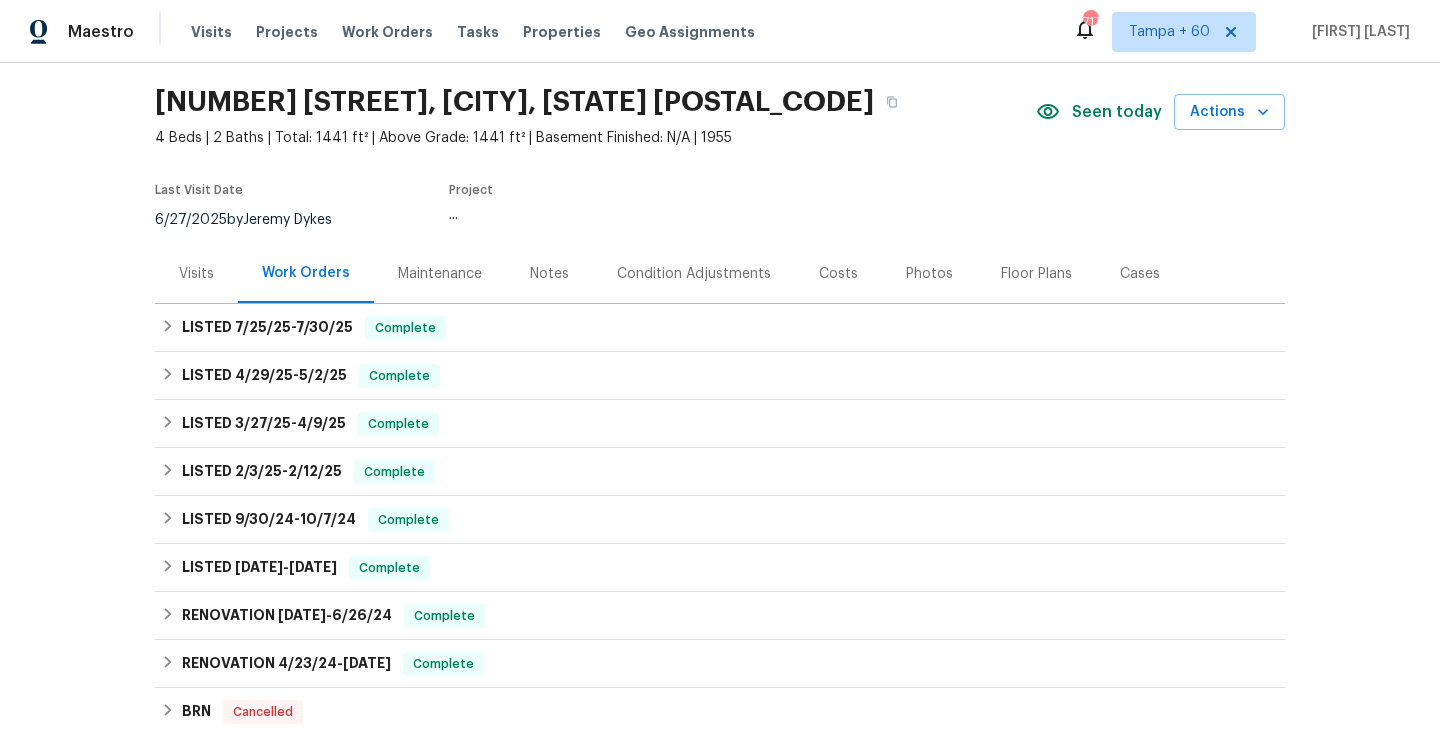 scroll, scrollTop: 118, scrollLeft: 0, axis: vertical 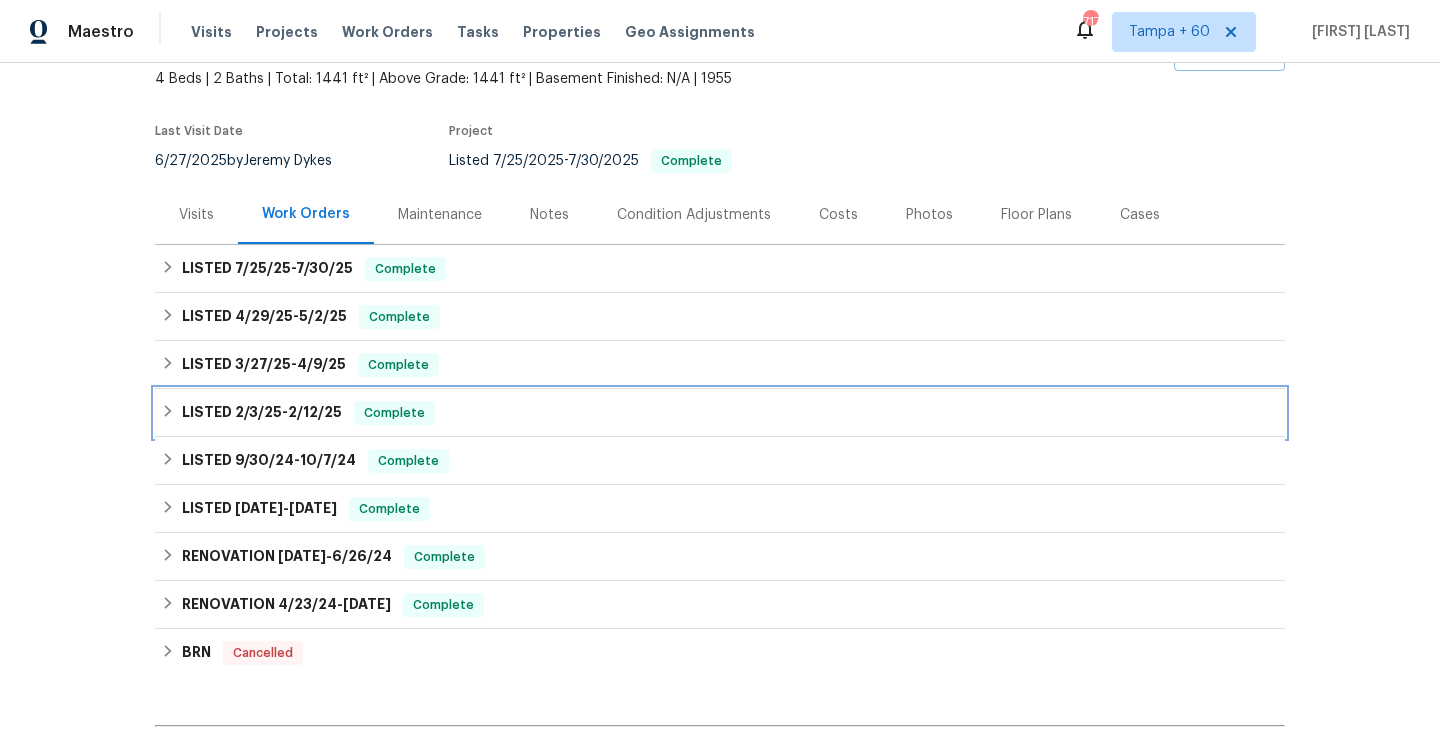 click on "2/3/25" at bounding box center [258, 412] 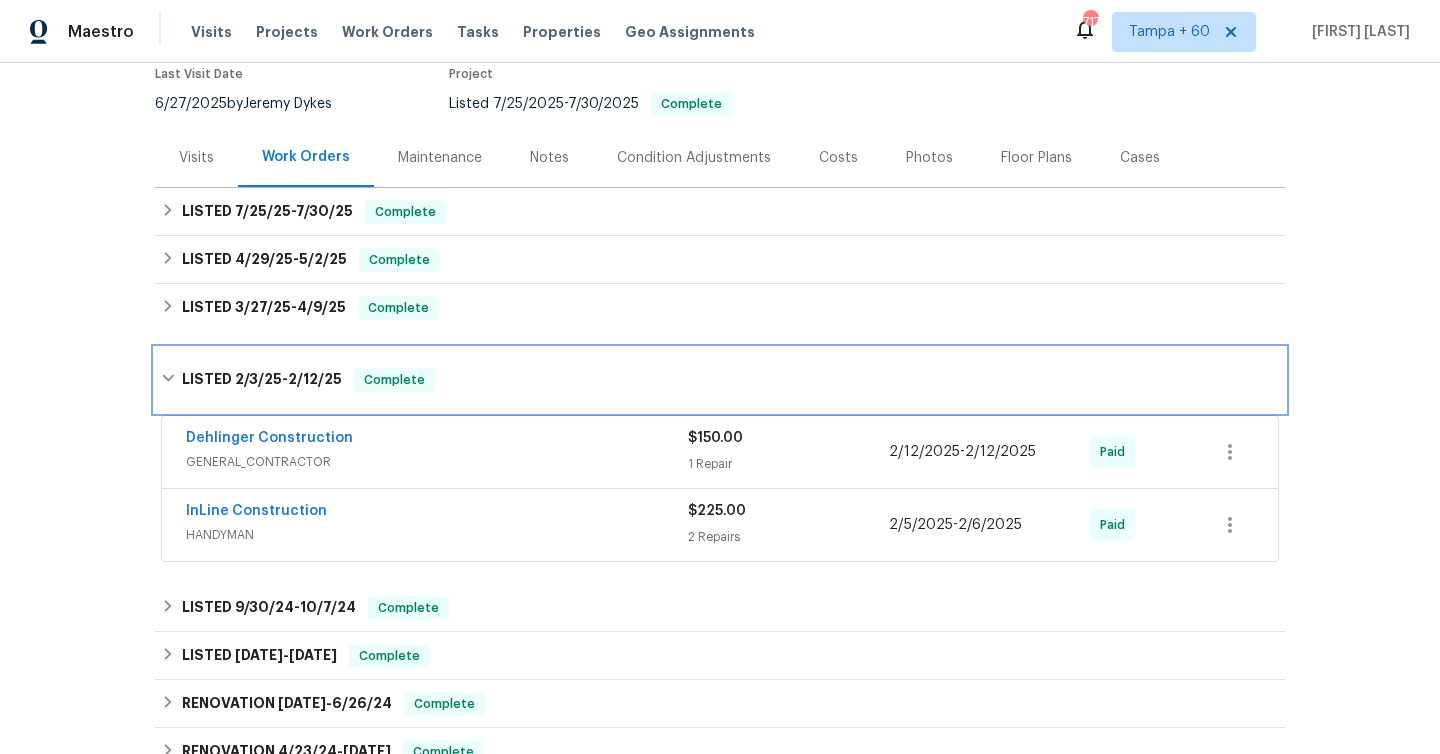 scroll, scrollTop: 257, scrollLeft: 0, axis: vertical 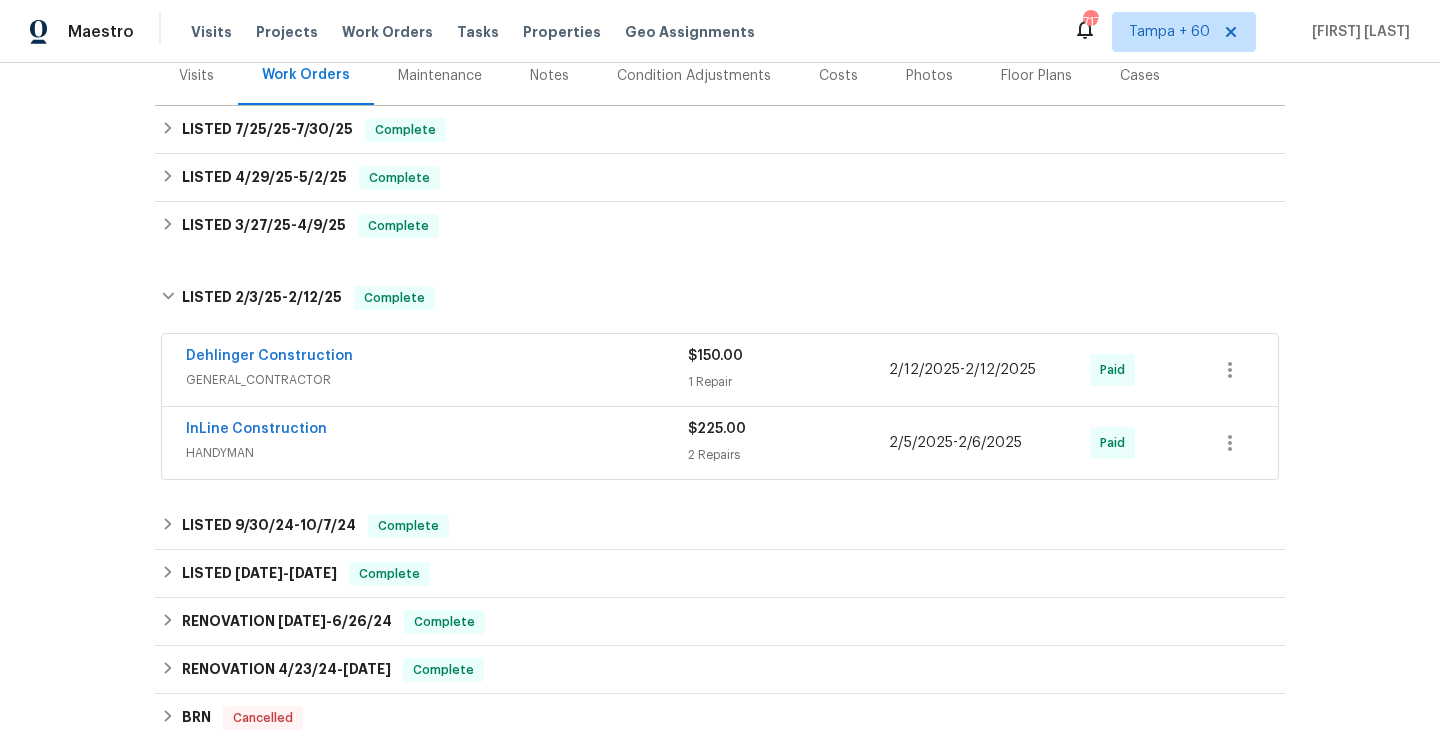 click on "$150.00 1 Repair" at bounding box center [788, 370] 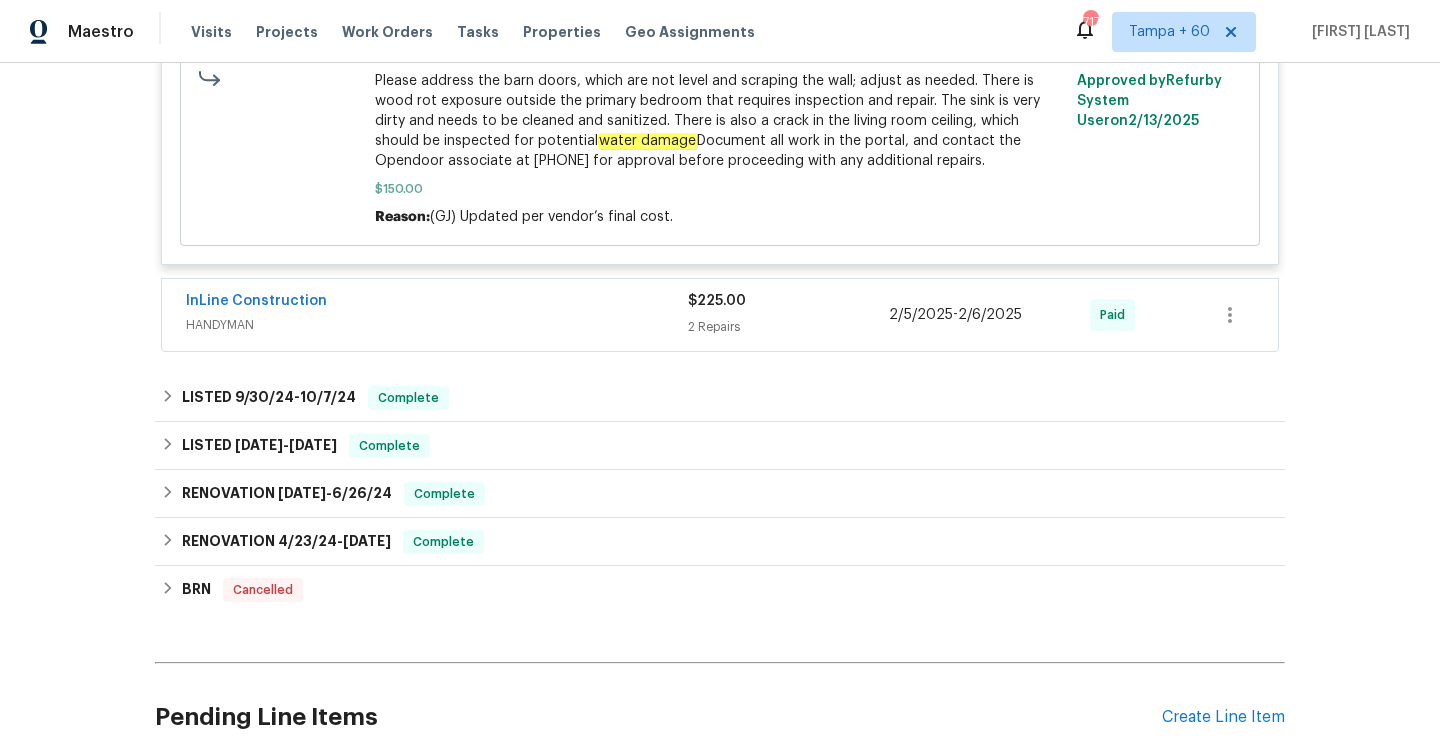 scroll, scrollTop: 874, scrollLeft: 0, axis: vertical 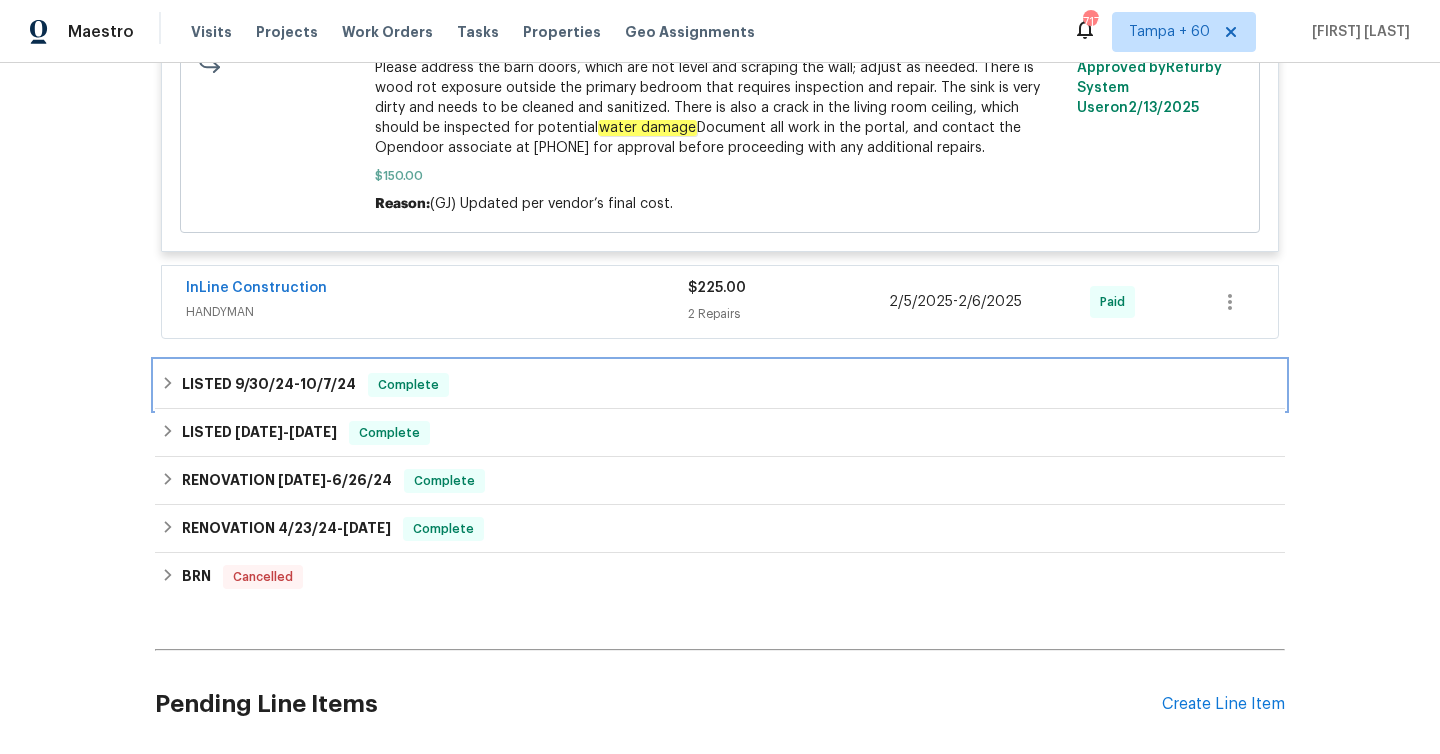 click on "10/7/24" at bounding box center [328, 384] 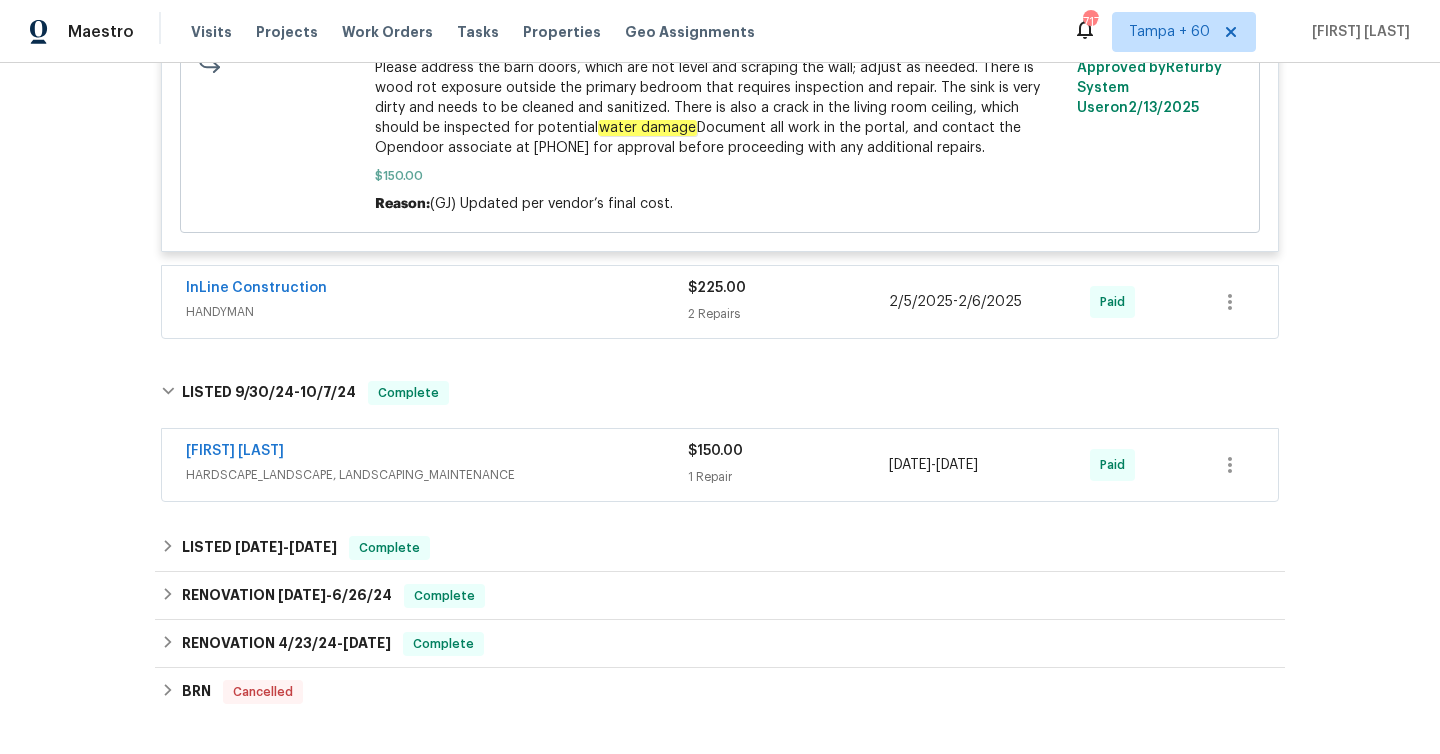 click on "1 Repair" at bounding box center (788, 477) 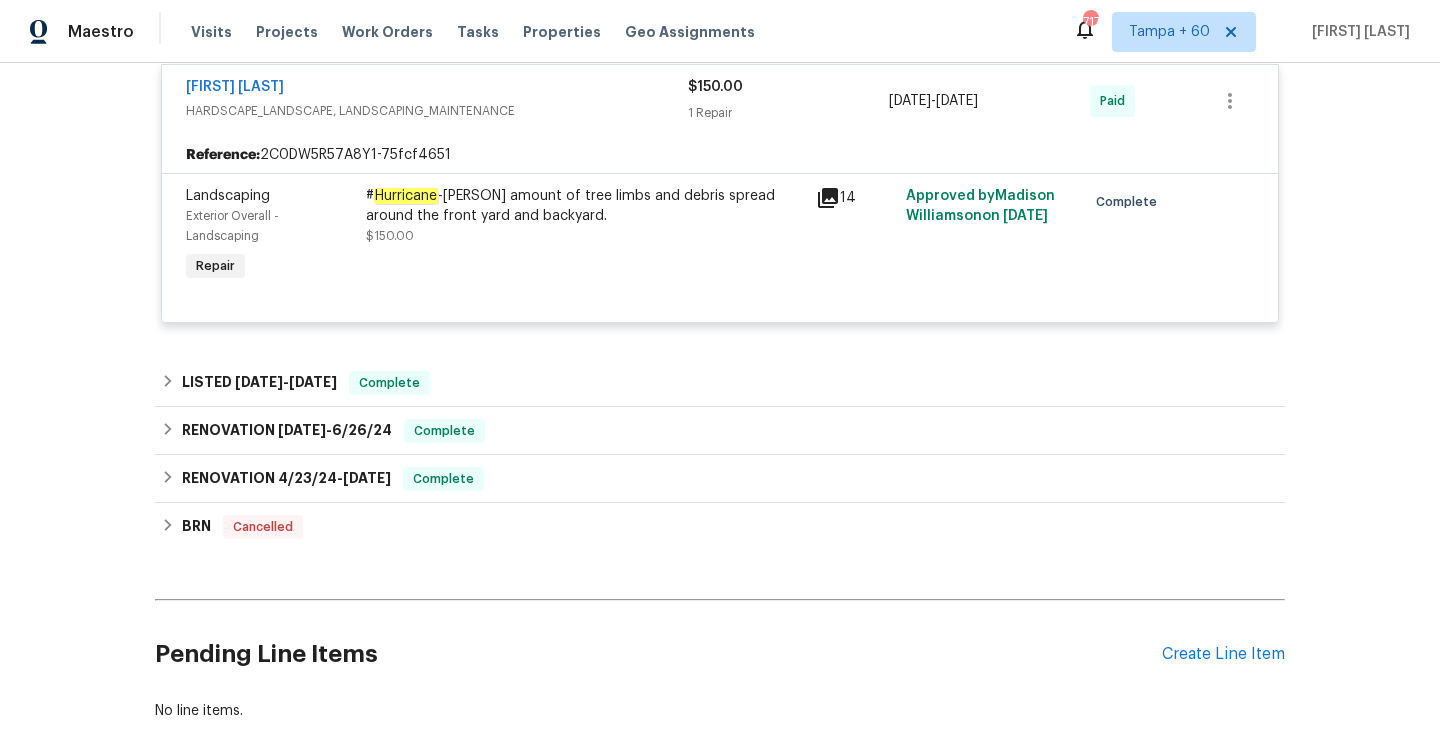 scroll, scrollTop: 1257, scrollLeft: 0, axis: vertical 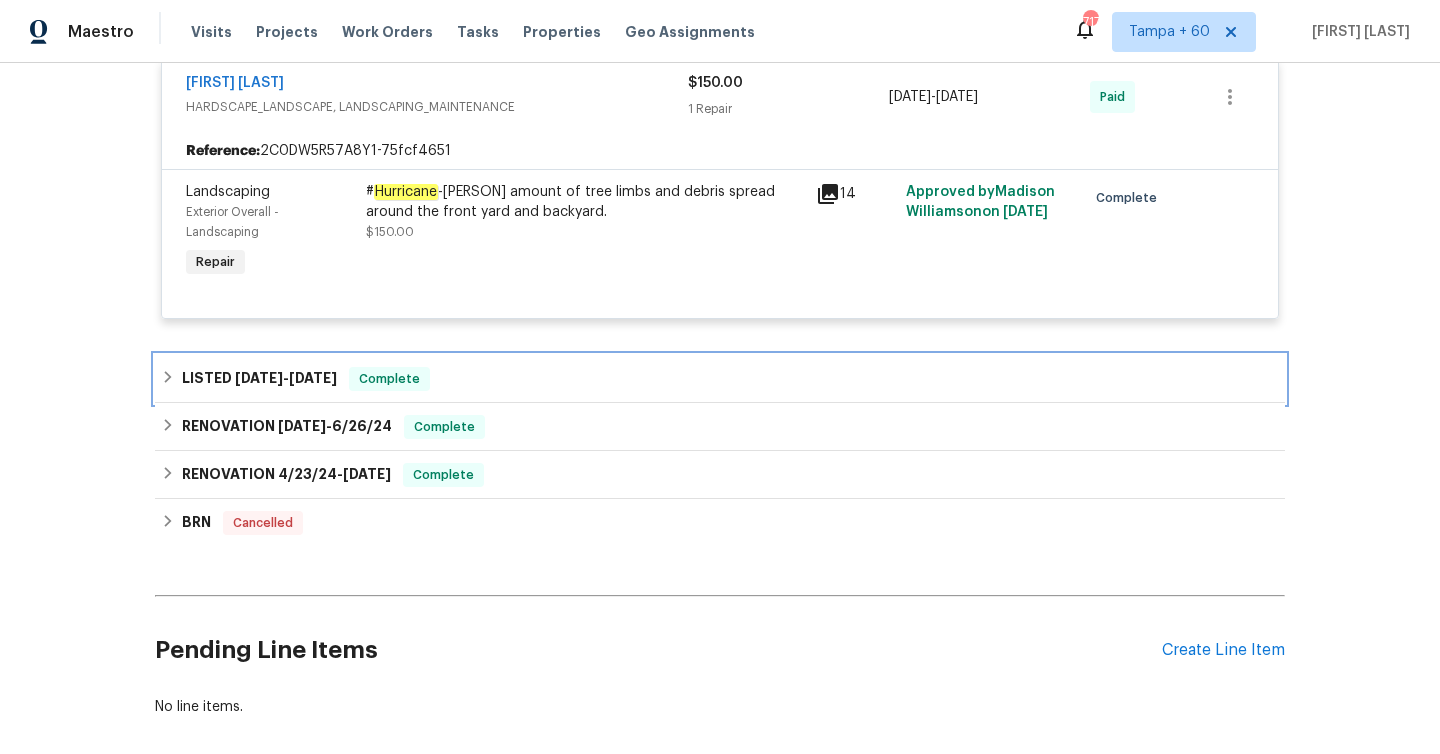click on "Complete" at bounding box center (389, 379) 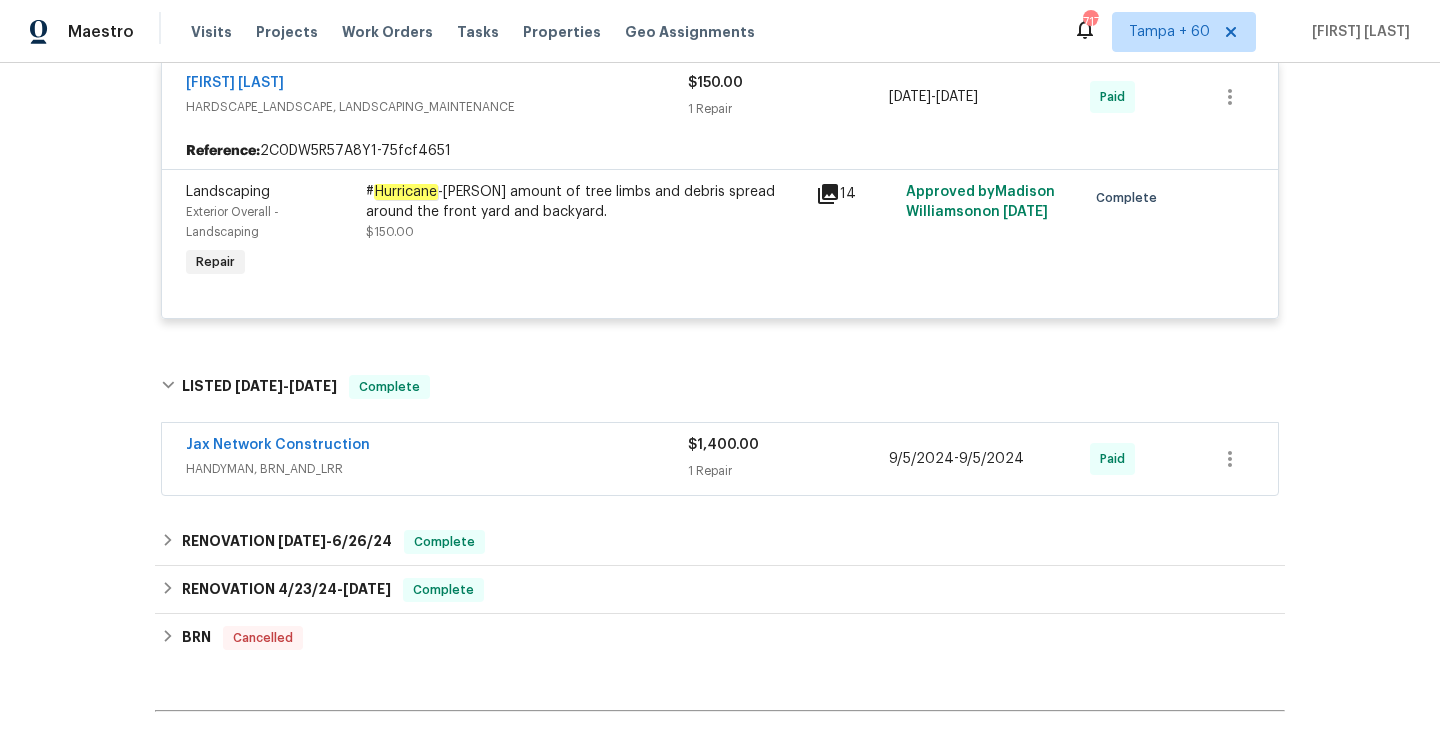 click on "1 Repair" at bounding box center (788, 471) 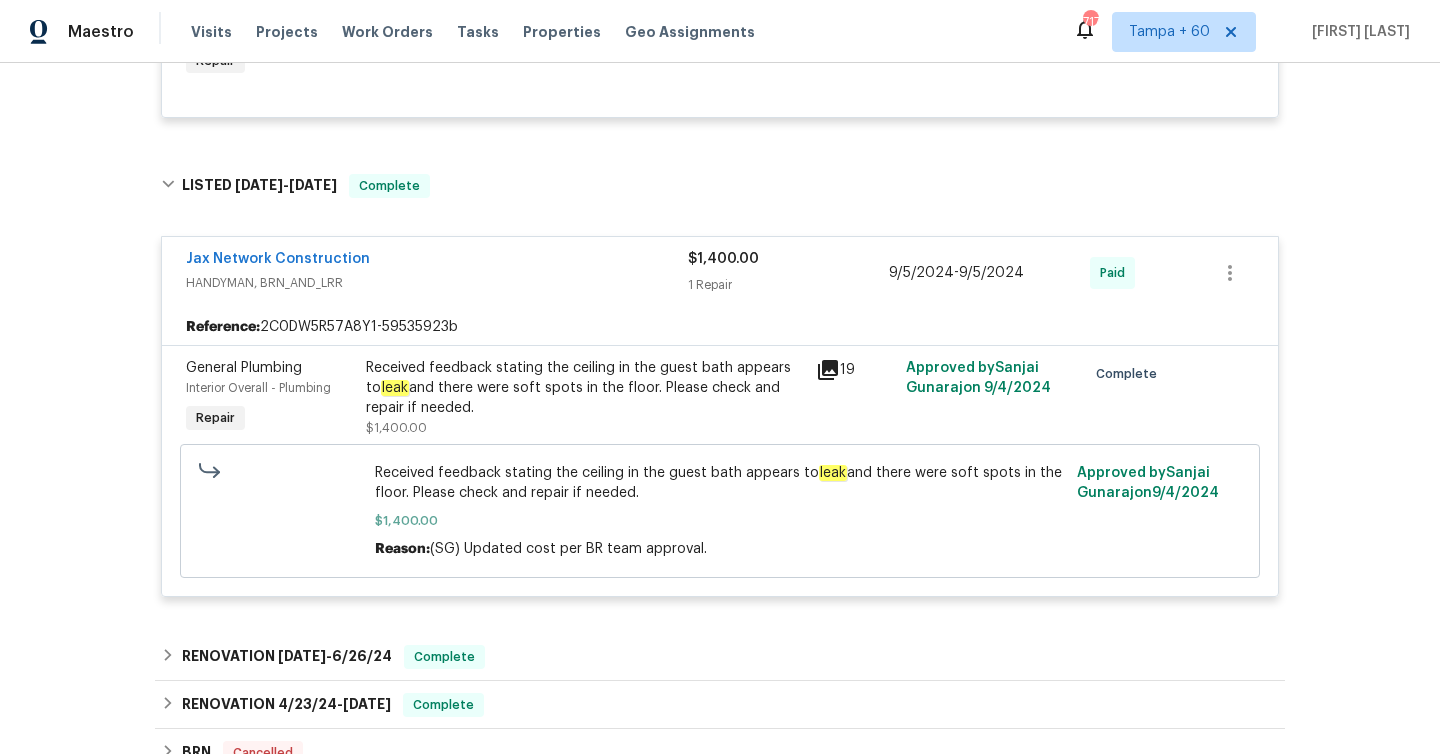 scroll, scrollTop: 1460, scrollLeft: 0, axis: vertical 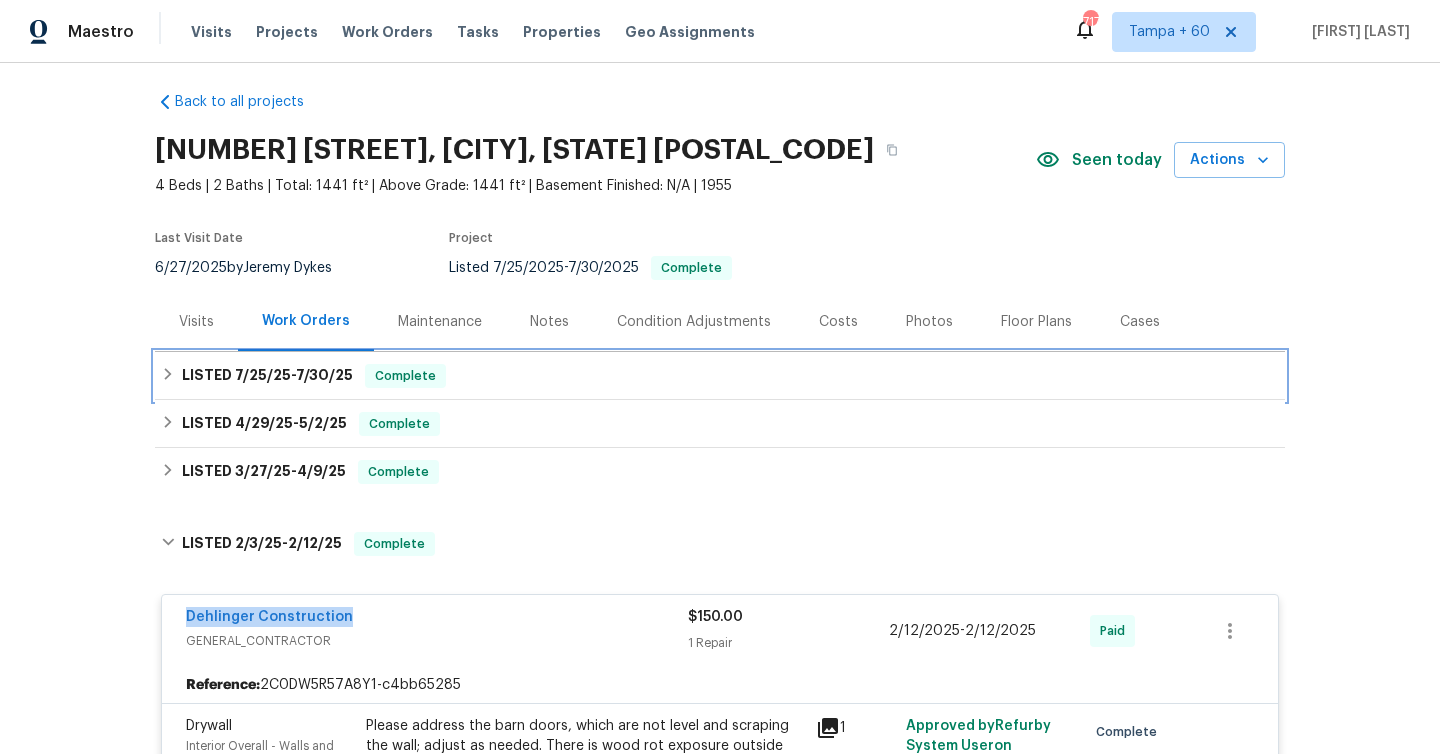 click on "7/25/25" at bounding box center (263, 375) 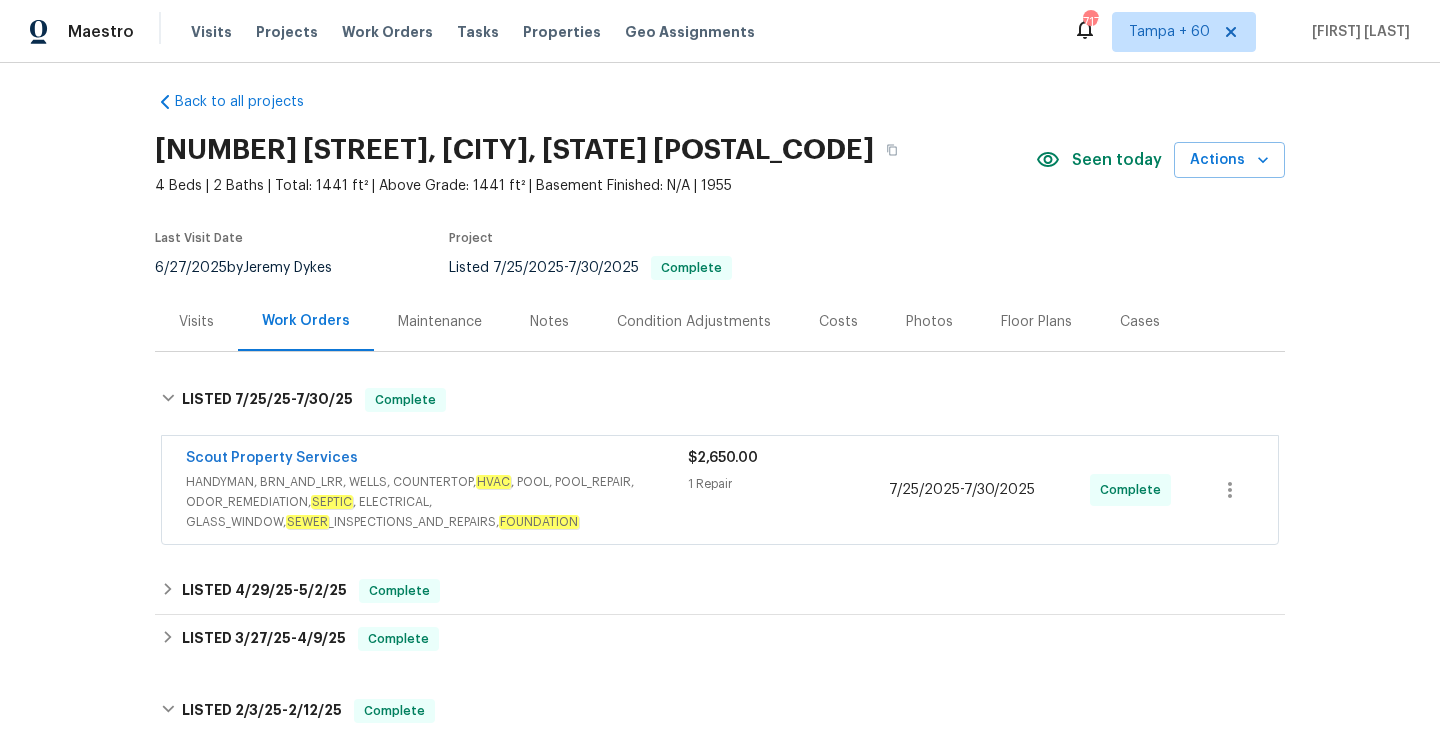 click on "1 Repair" at bounding box center [788, 484] 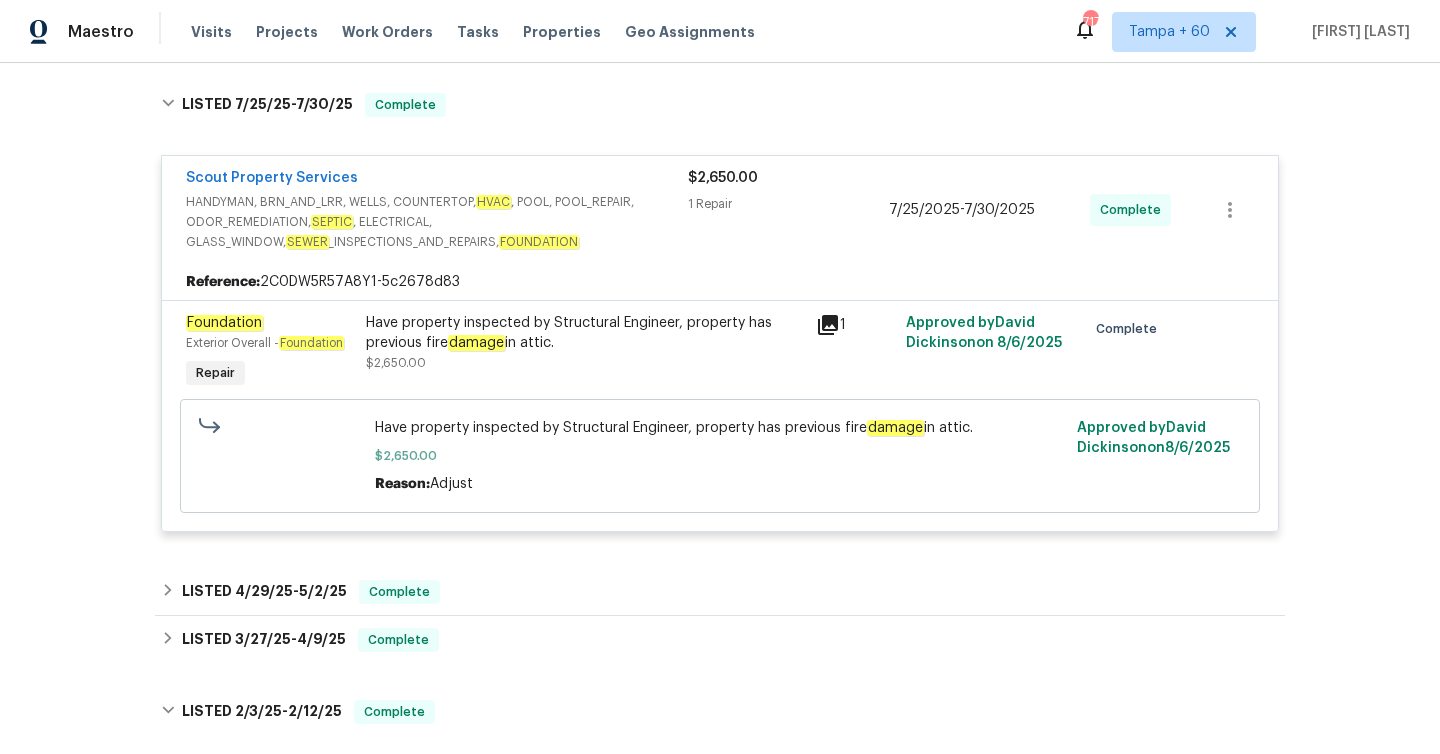 scroll, scrollTop: 309, scrollLeft: 0, axis: vertical 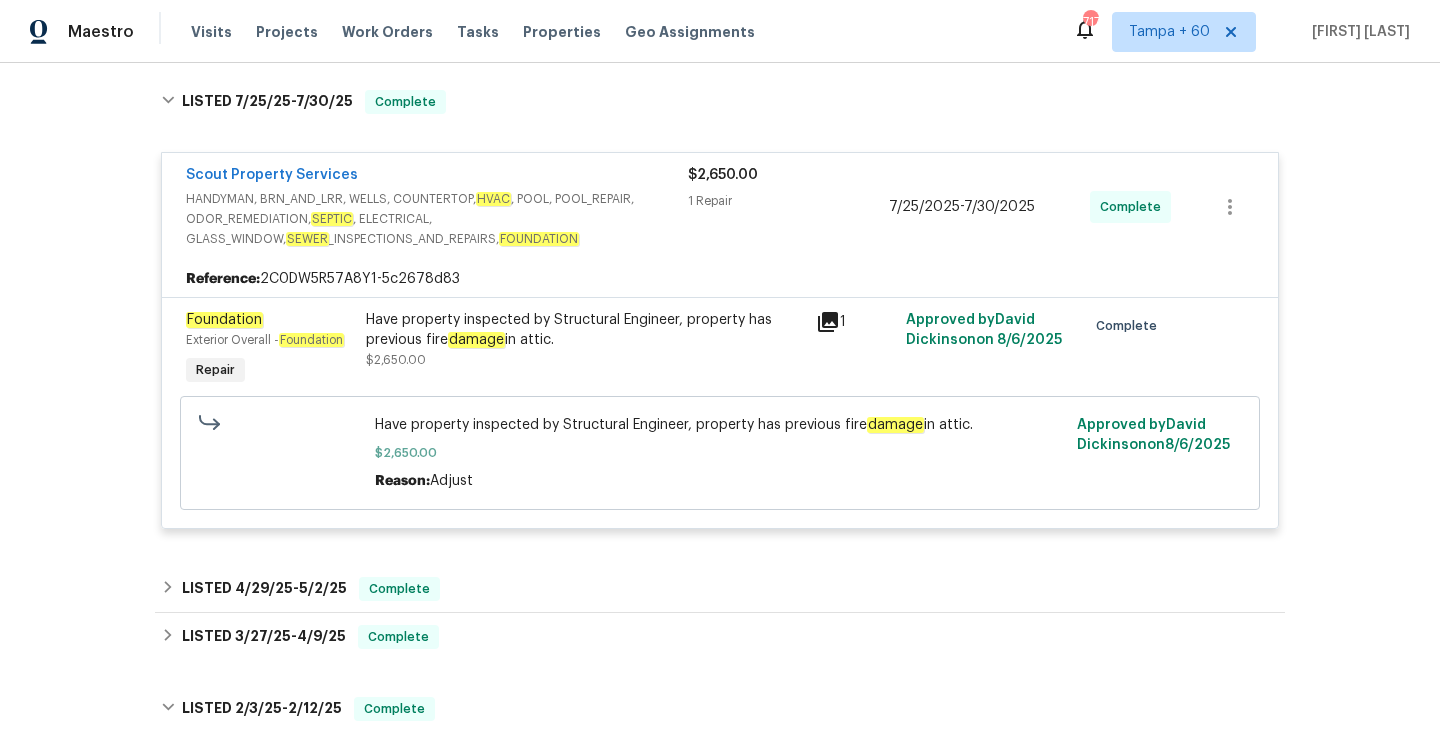 click 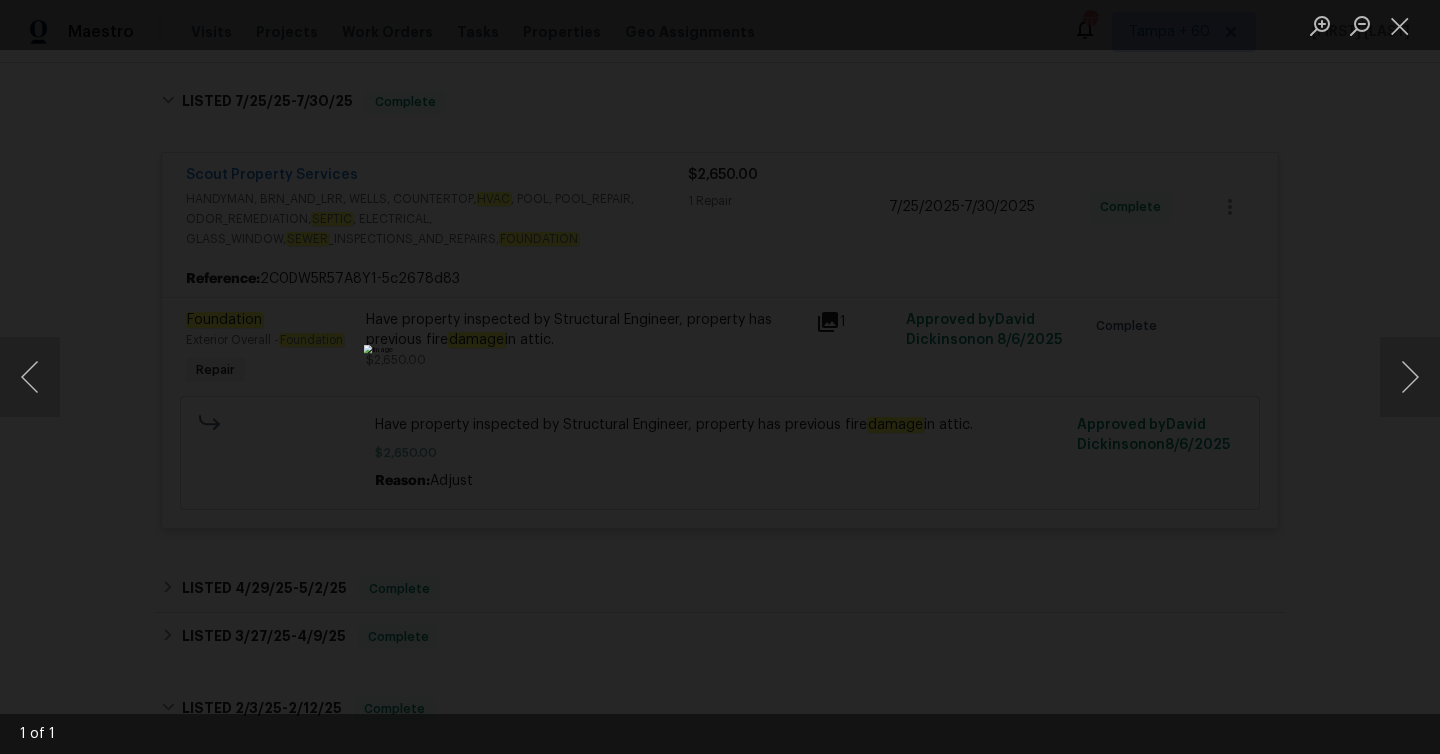 click at bounding box center (733, 538) 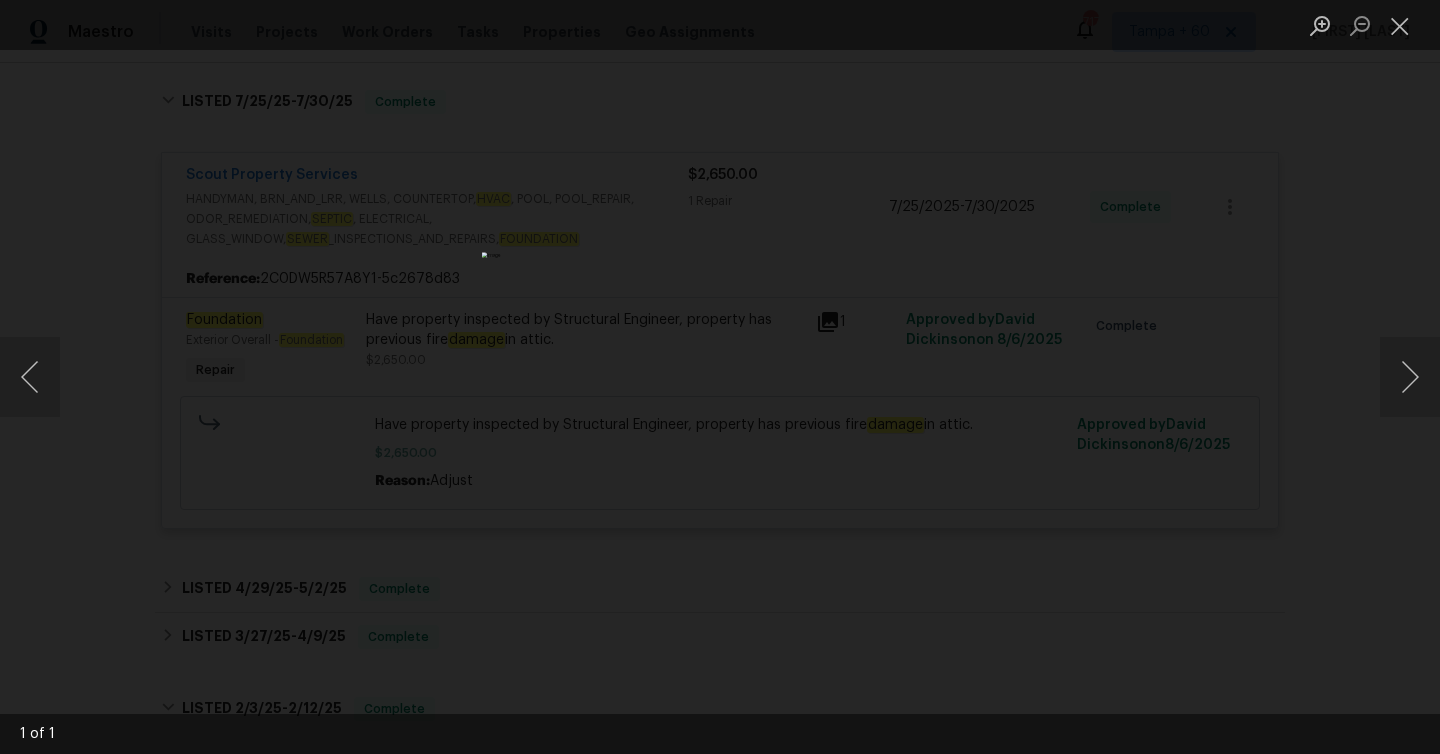 click at bounding box center [720, 377] 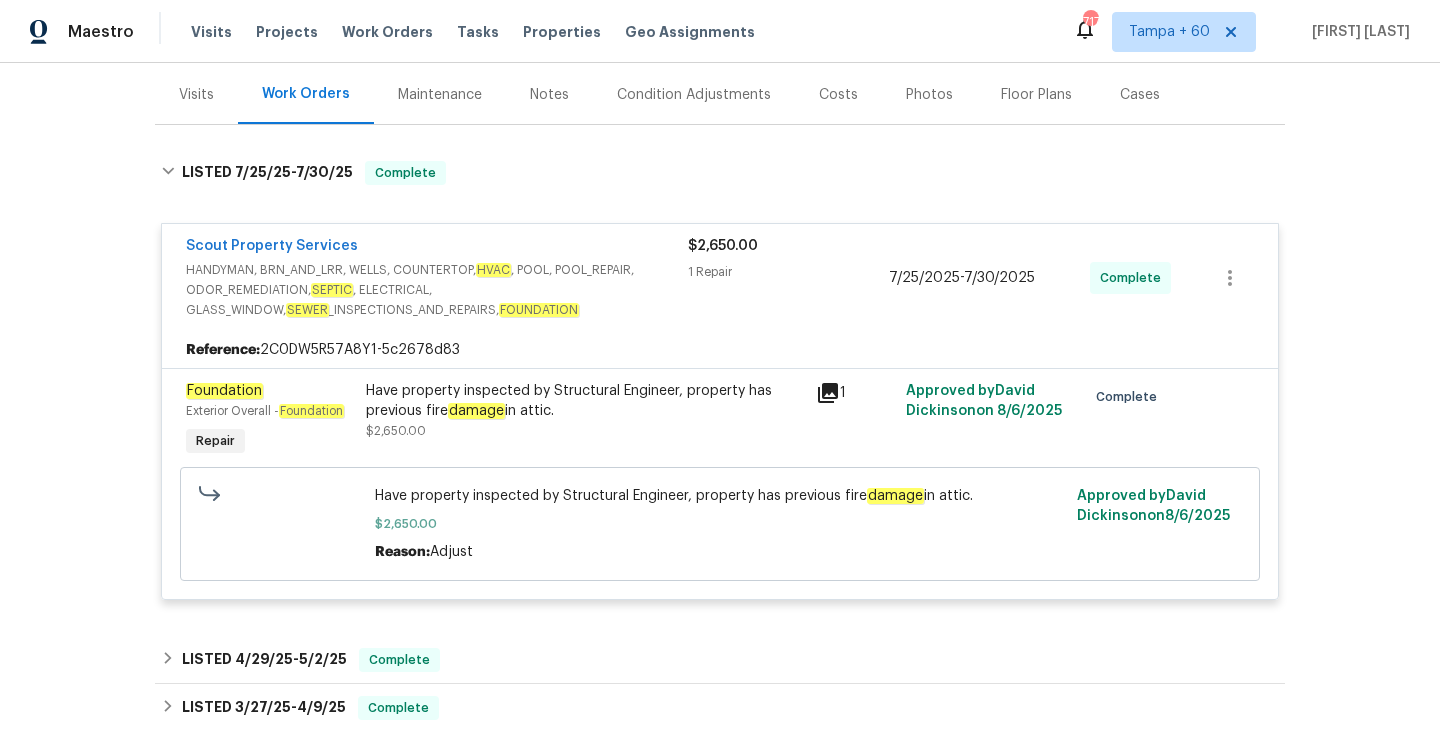 scroll, scrollTop: 230, scrollLeft: 0, axis: vertical 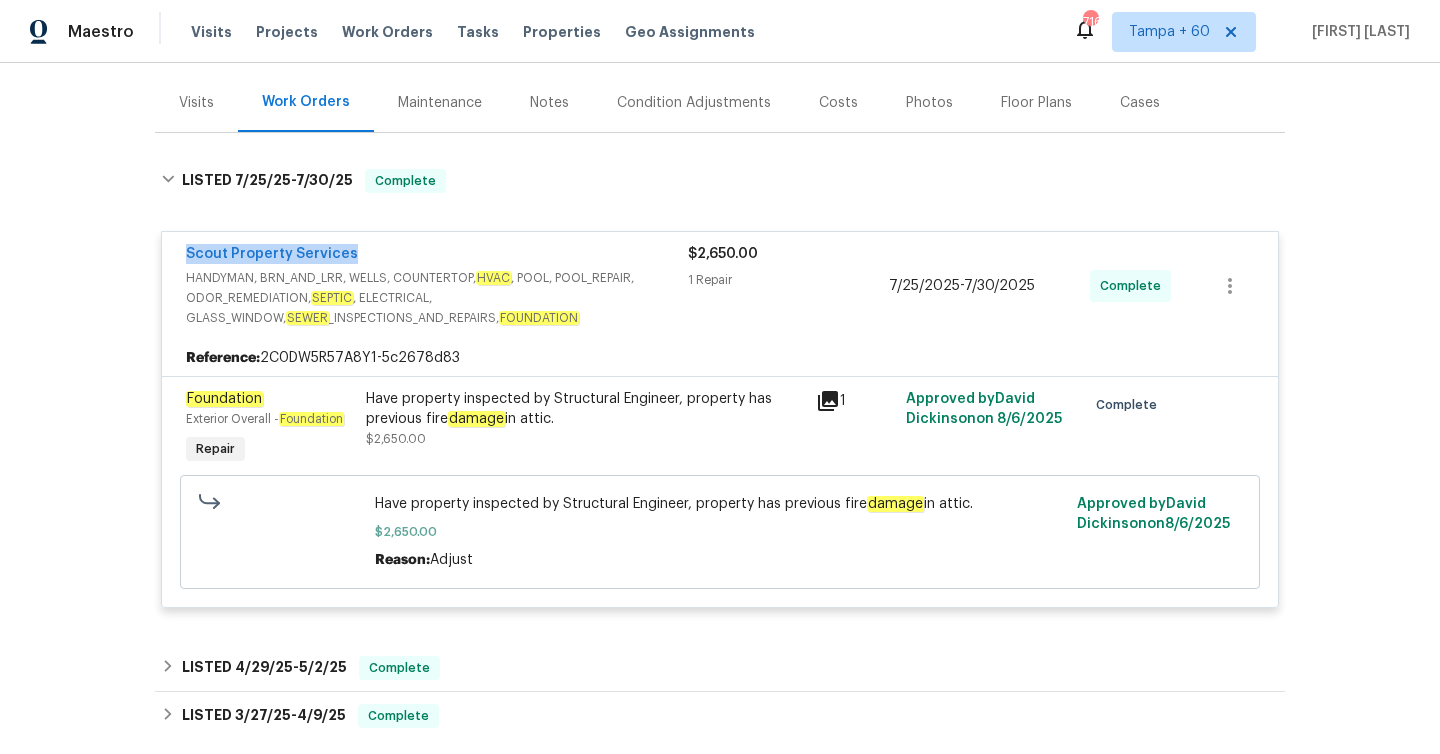 click 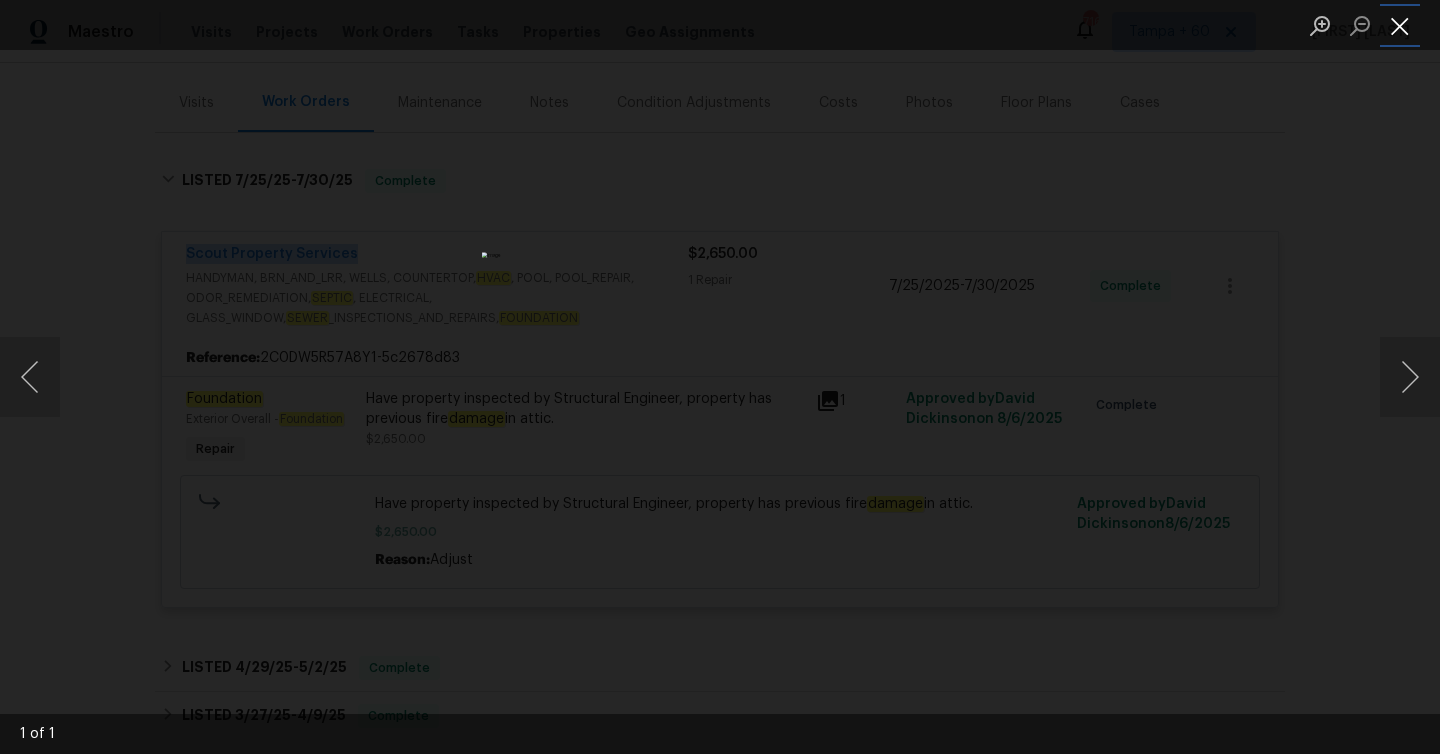 click at bounding box center (1400, 25) 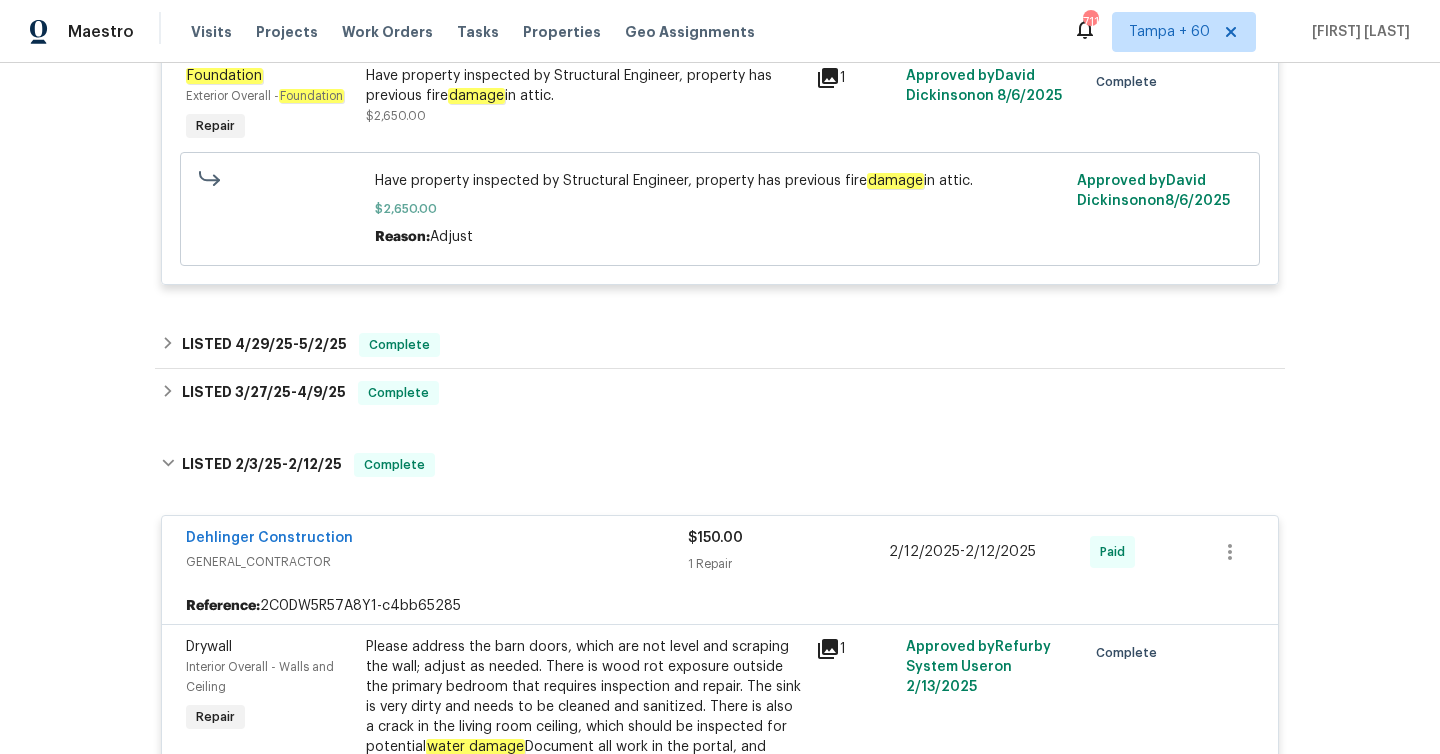 scroll, scrollTop: 578, scrollLeft: 0, axis: vertical 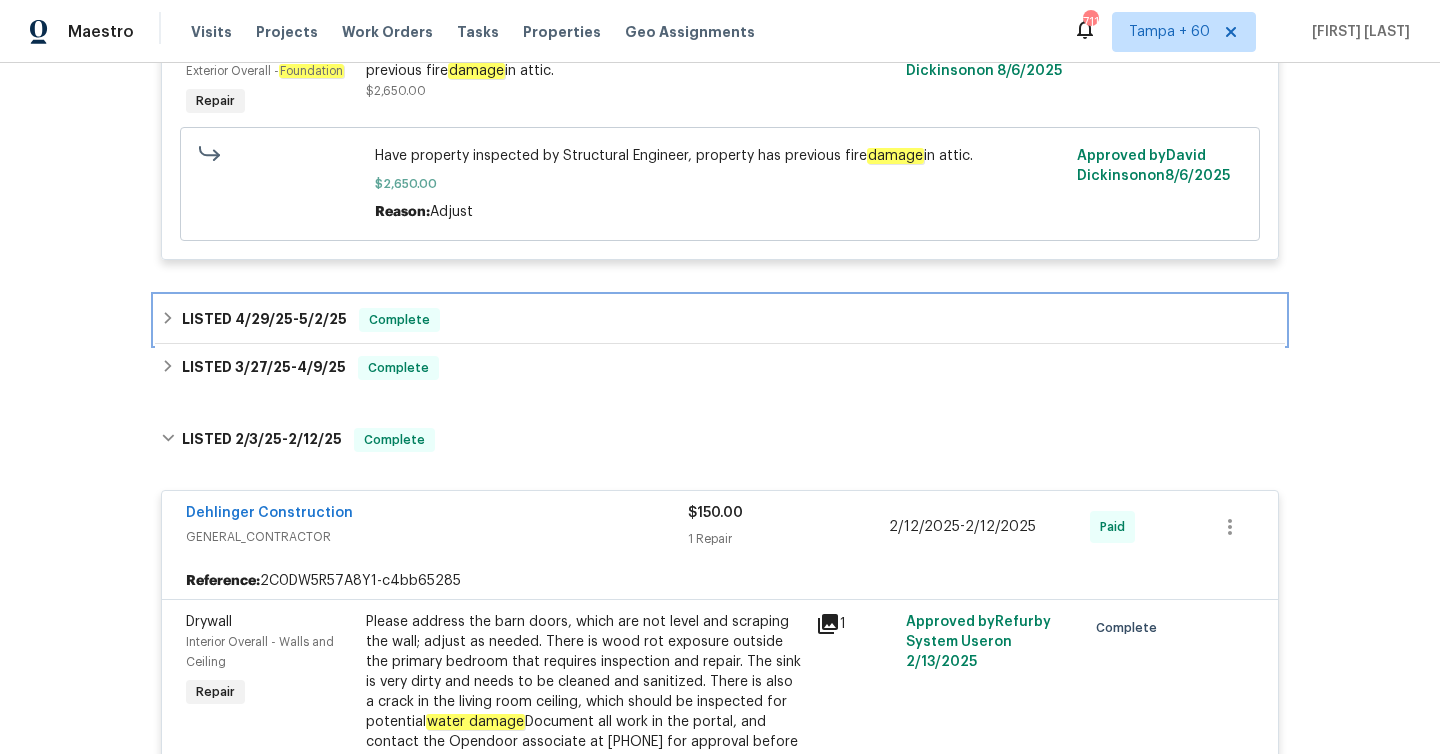 click on "5/2/25" at bounding box center (323, 319) 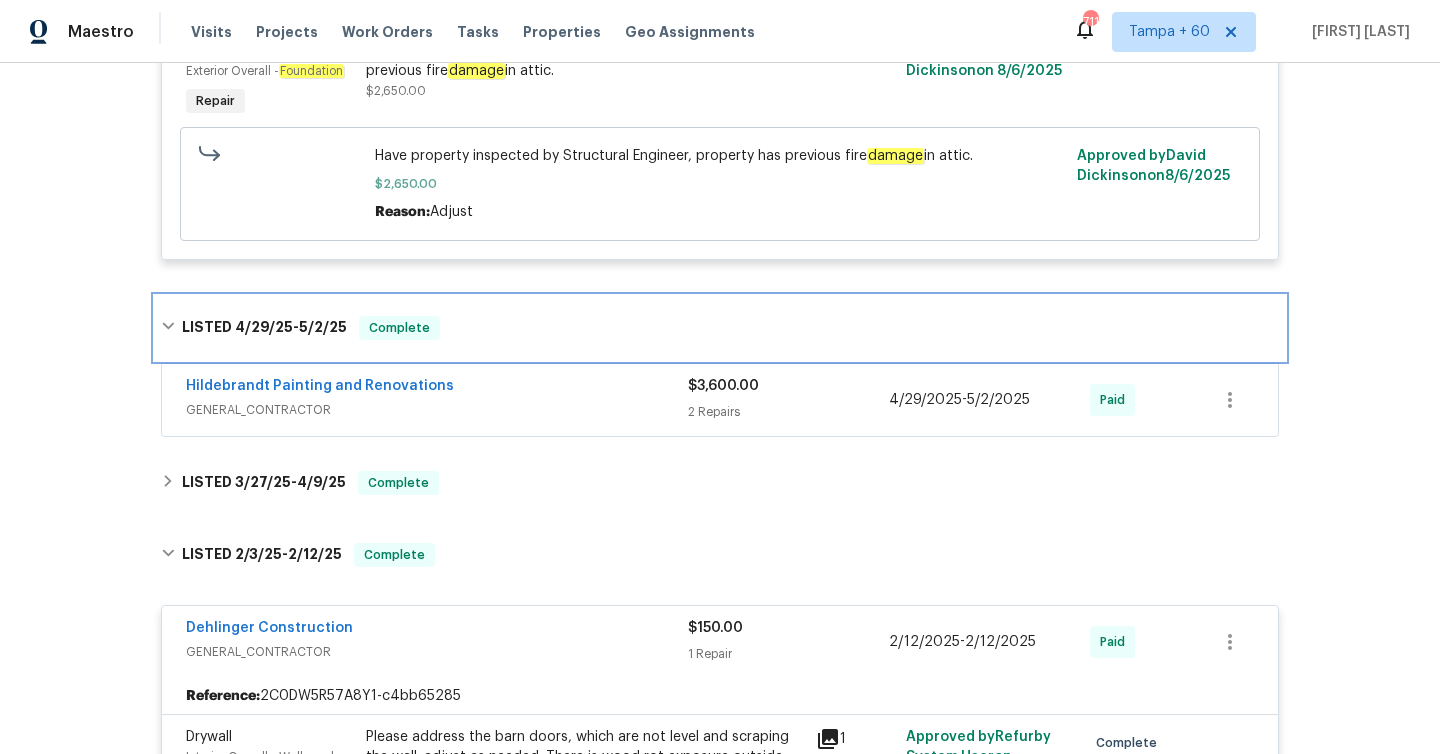 scroll, scrollTop: 726, scrollLeft: 0, axis: vertical 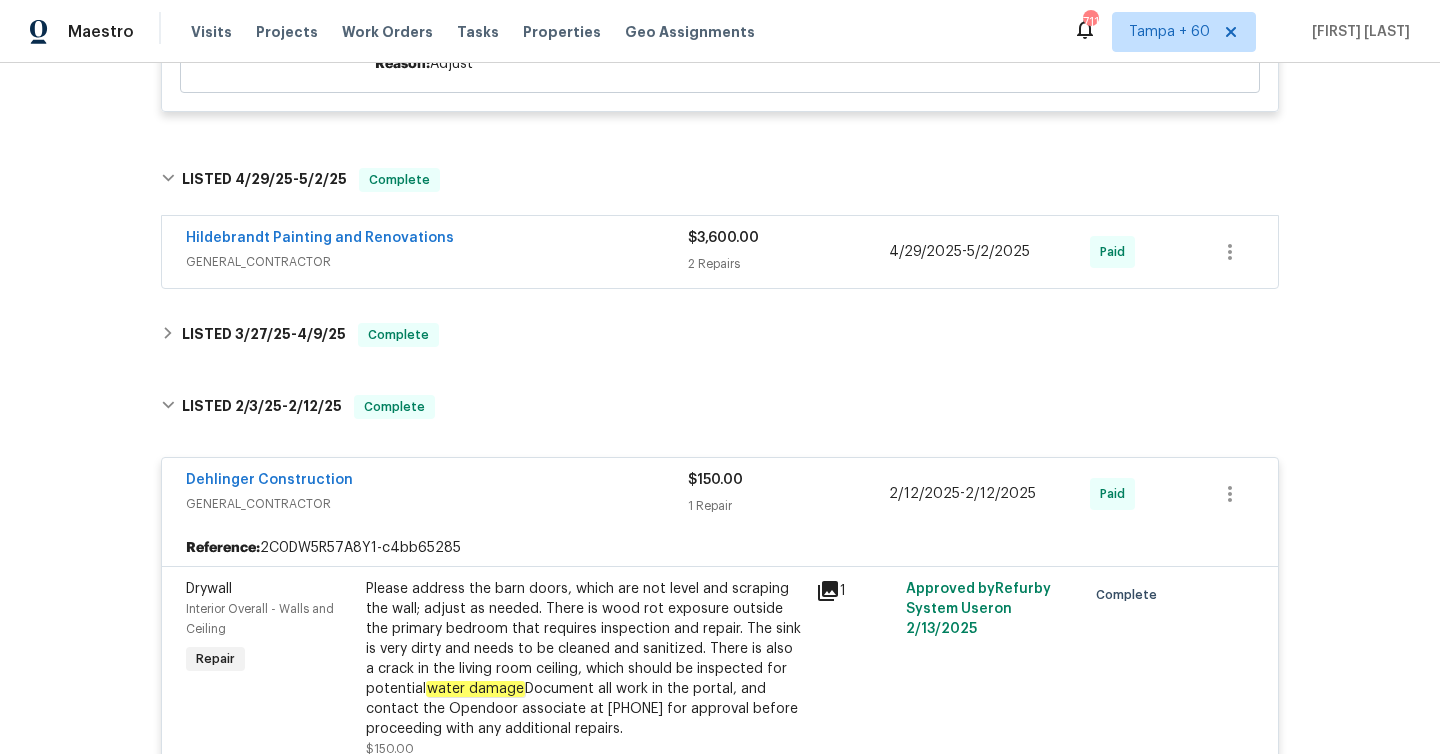 click on "2 Repairs" at bounding box center [788, 264] 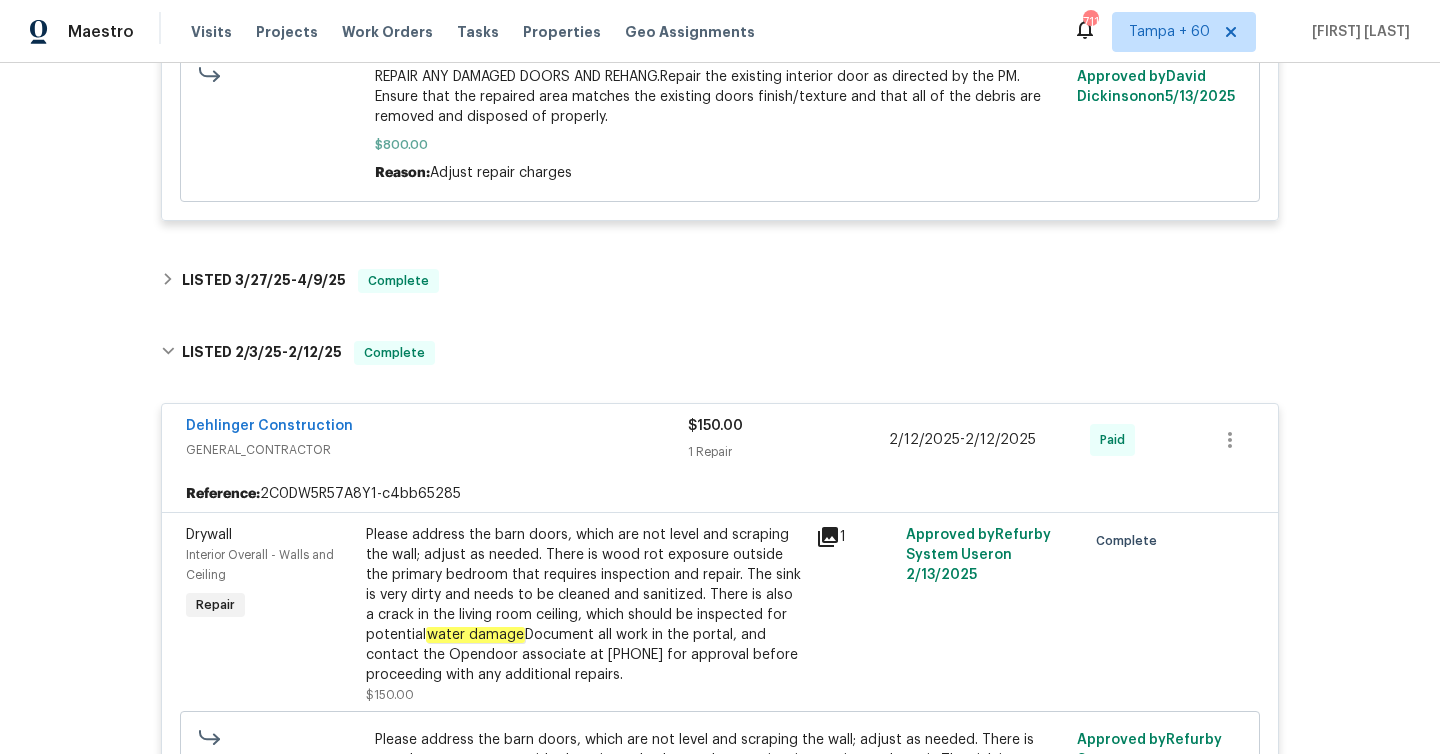 scroll, scrollTop: 1479, scrollLeft: 0, axis: vertical 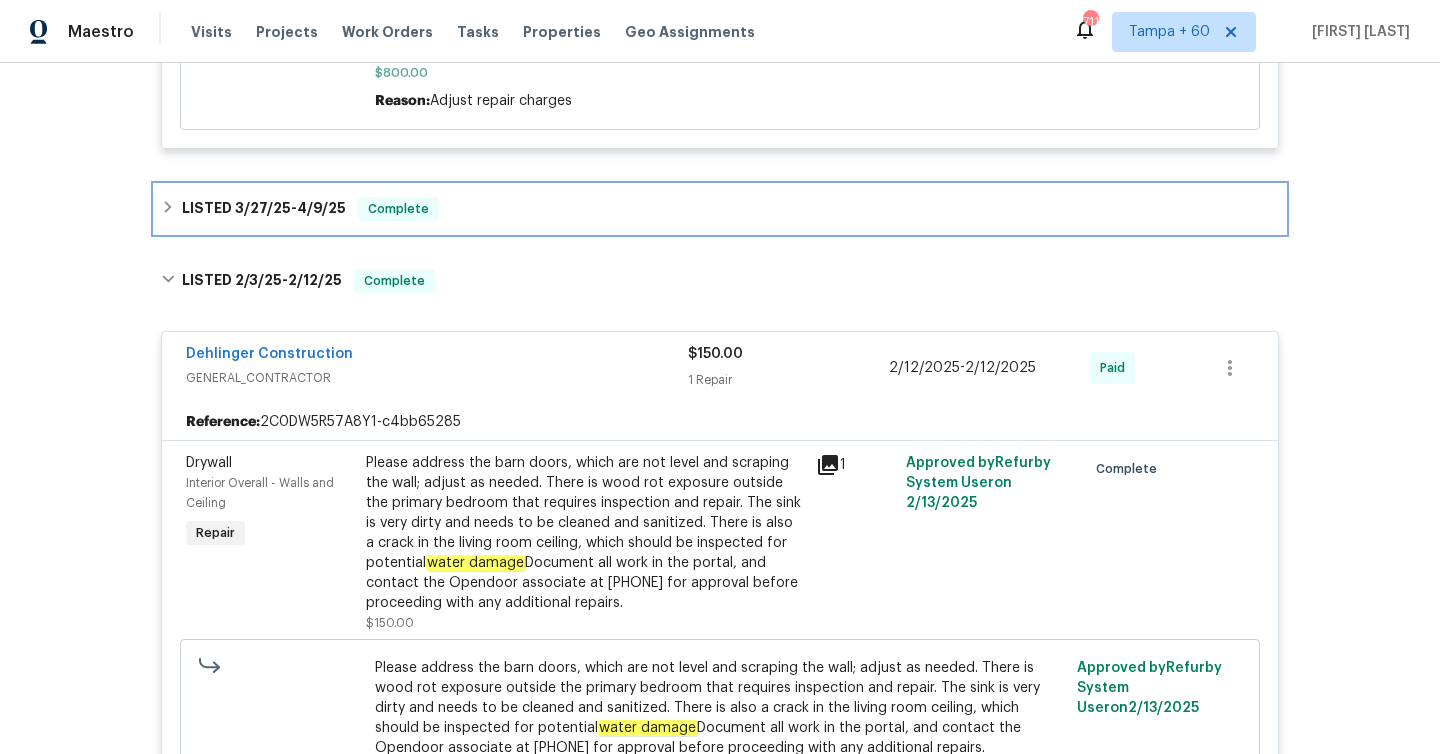 click on "4/9/25" at bounding box center [321, 208] 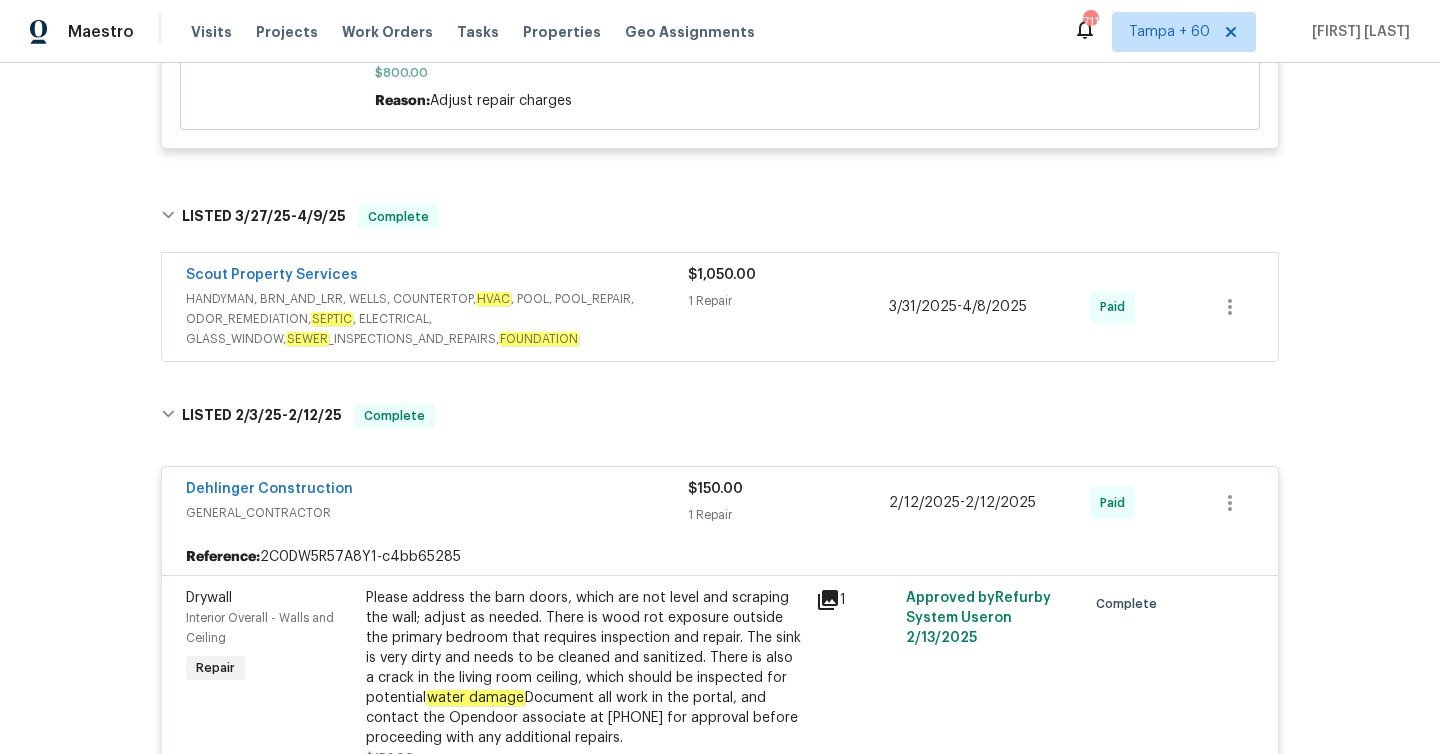click on "1 Repair" at bounding box center (788, 301) 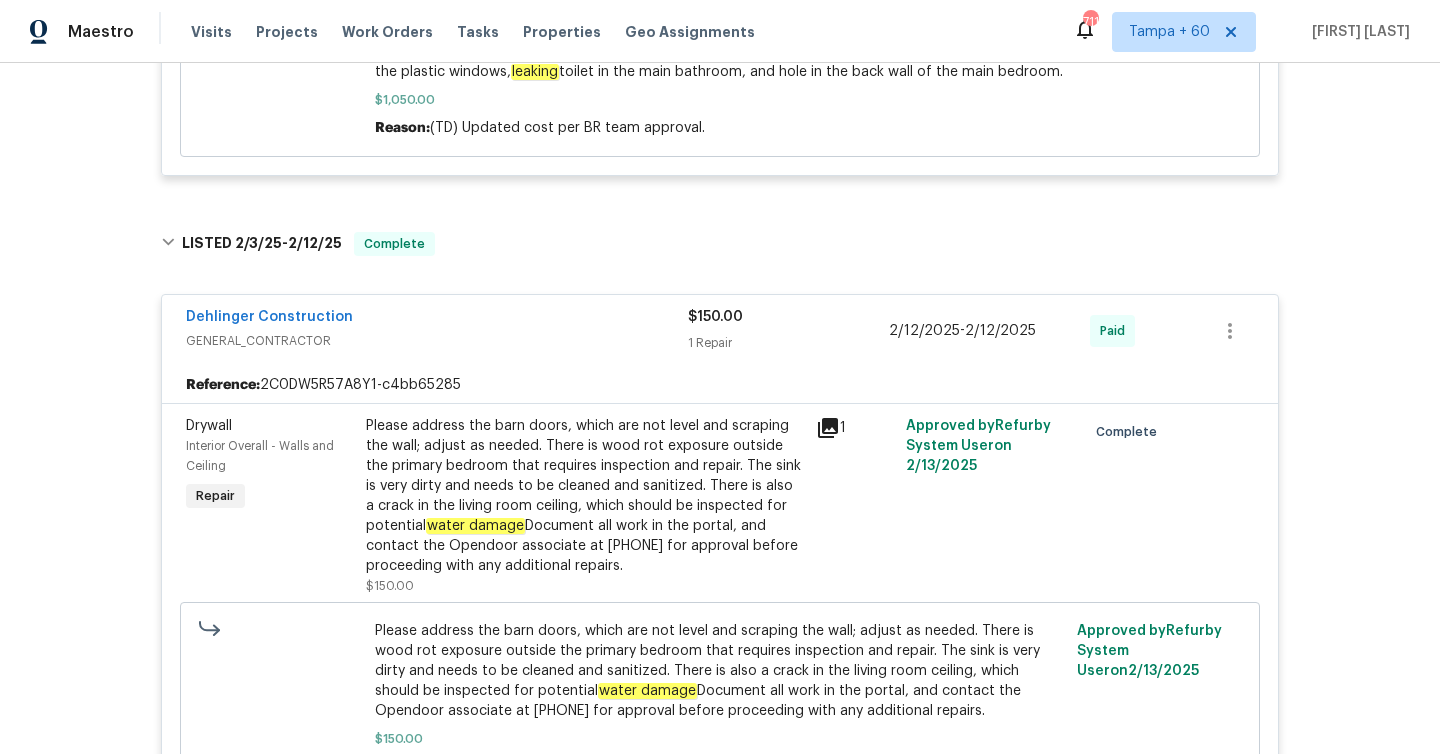 scroll, scrollTop: 2051, scrollLeft: 0, axis: vertical 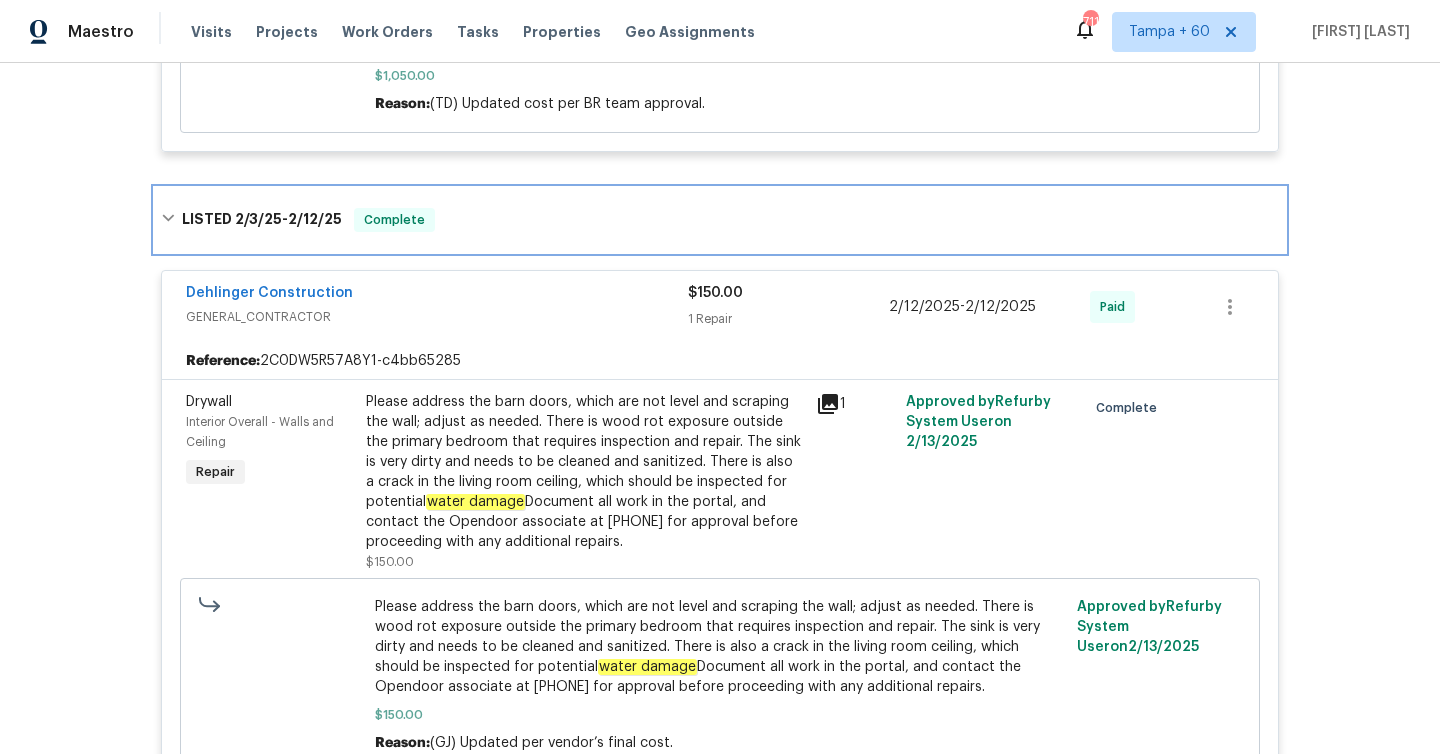 click on "2/12/25" at bounding box center [315, 219] 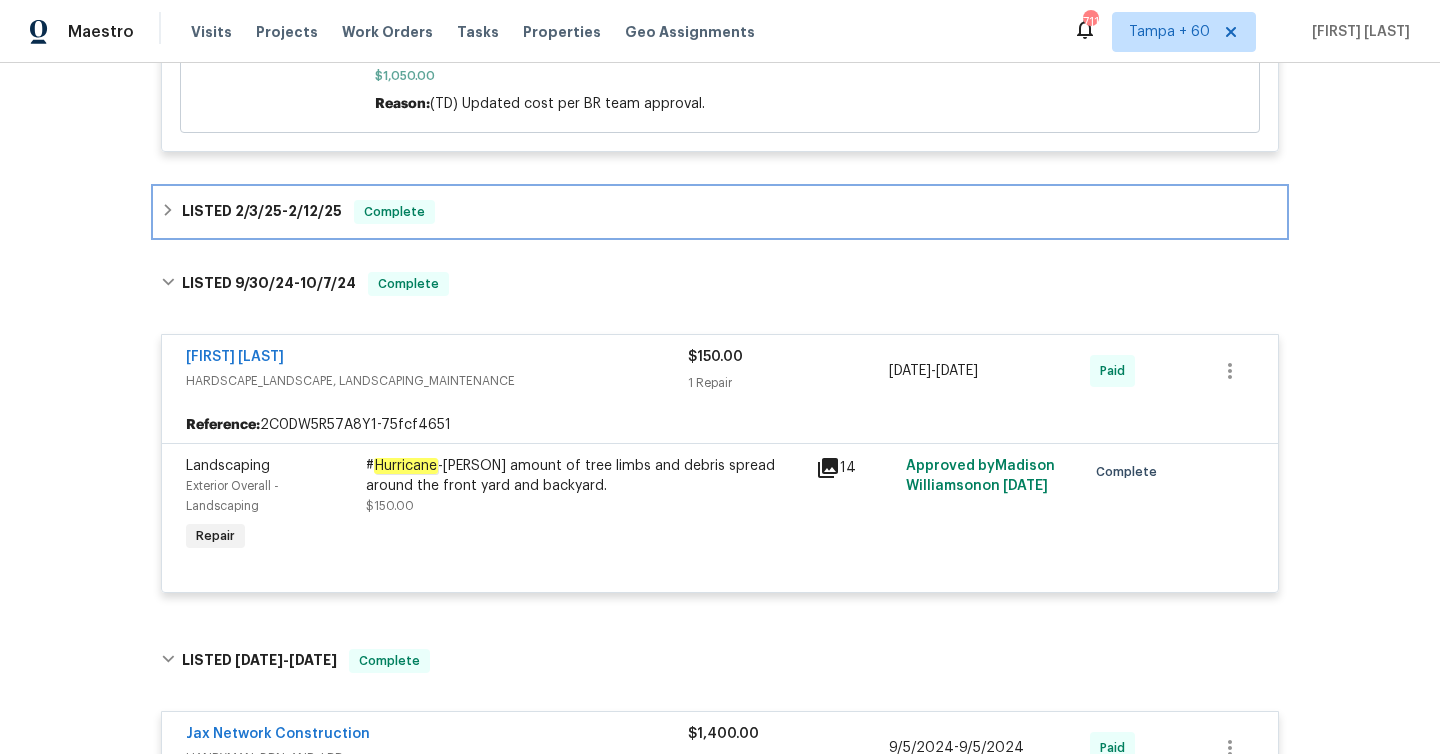 click on "LISTED   [DATE]  -  [DATE]" at bounding box center (262, 212) 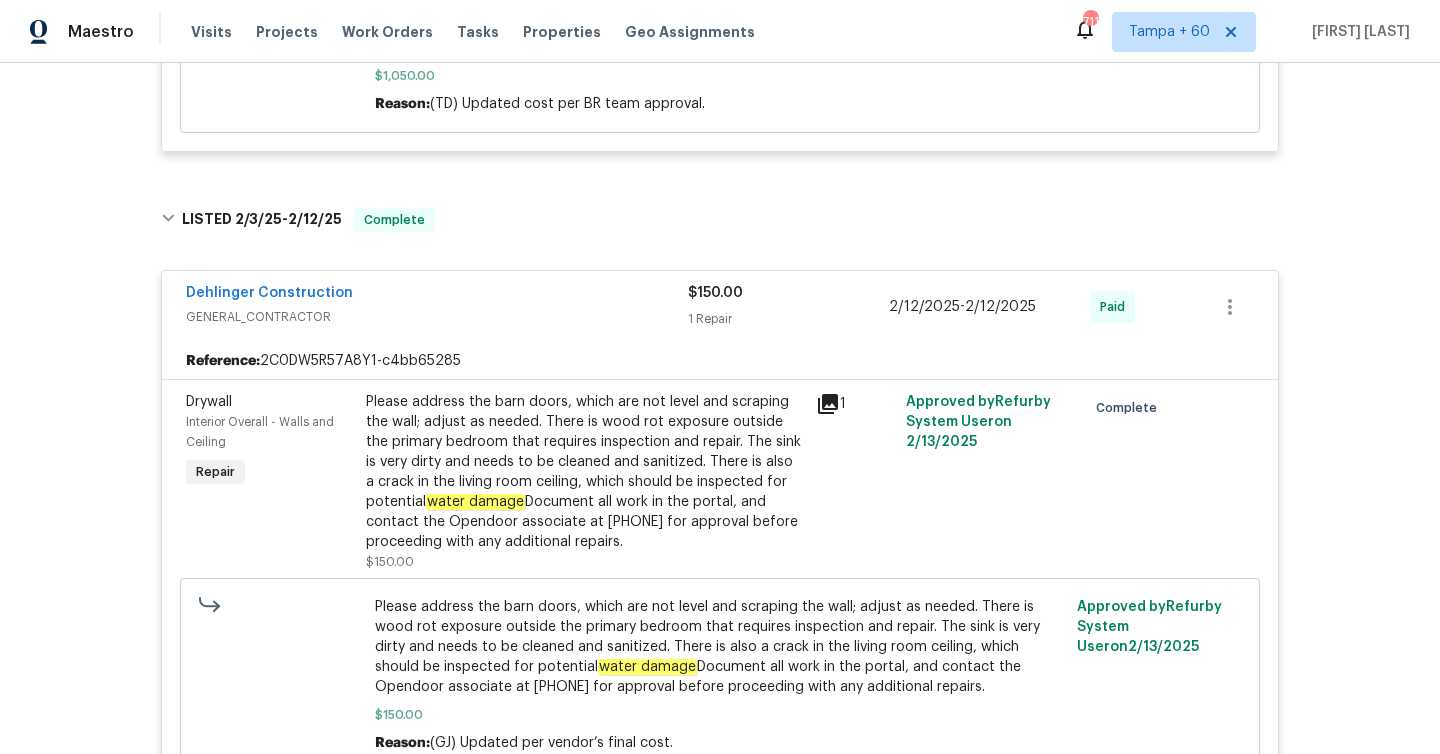 click on "$150.00 1 Repair" at bounding box center [788, 307] 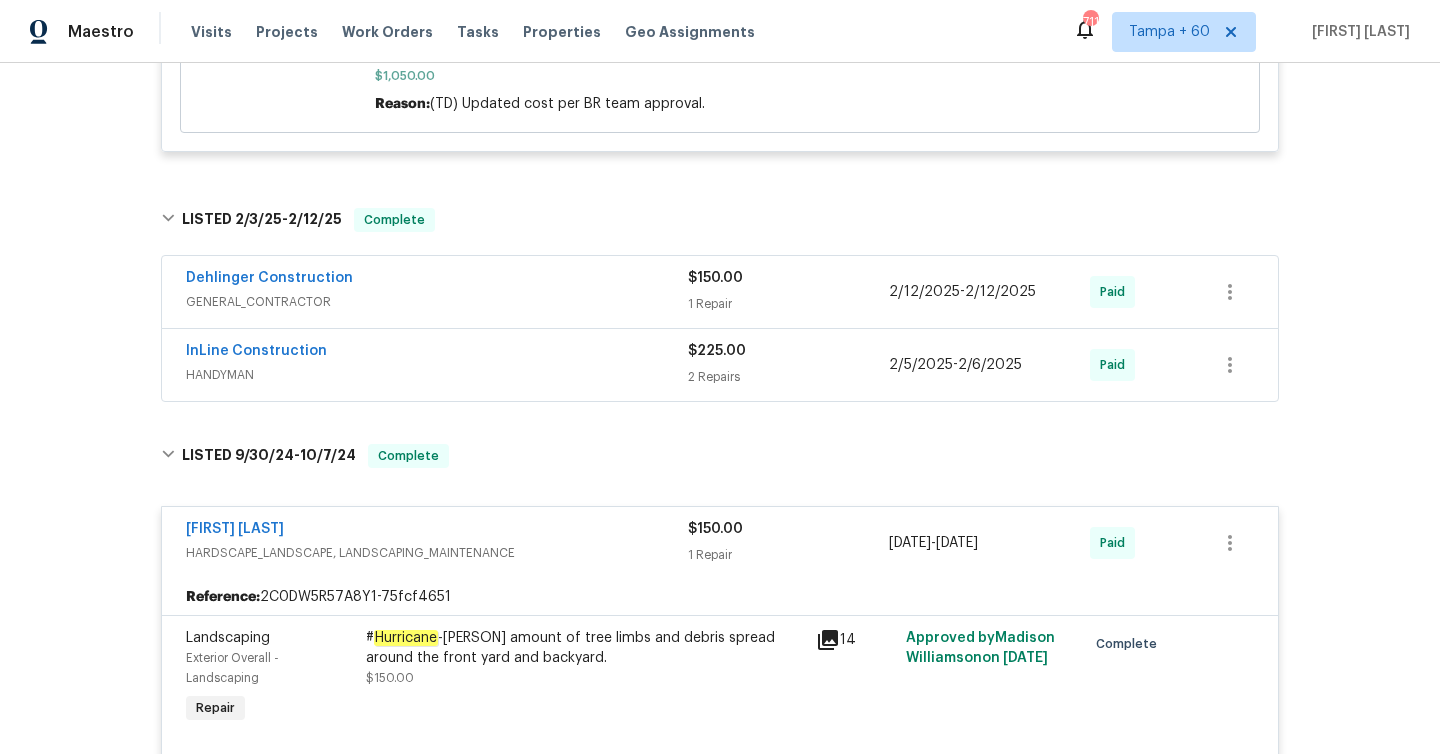 click on "1 Repair" at bounding box center [788, 304] 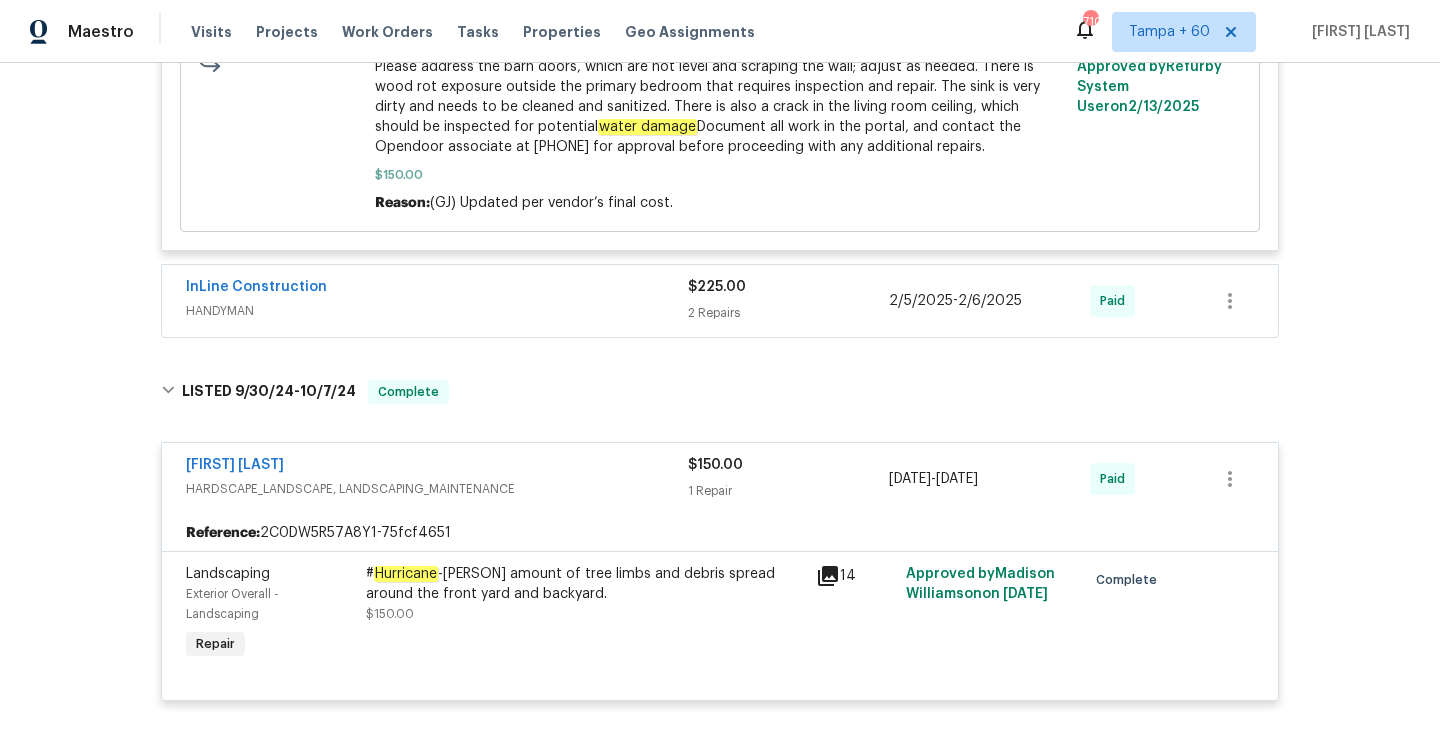 scroll, scrollTop: 2610, scrollLeft: 0, axis: vertical 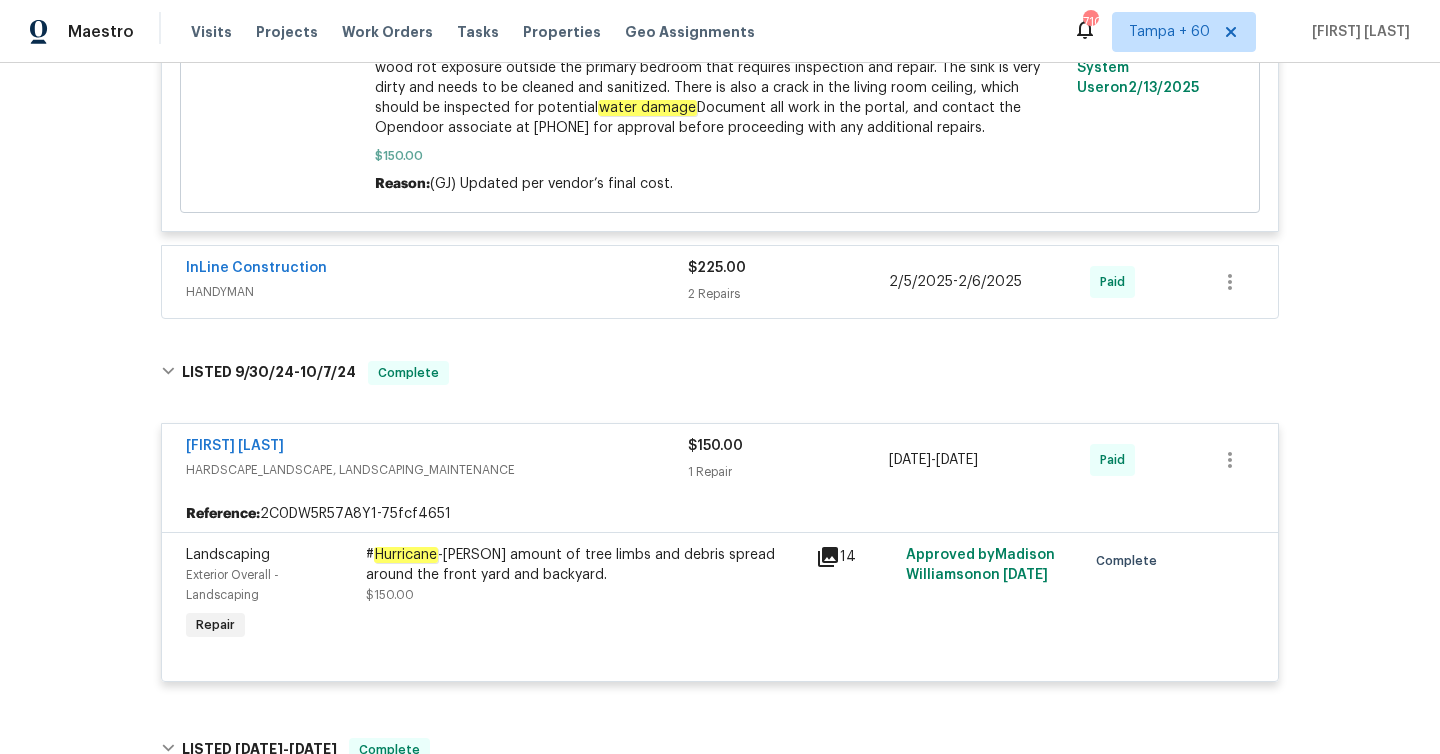 click on "2 Repairs" at bounding box center [788, 294] 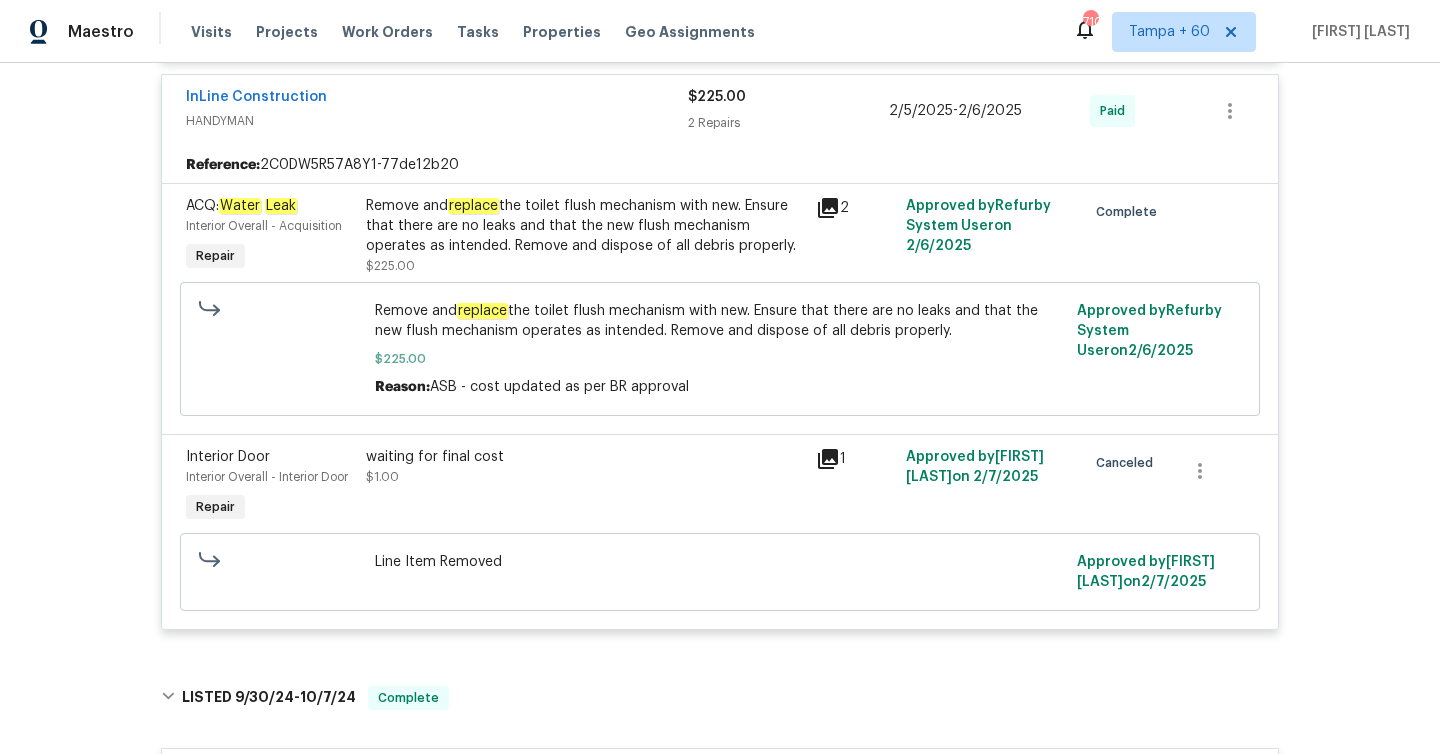 scroll, scrollTop: 2785, scrollLeft: 0, axis: vertical 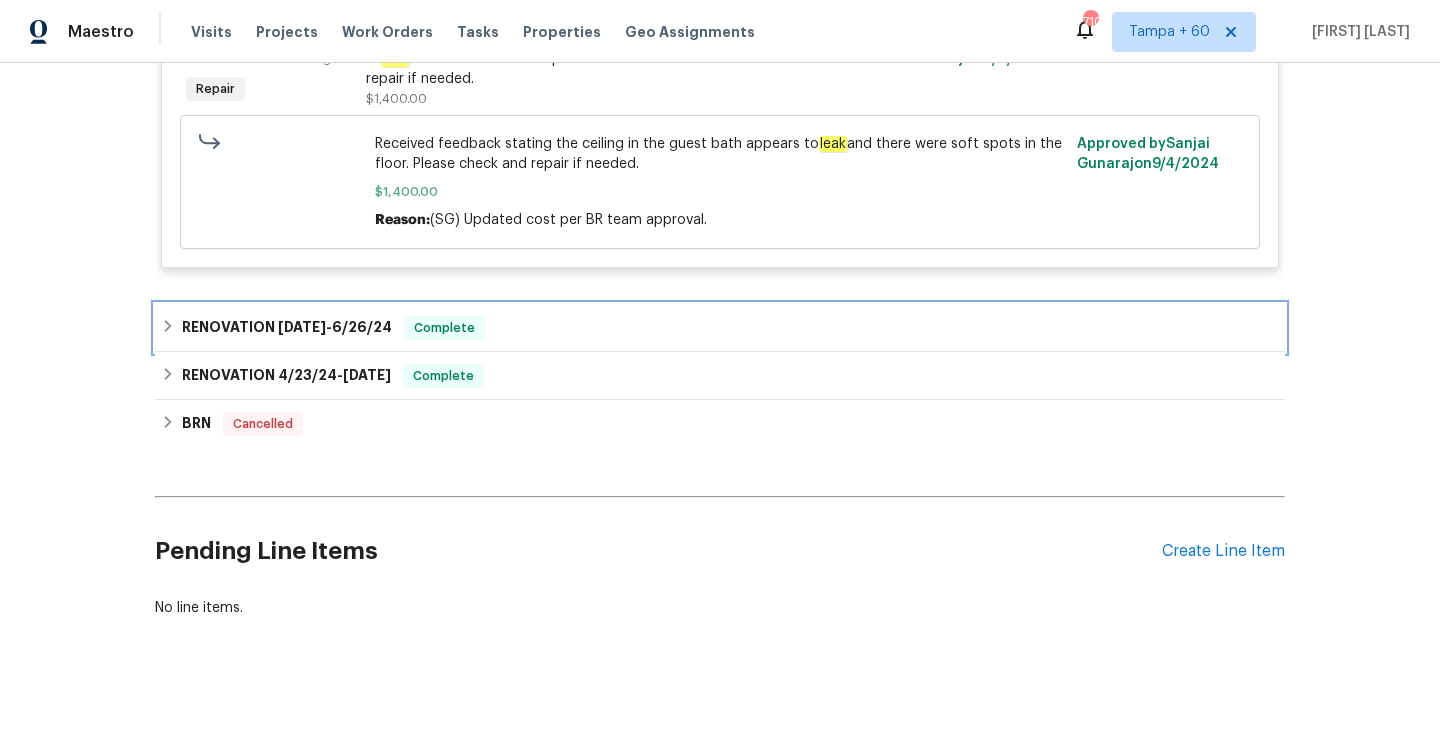 click on "RENOVATION   [DATE]  -  [DATE] Complete" at bounding box center [720, 328] 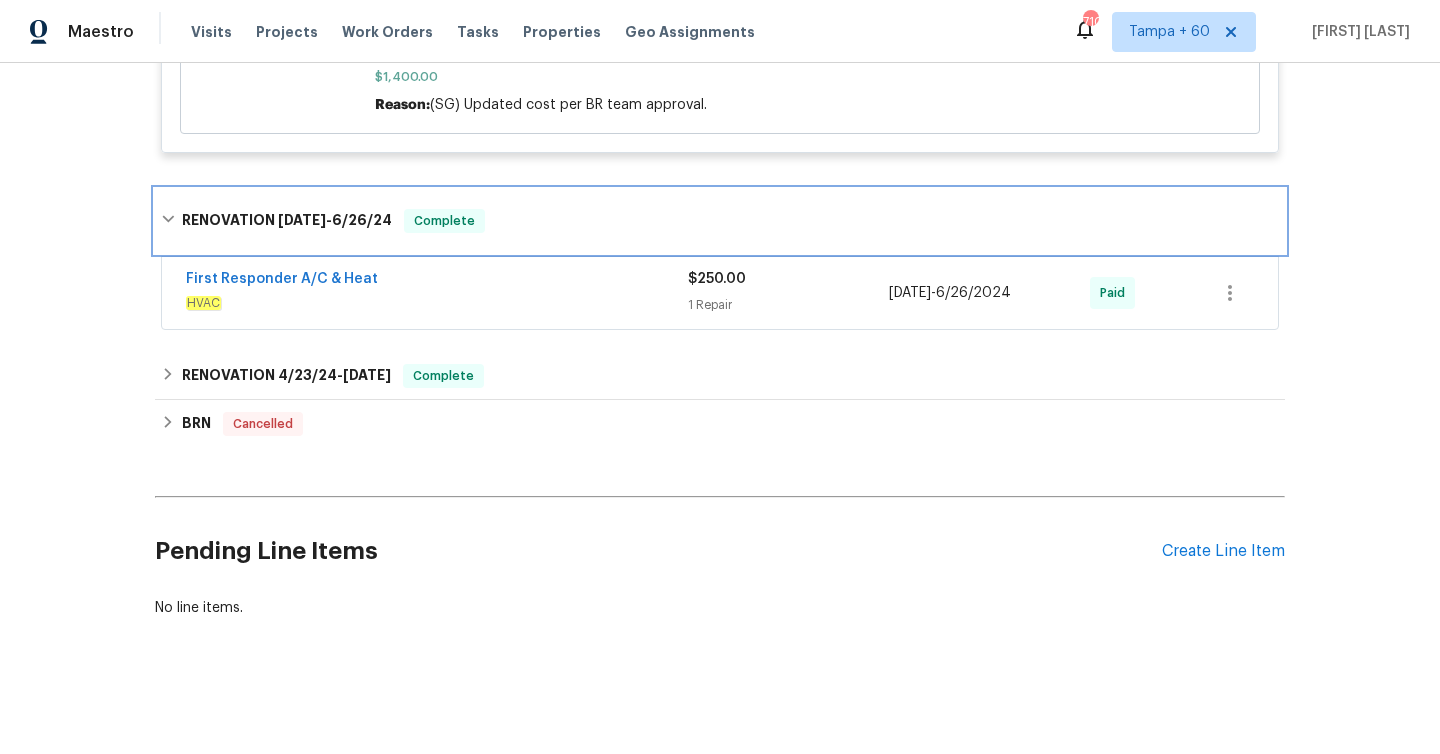 scroll, scrollTop: 4132, scrollLeft: 0, axis: vertical 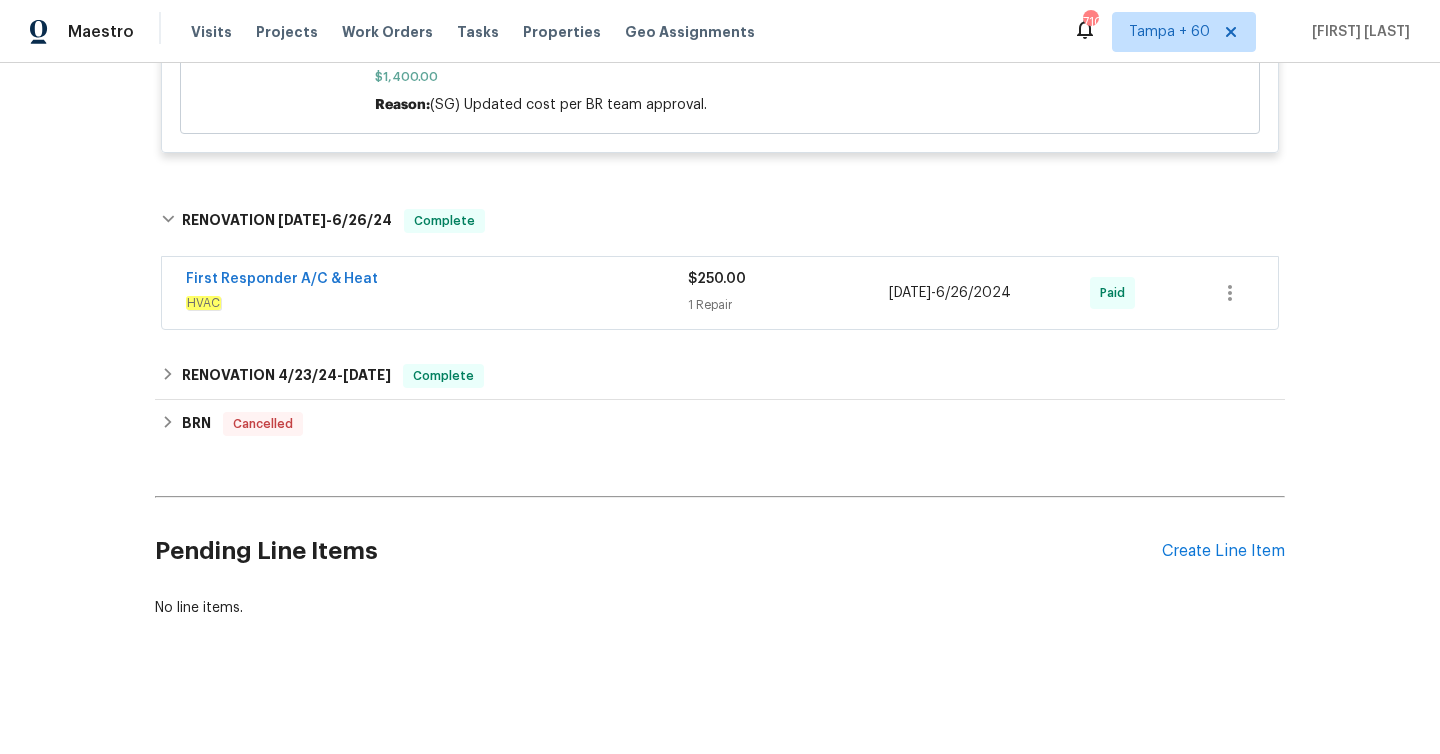 click on "1 Repair" at bounding box center [788, 305] 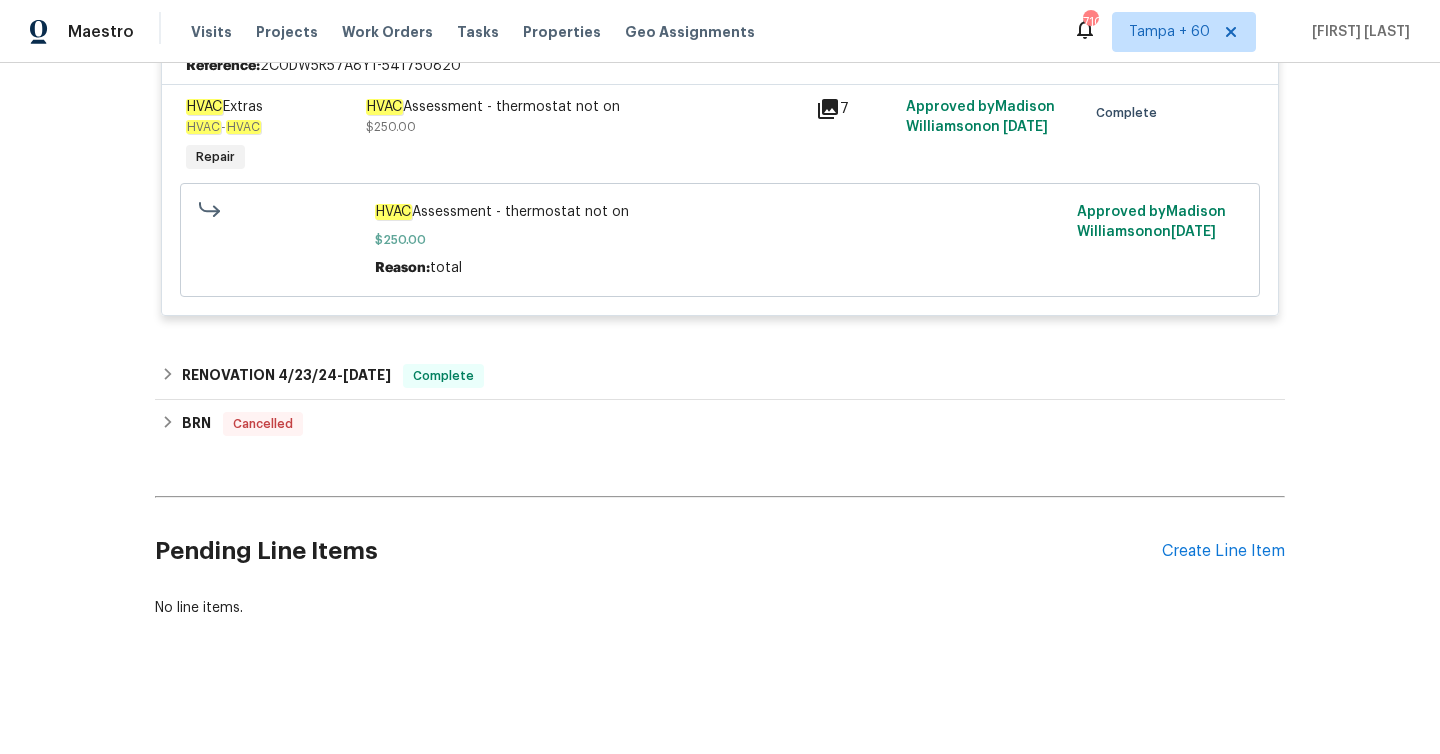 scroll, scrollTop: 4440, scrollLeft: 0, axis: vertical 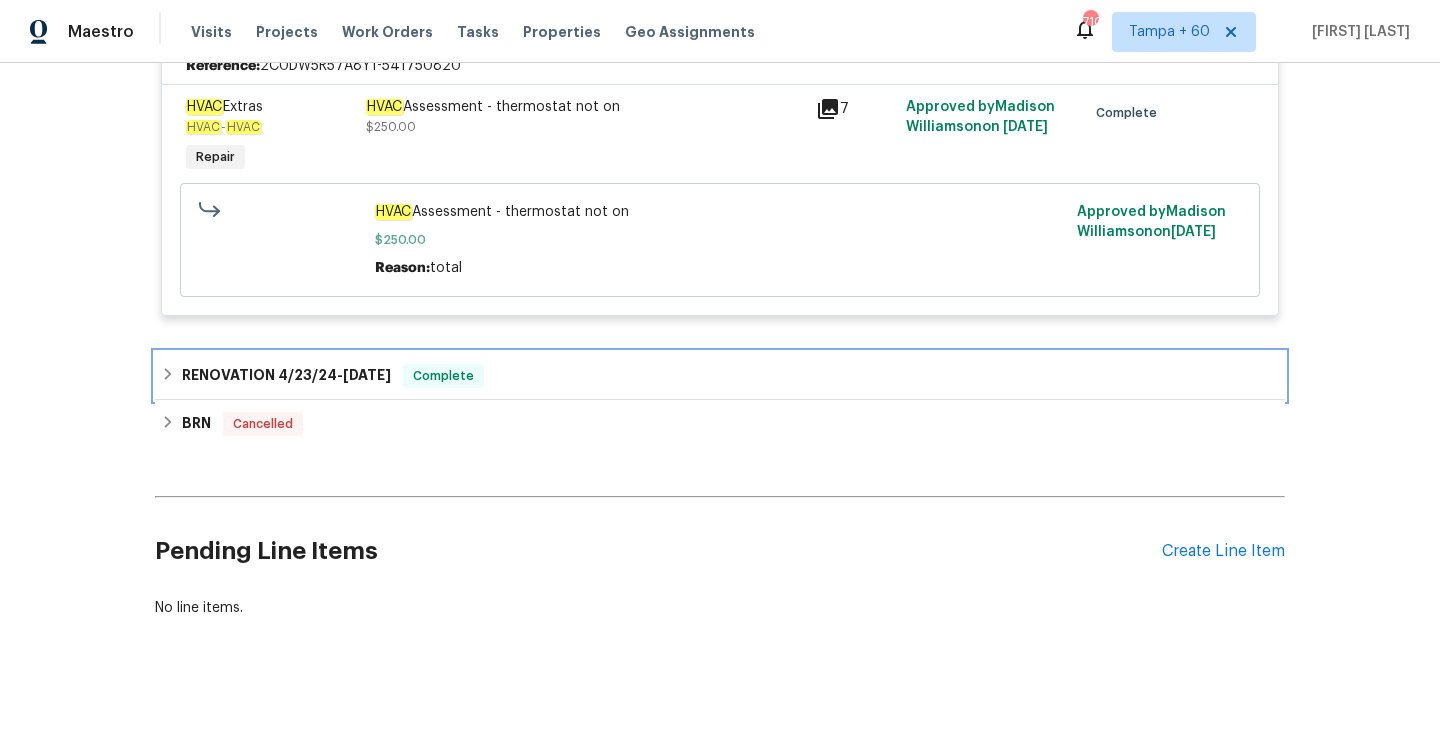 click on "[DATE]" at bounding box center [367, 375] 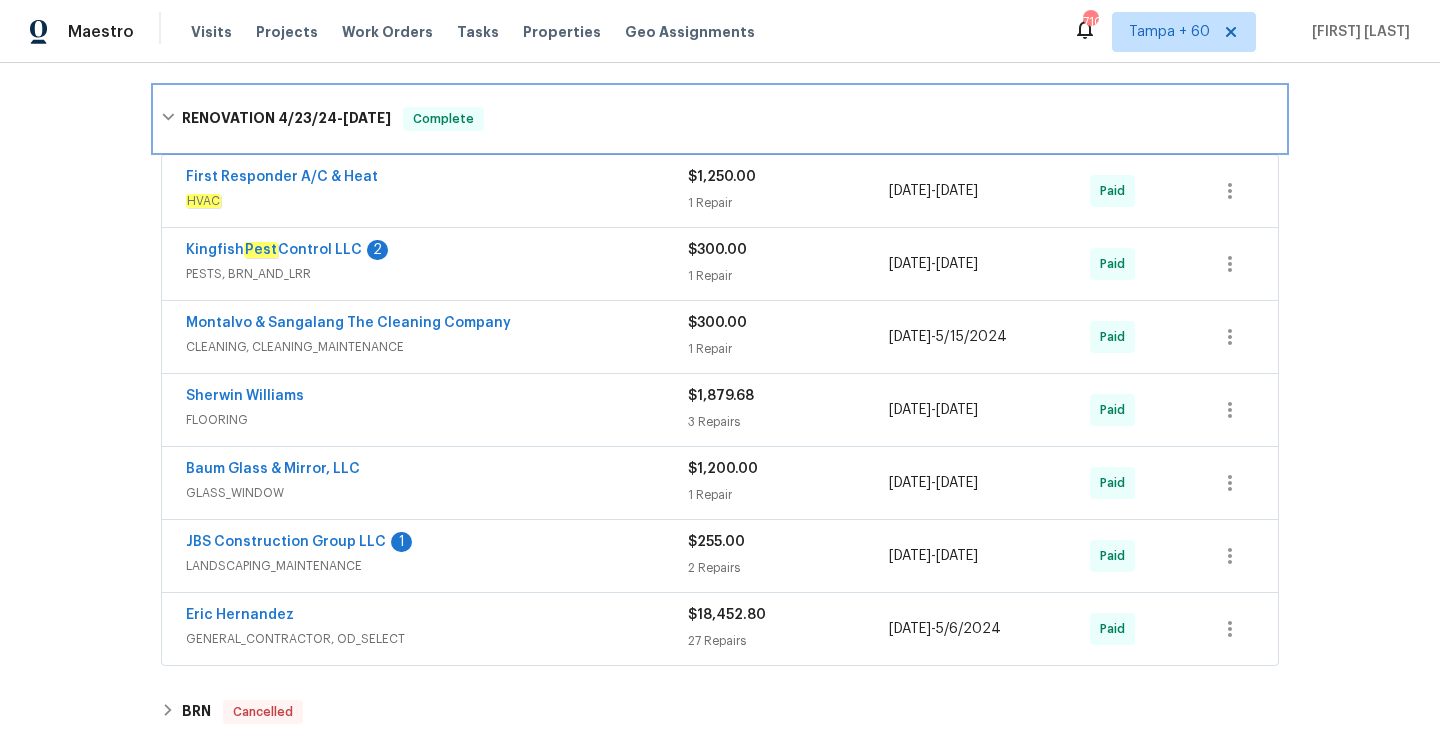 scroll, scrollTop: 4685, scrollLeft: 0, axis: vertical 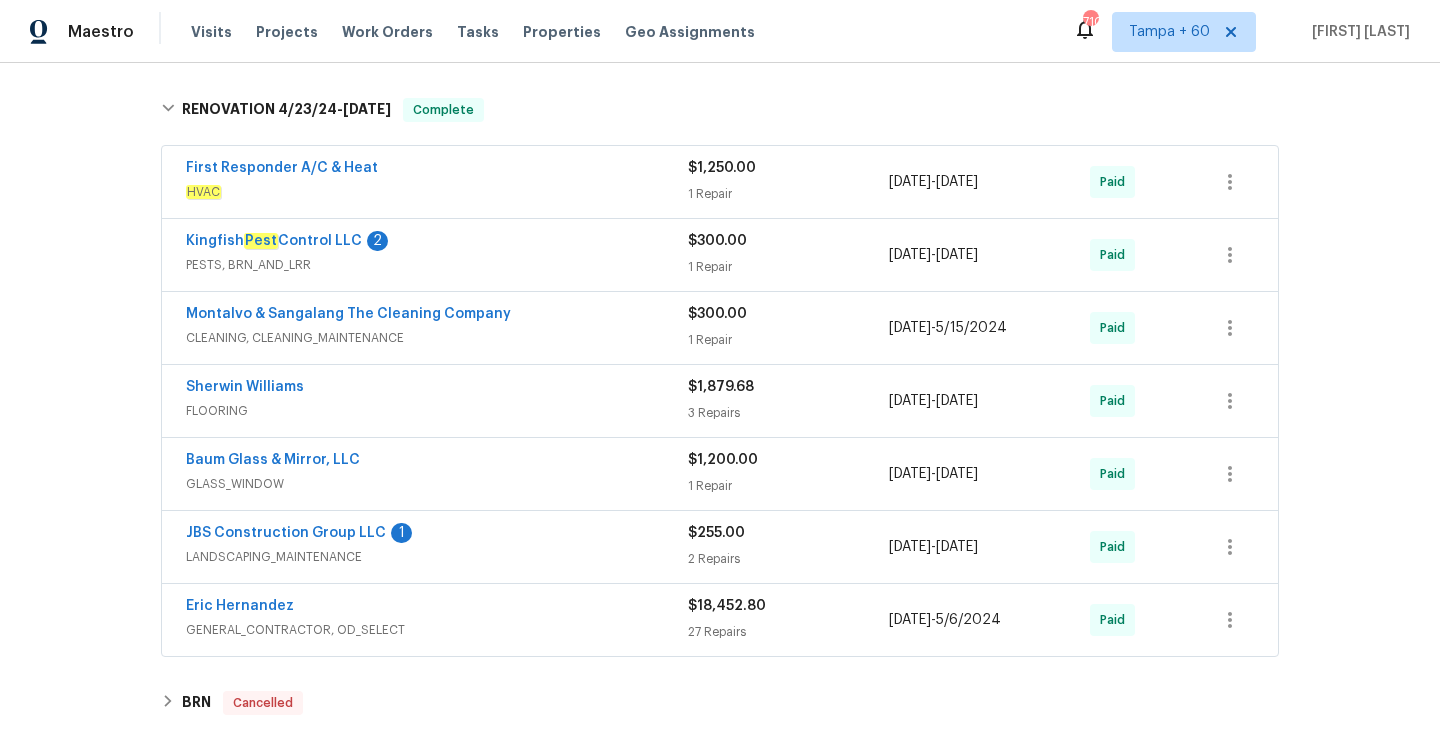 click on "1 Repair" at bounding box center [788, 194] 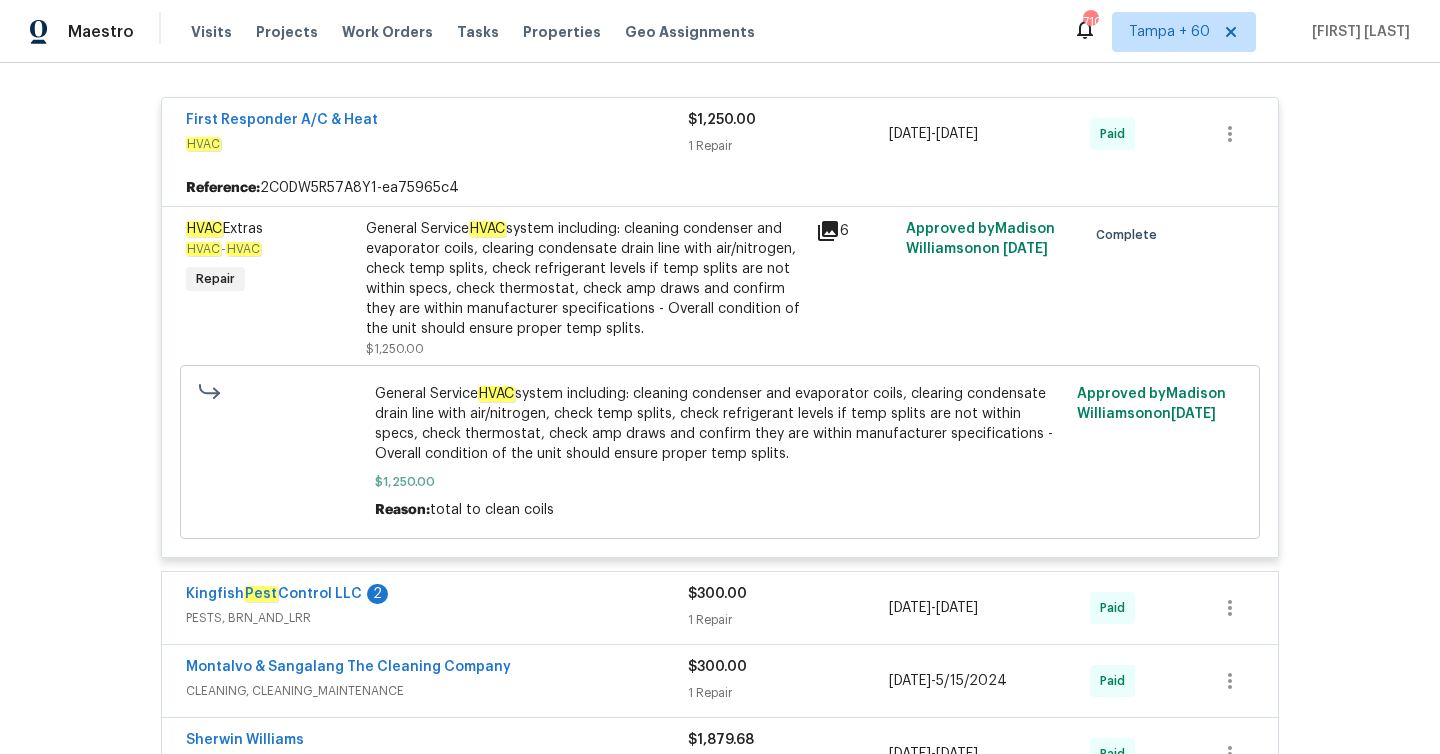 scroll, scrollTop: 4756, scrollLeft: 0, axis: vertical 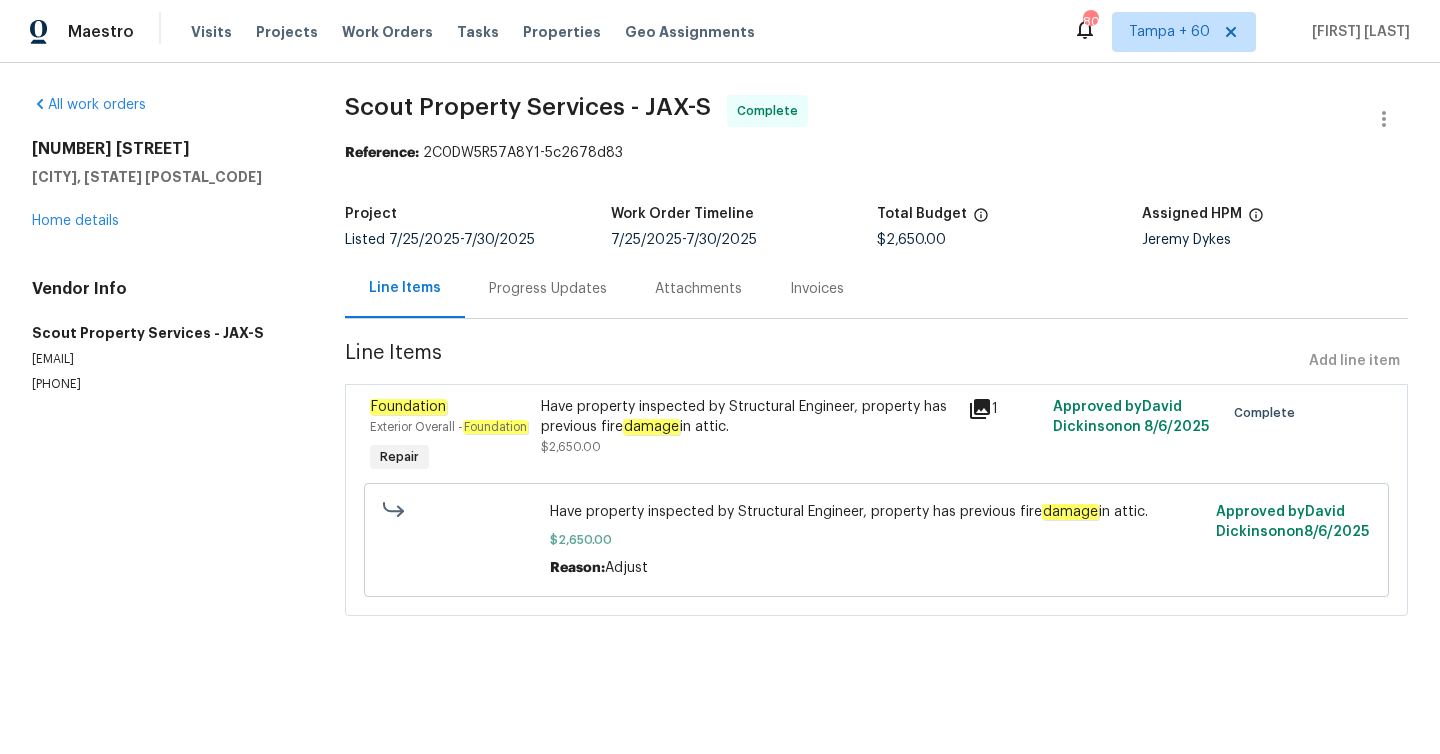 click on "Progress Updates" at bounding box center [548, 289] 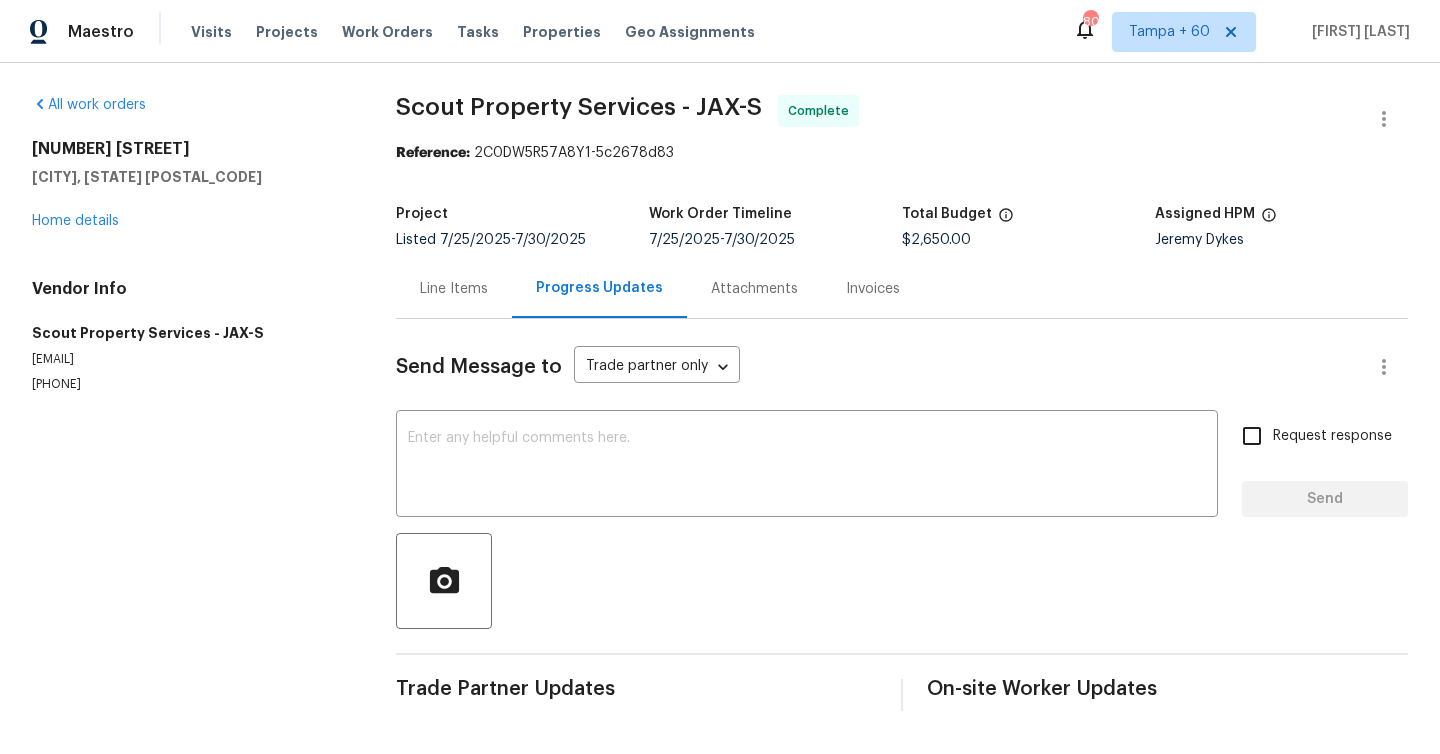 click on "Invoices" at bounding box center [873, 289] 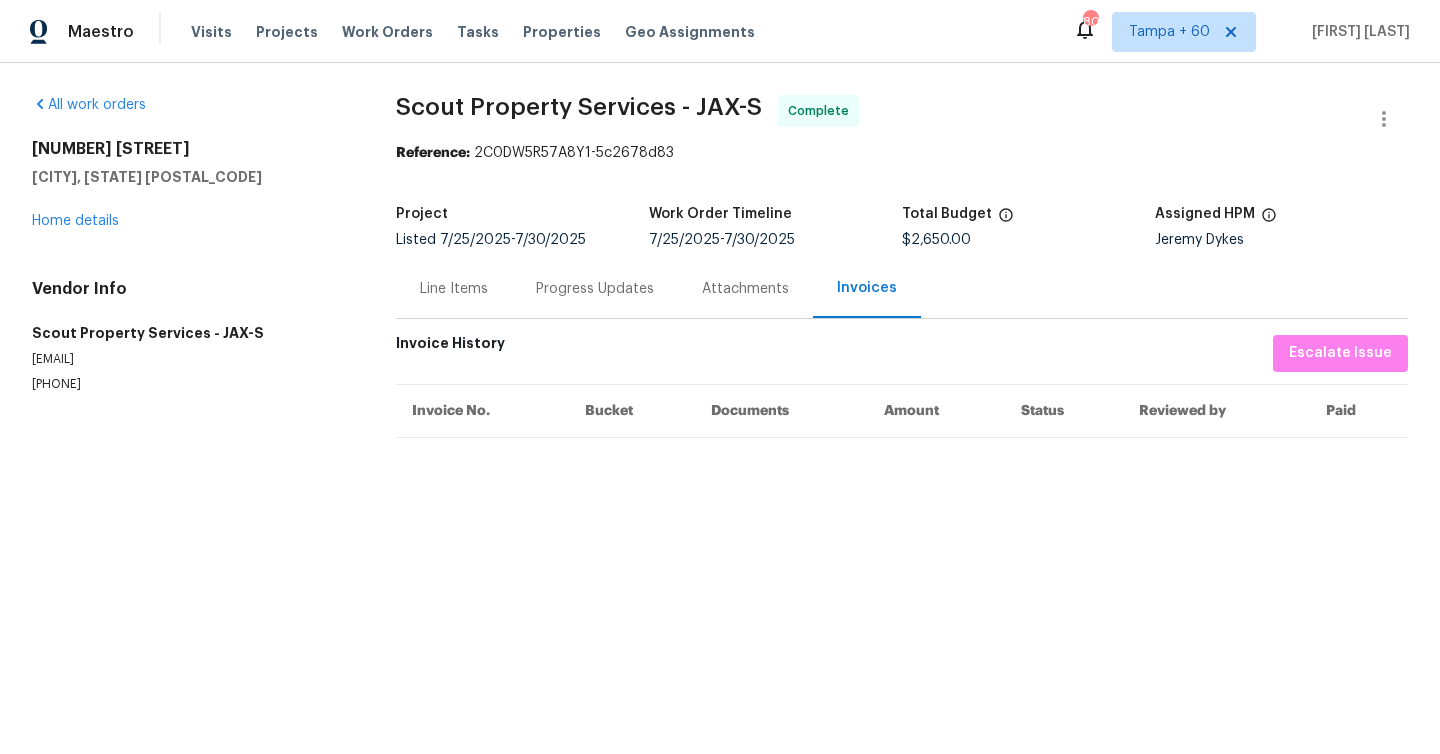 click on "Line Items" at bounding box center [454, 289] 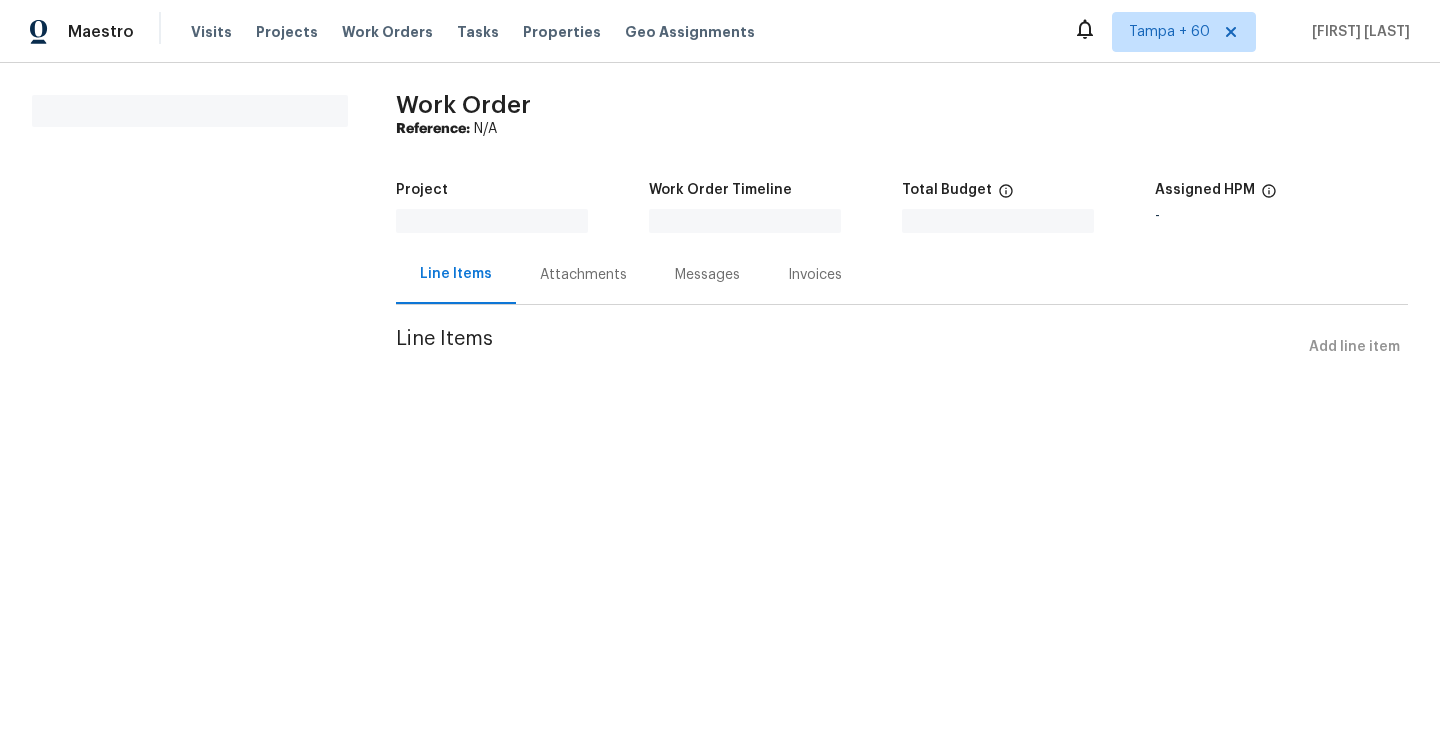 scroll, scrollTop: 0, scrollLeft: 0, axis: both 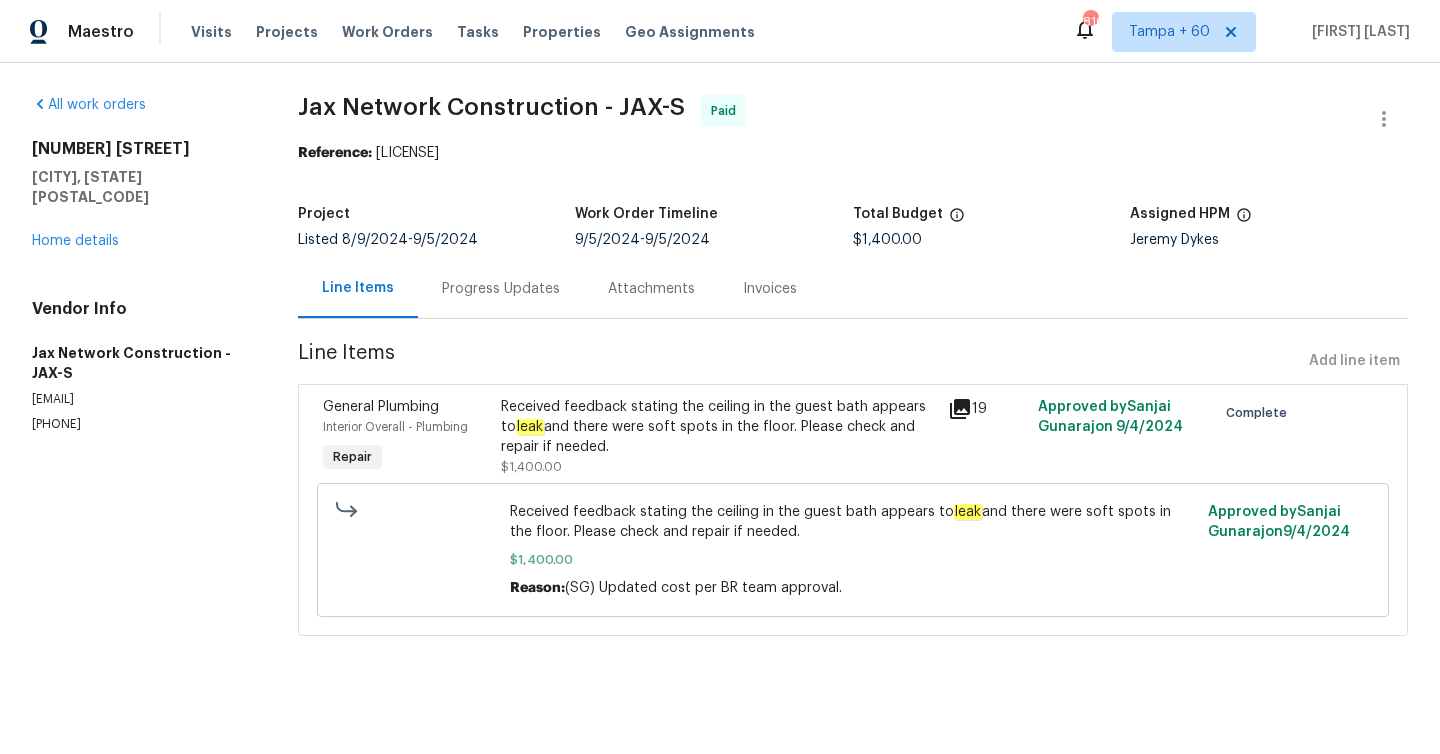 click on "Progress Updates" at bounding box center (501, 289) 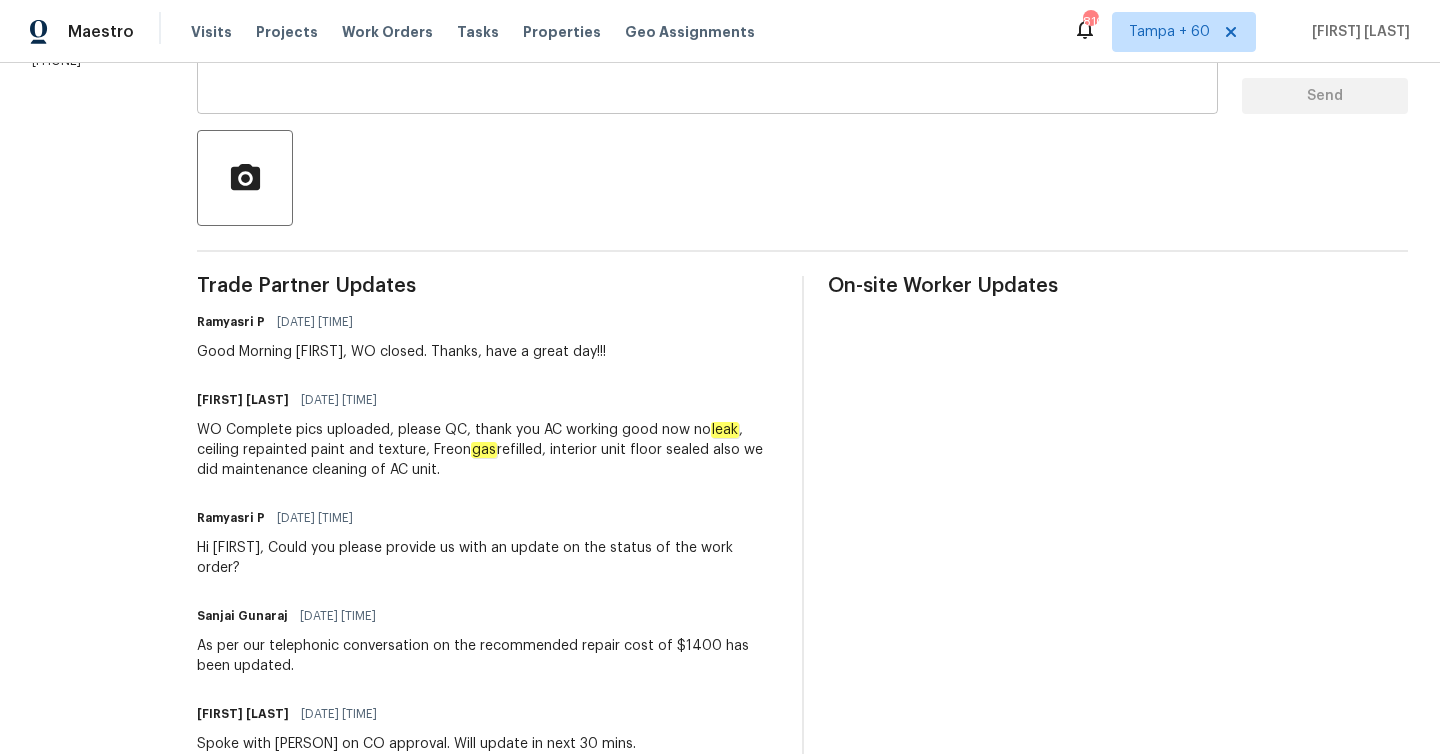 scroll, scrollTop: 0, scrollLeft: 0, axis: both 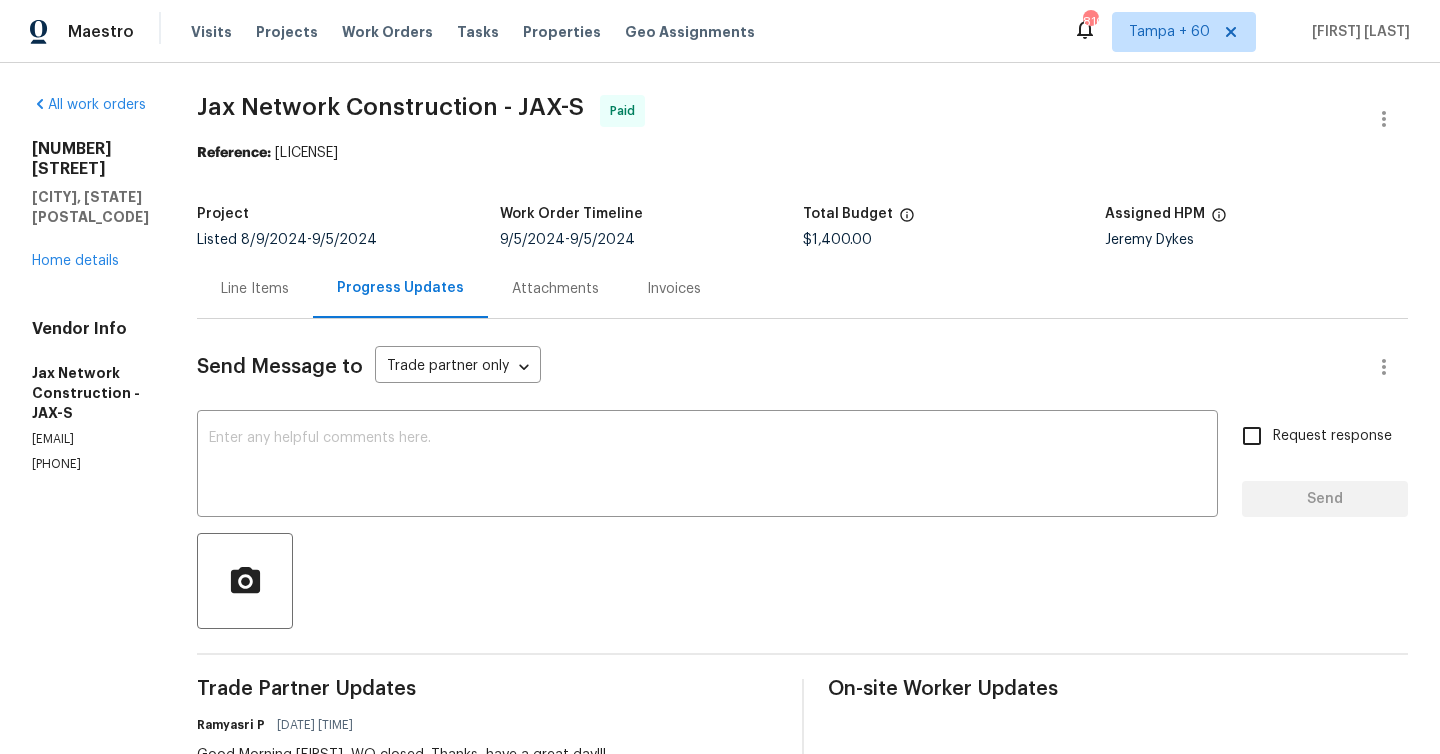 click on "Line Items" at bounding box center (255, 289) 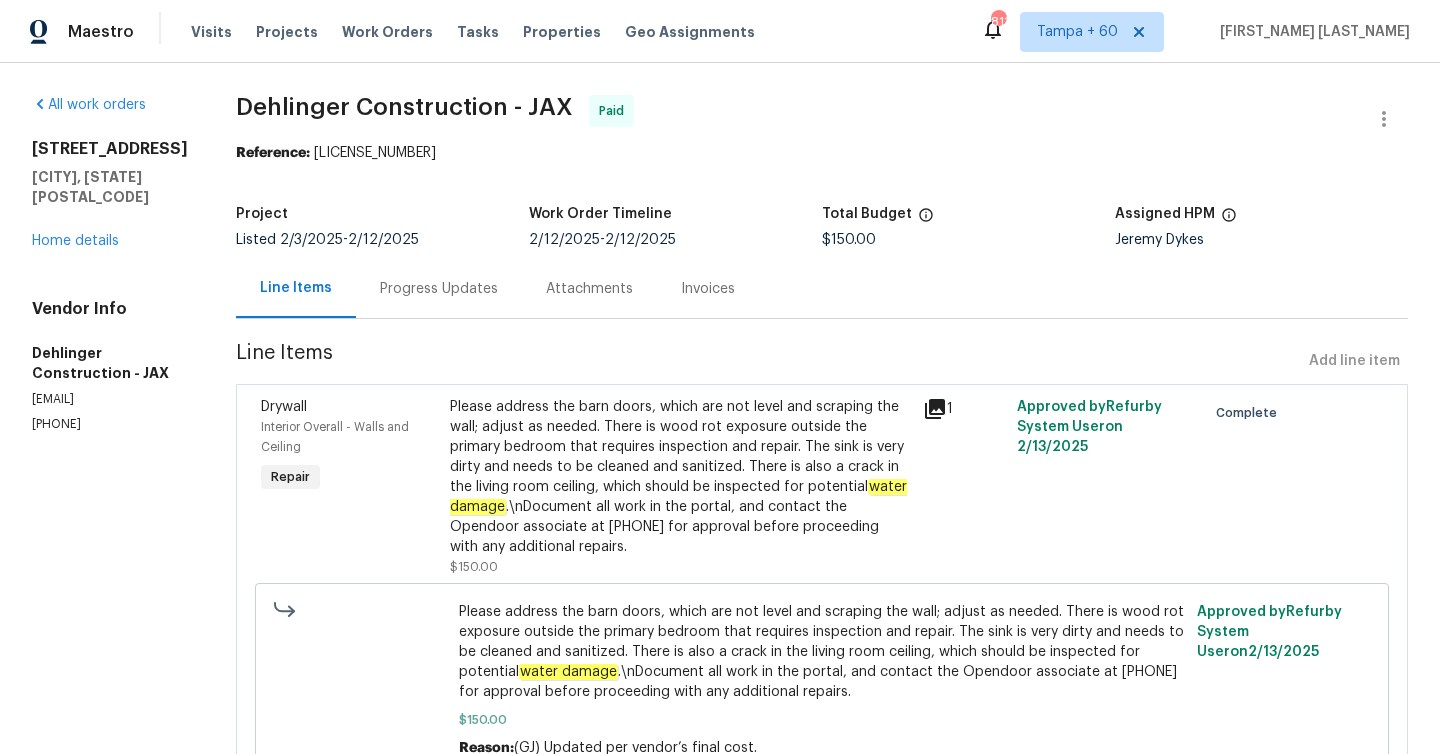 scroll, scrollTop: 0, scrollLeft: 0, axis: both 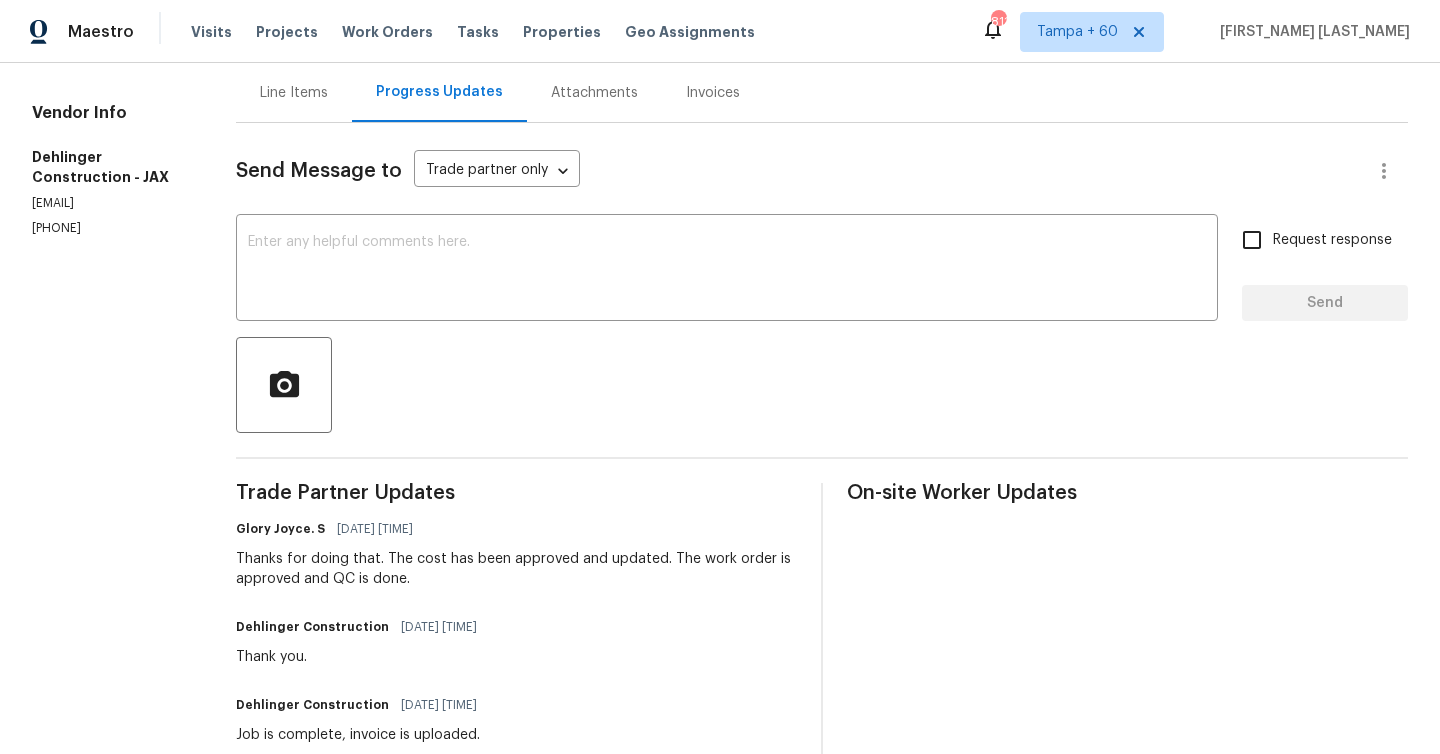 click on "Line Items" at bounding box center [294, 93] 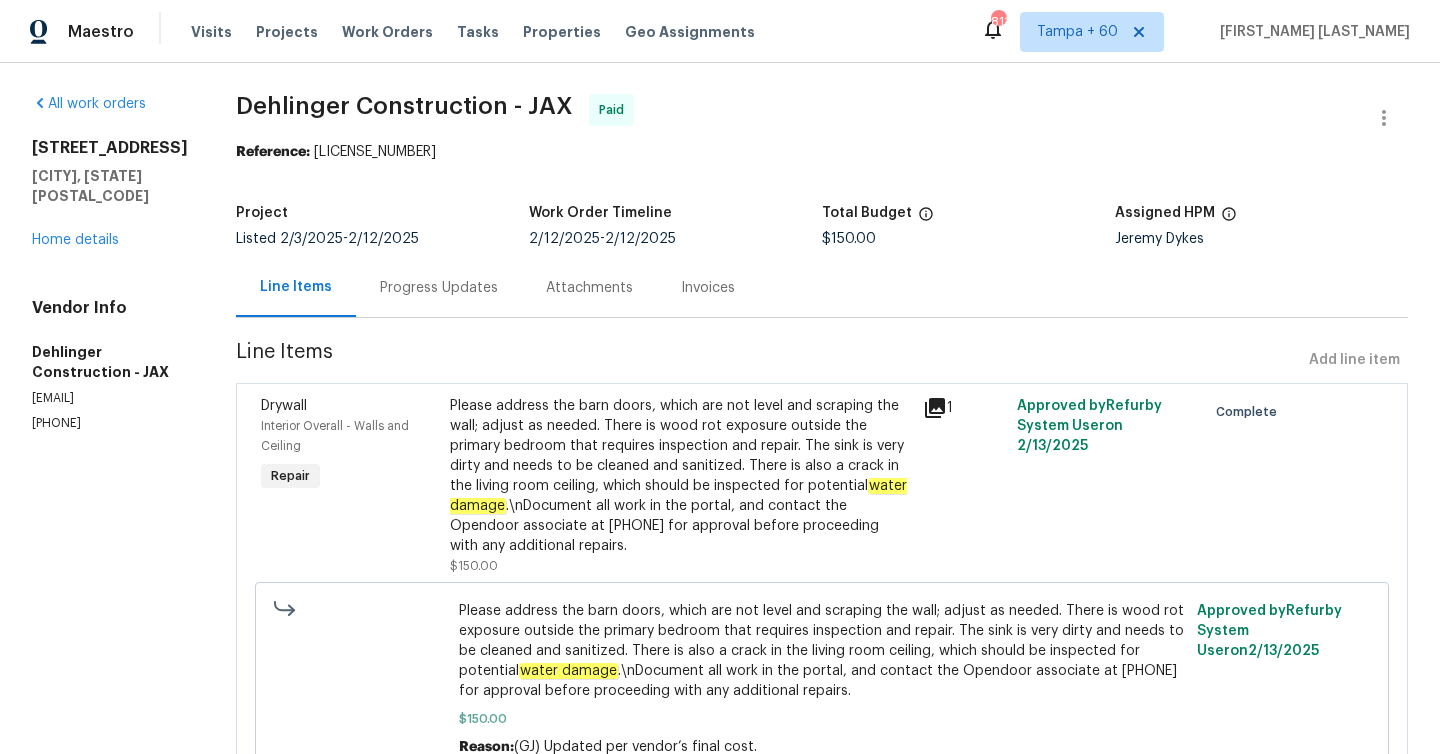scroll, scrollTop: 0, scrollLeft: 0, axis: both 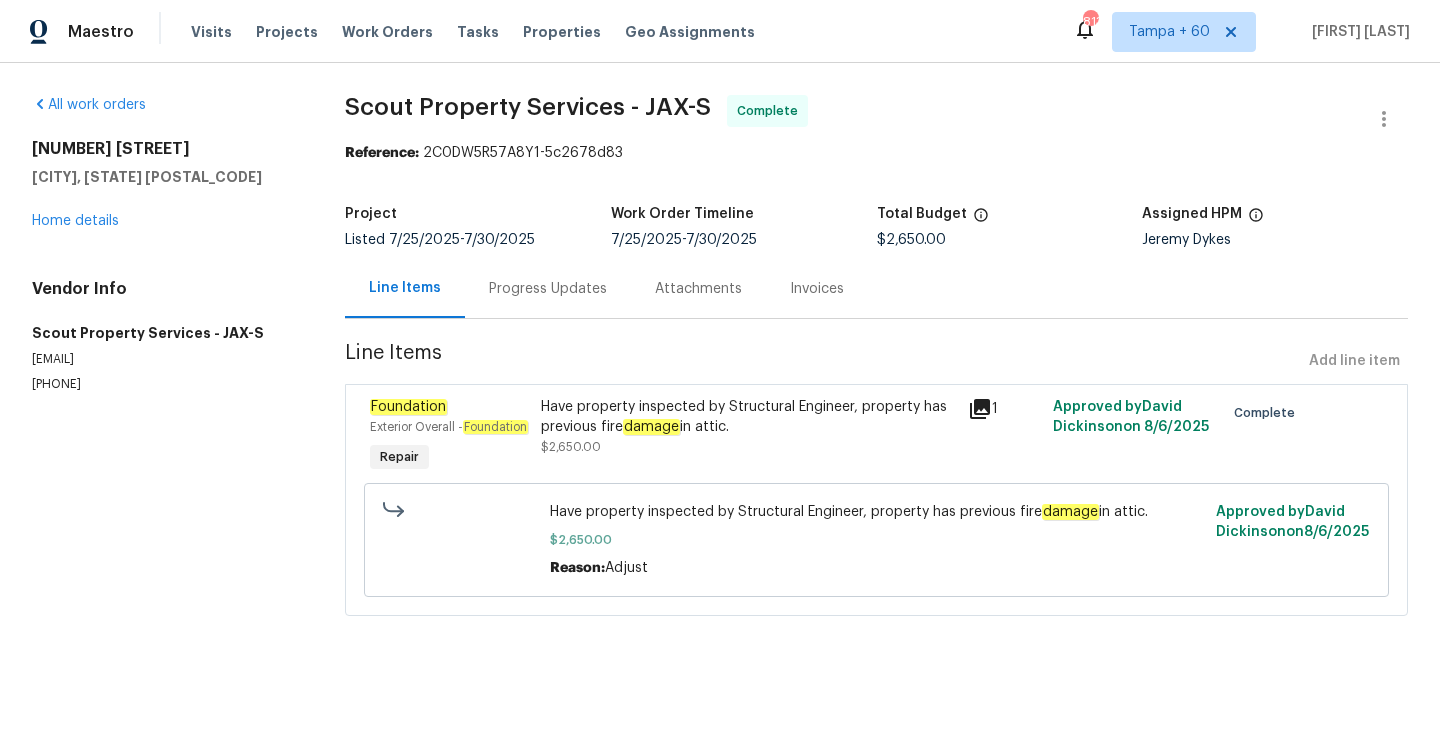 click on "Progress Updates" at bounding box center (548, 289) 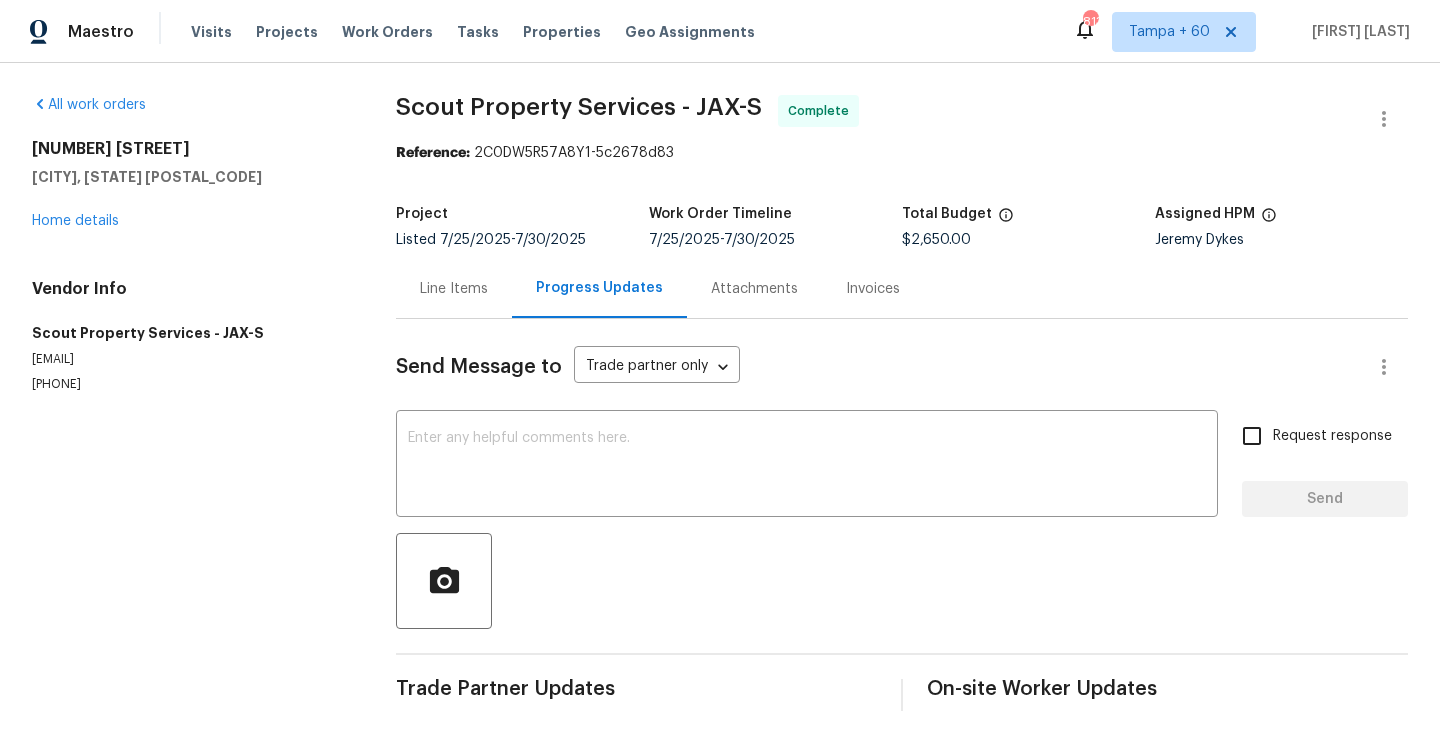 click on "Invoices" at bounding box center (873, 289) 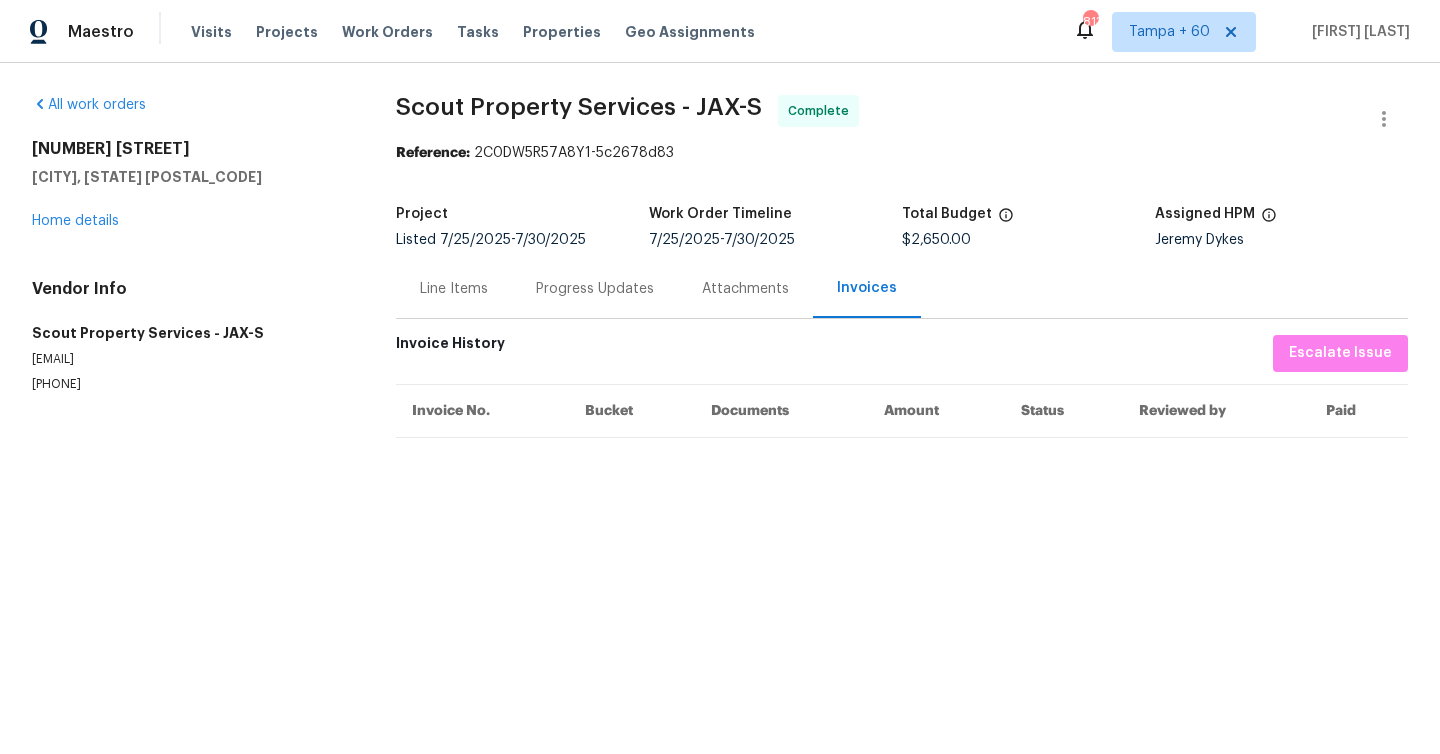 click on "Line Items" at bounding box center [454, 289] 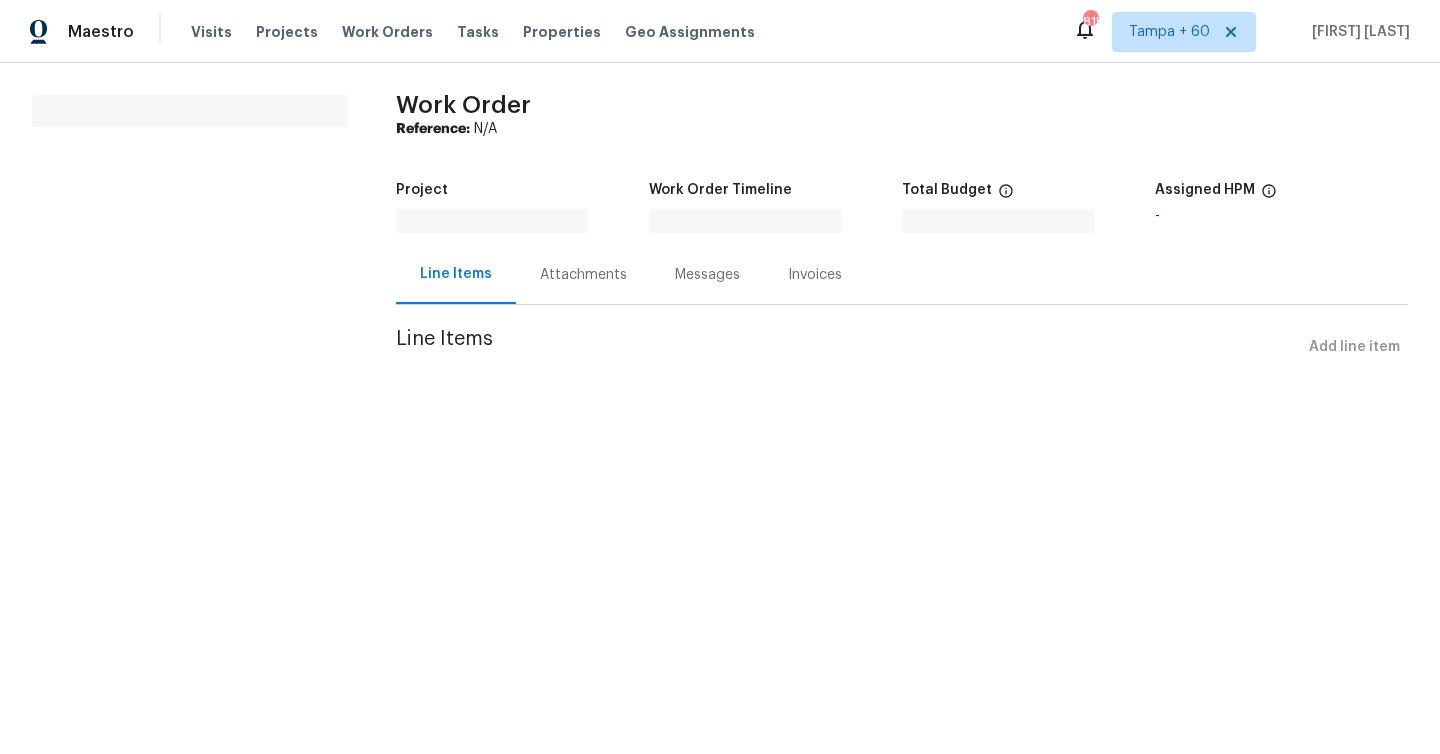 scroll, scrollTop: 0, scrollLeft: 0, axis: both 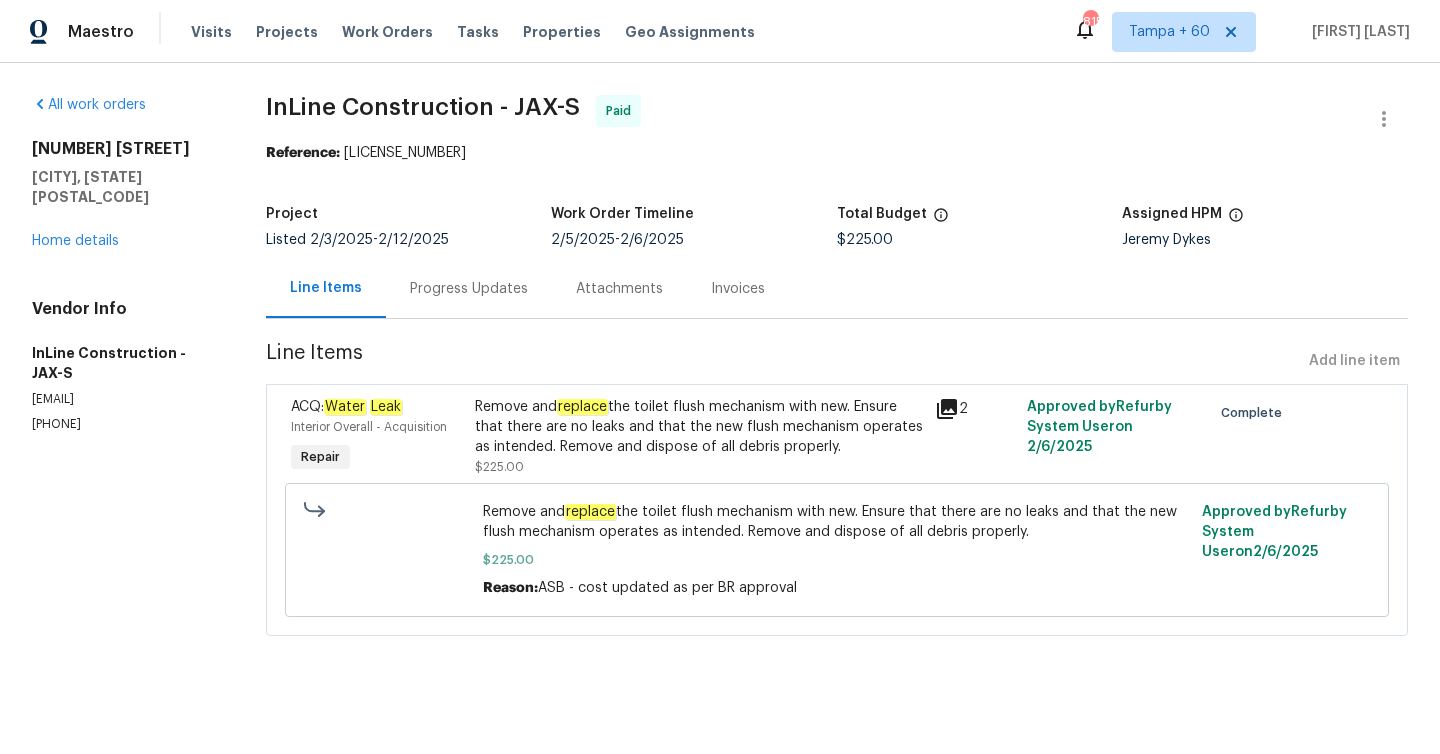 click on "Progress Updates" at bounding box center (469, 289) 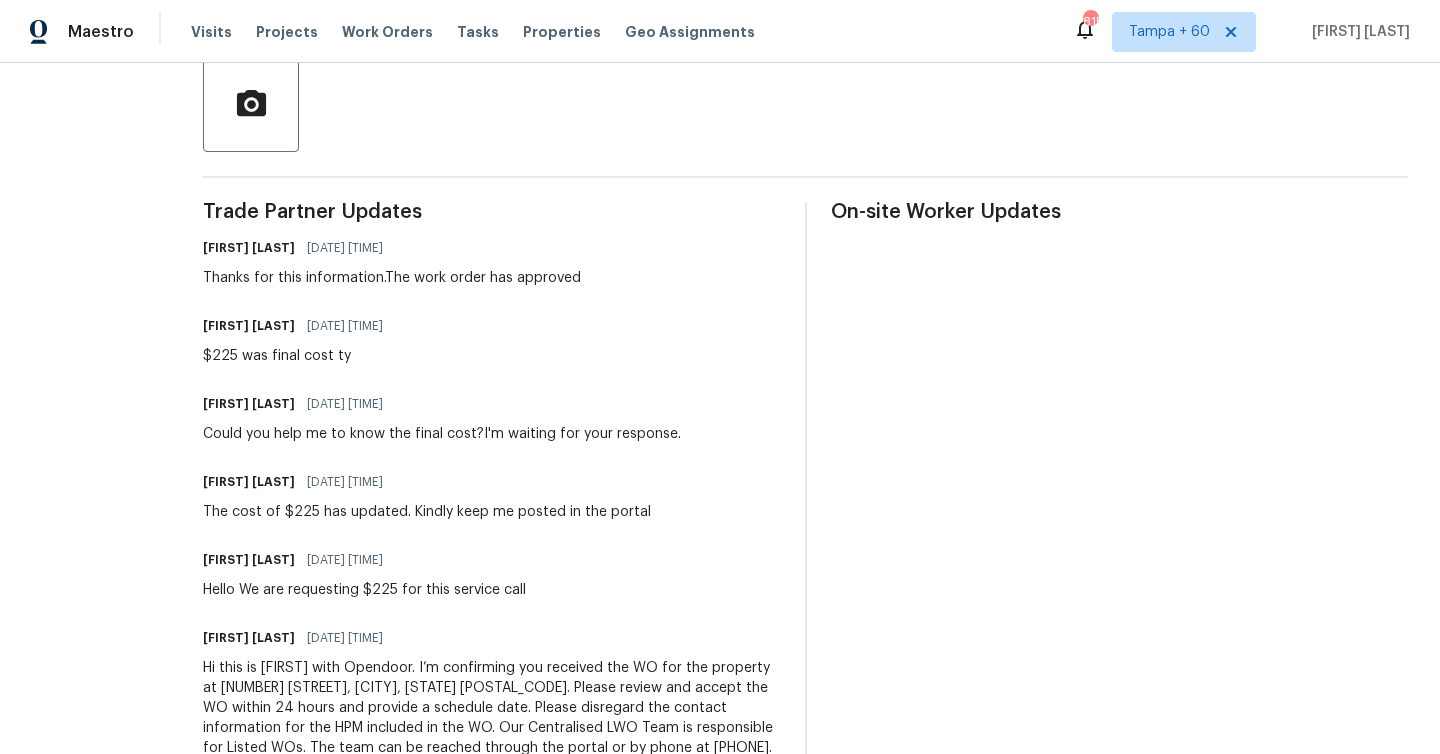 scroll, scrollTop: 537, scrollLeft: 0, axis: vertical 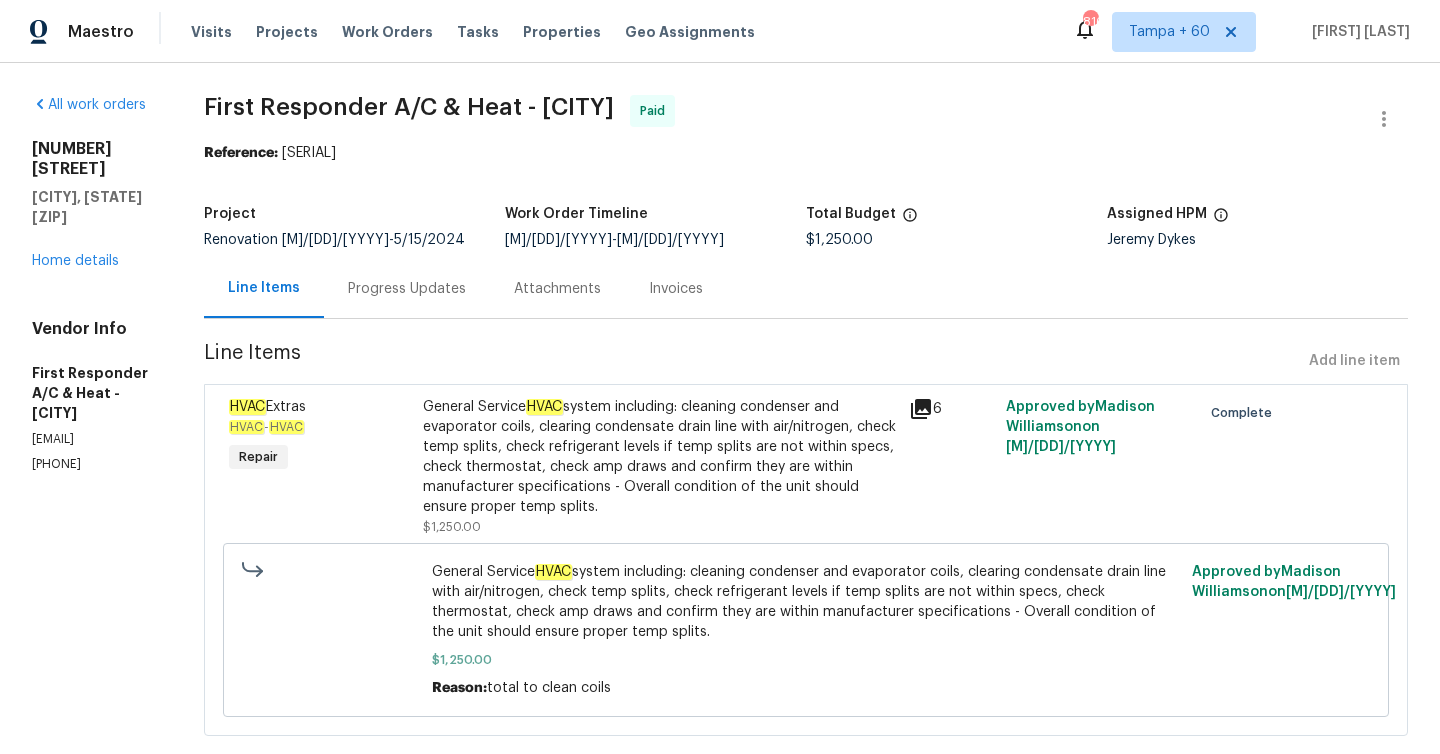 click on "Progress Updates" at bounding box center [407, 289] 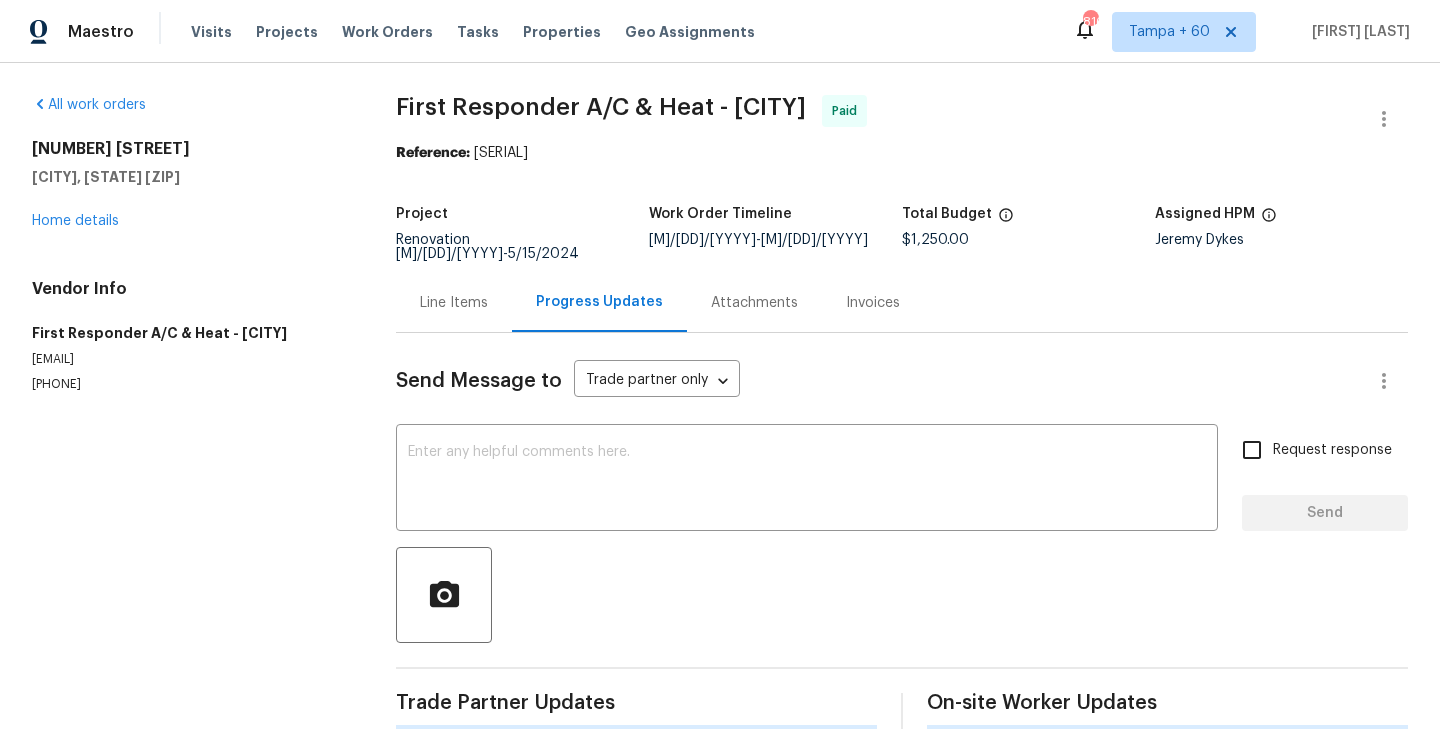 scroll, scrollTop: 0, scrollLeft: 0, axis: both 